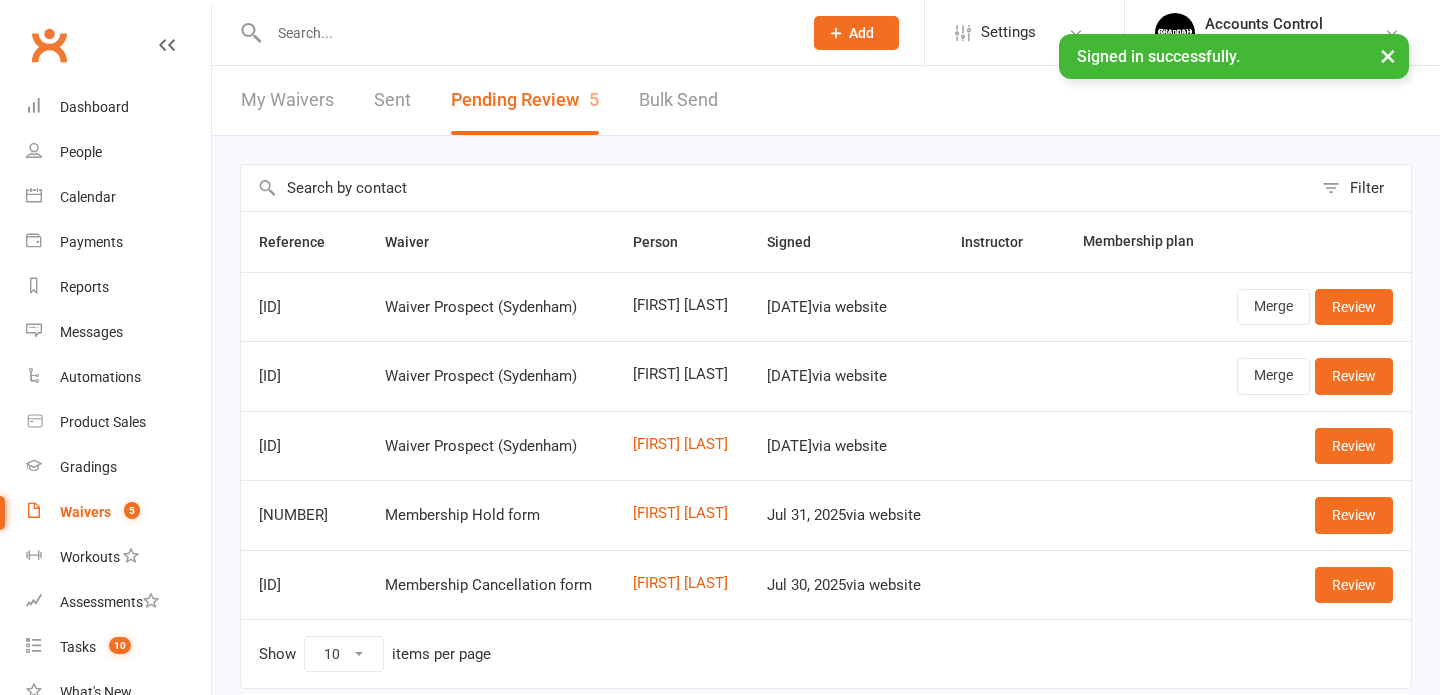 scroll, scrollTop: 0, scrollLeft: 0, axis: both 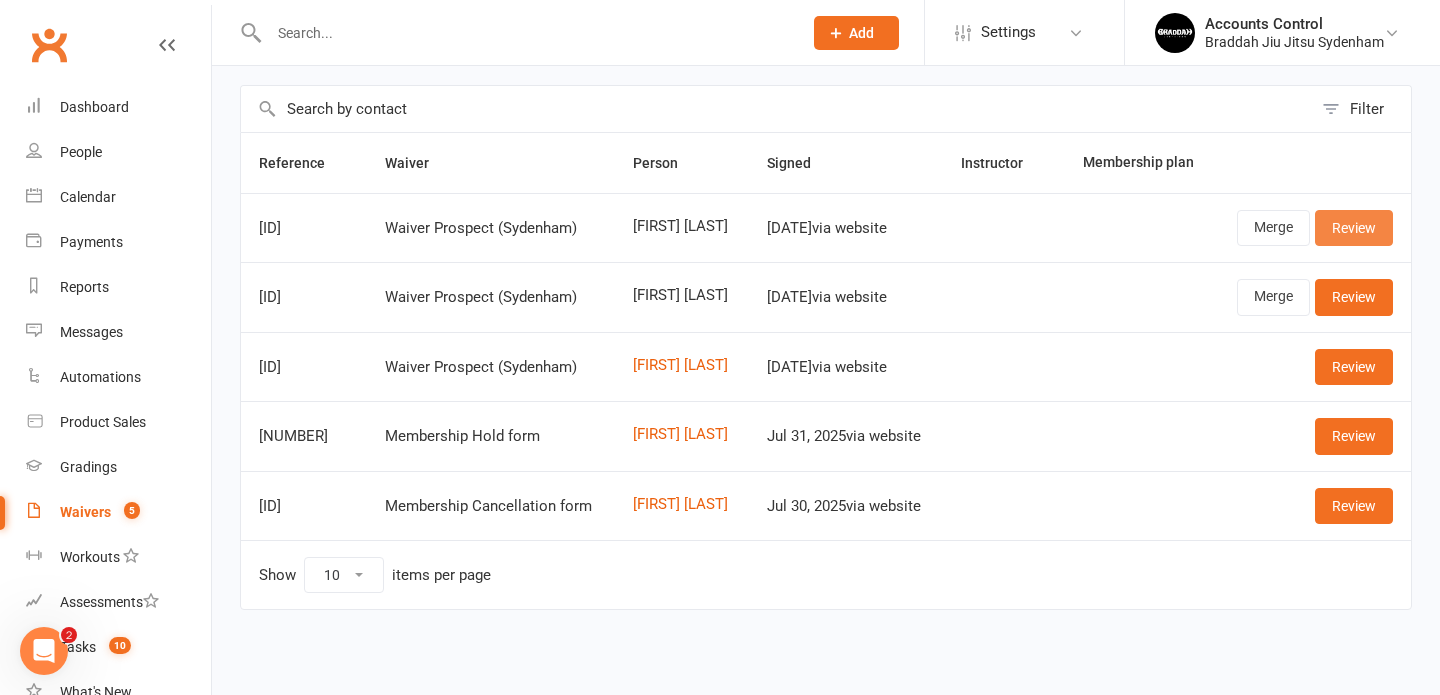 click on "Review" at bounding box center [1354, 228] 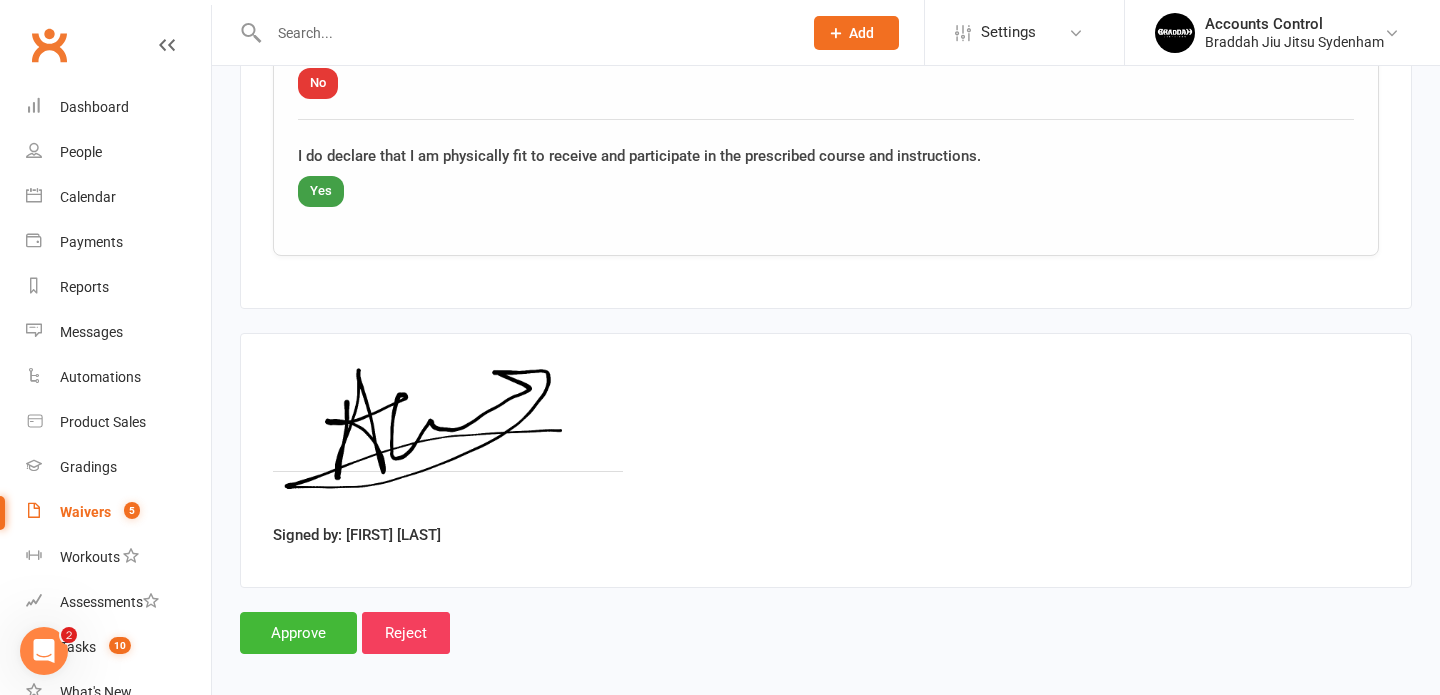 scroll, scrollTop: 2272, scrollLeft: 0, axis: vertical 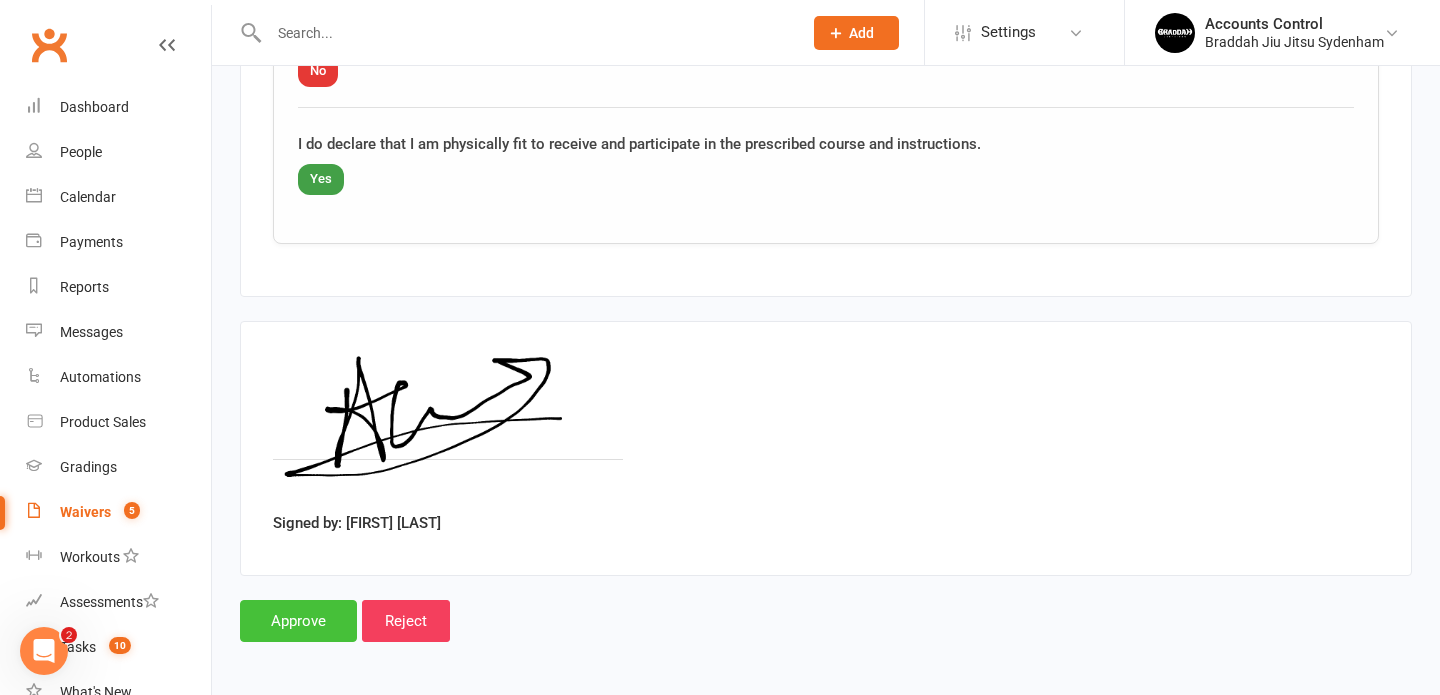 click on "Approve" at bounding box center (298, 621) 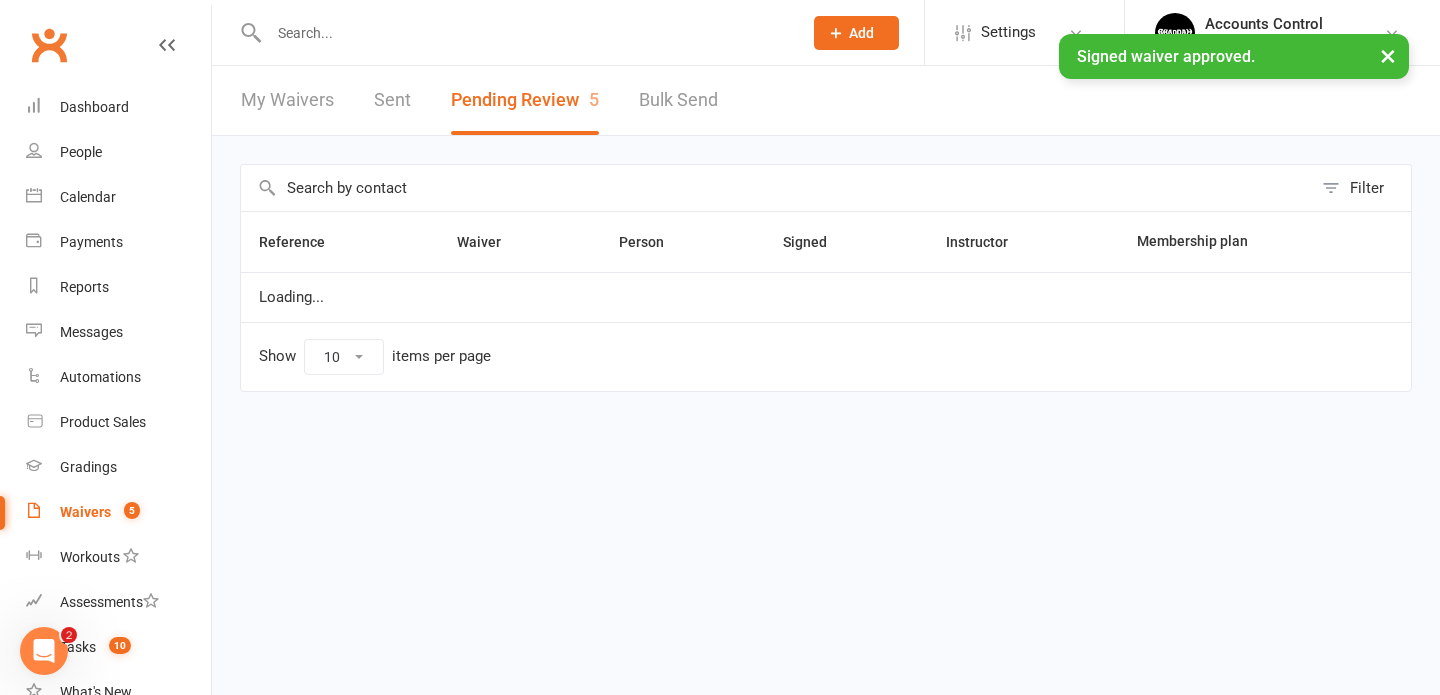 scroll, scrollTop: 0, scrollLeft: 0, axis: both 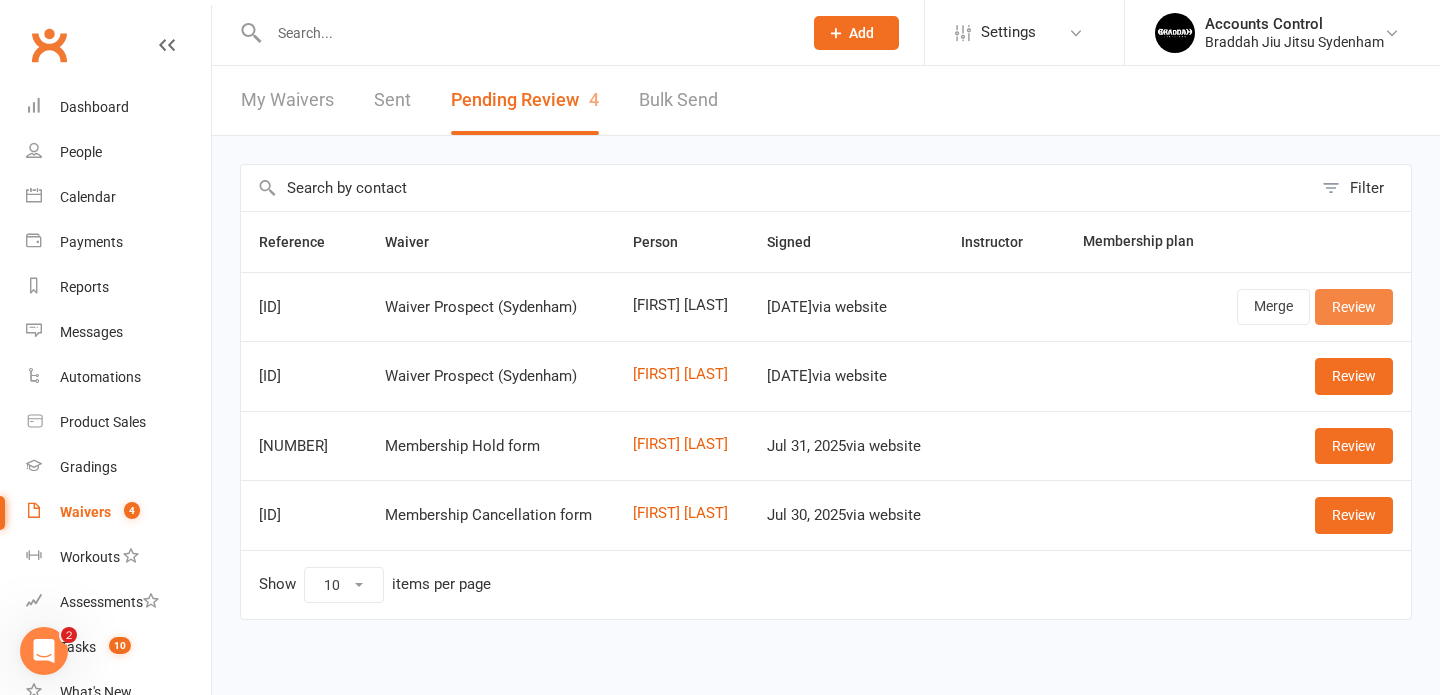 click on "Review" at bounding box center [1354, 307] 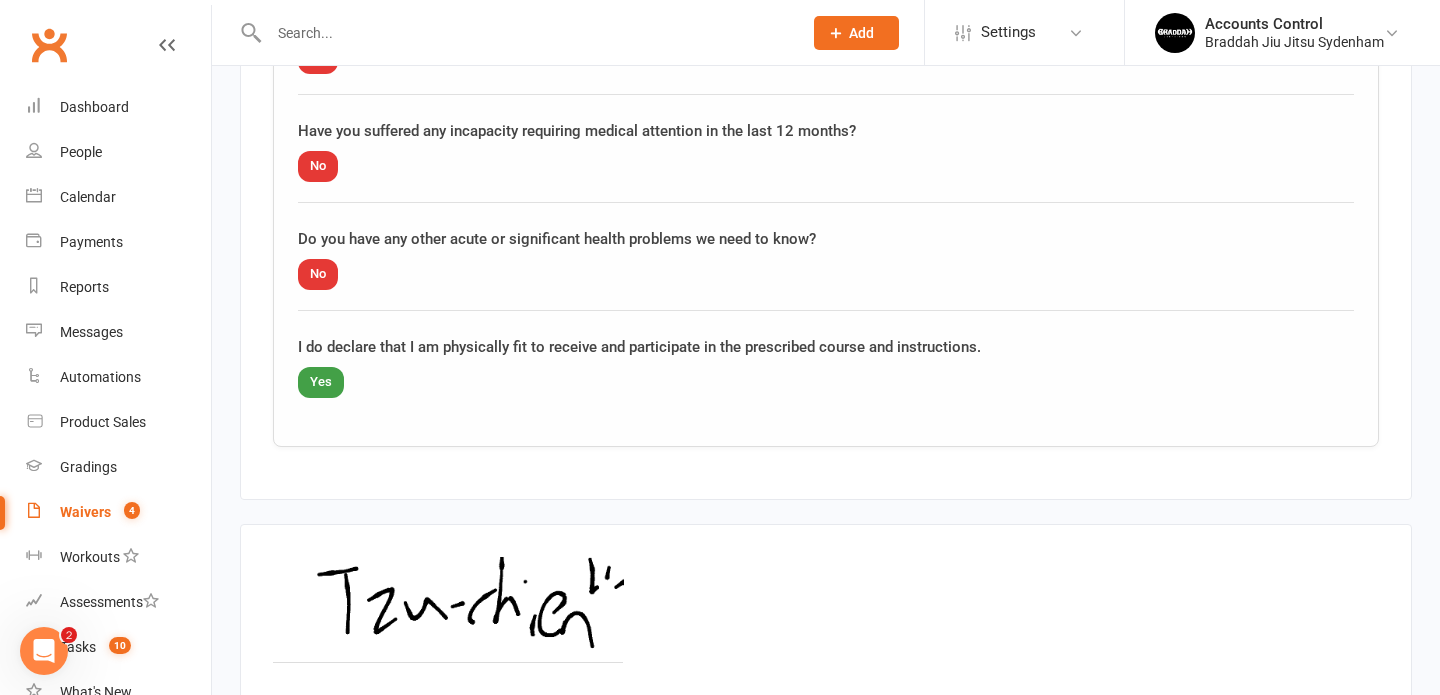 scroll, scrollTop: 2272, scrollLeft: 0, axis: vertical 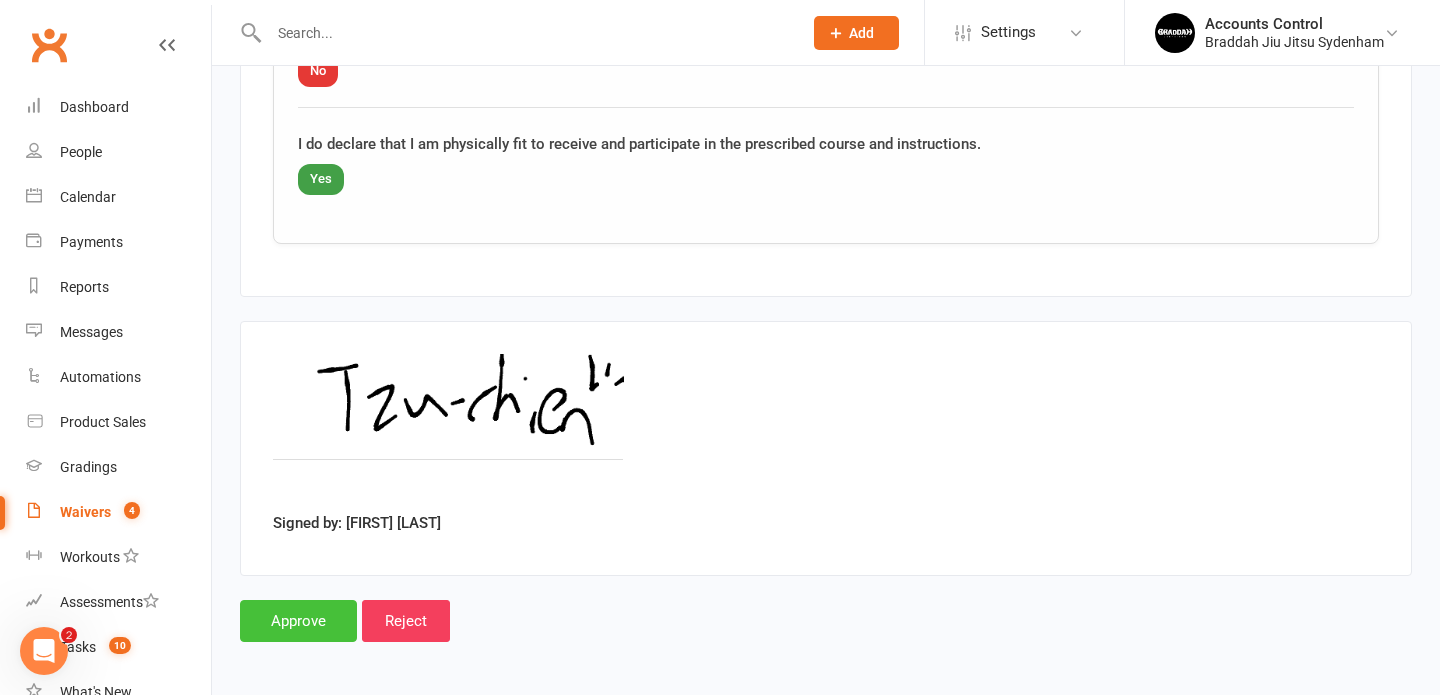 click on "Approve" at bounding box center [298, 621] 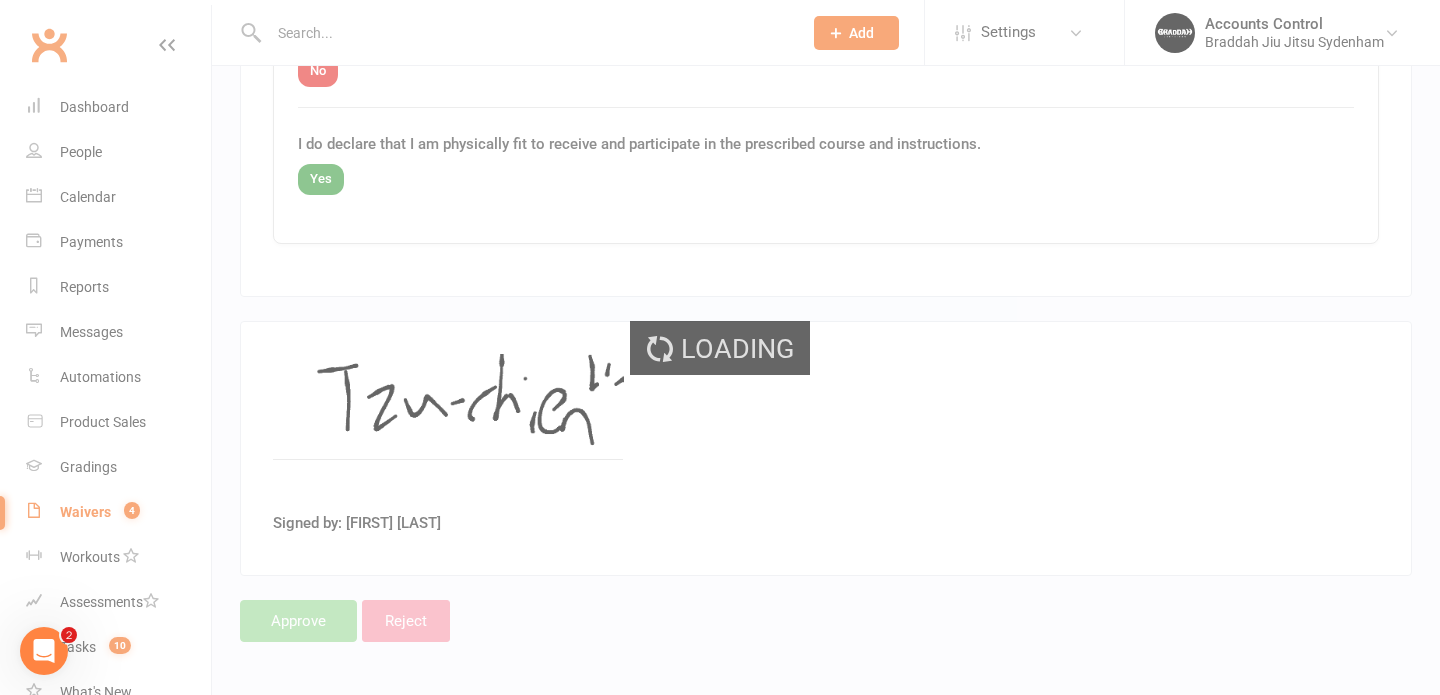 scroll, scrollTop: 0, scrollLeft: 0, axis: both 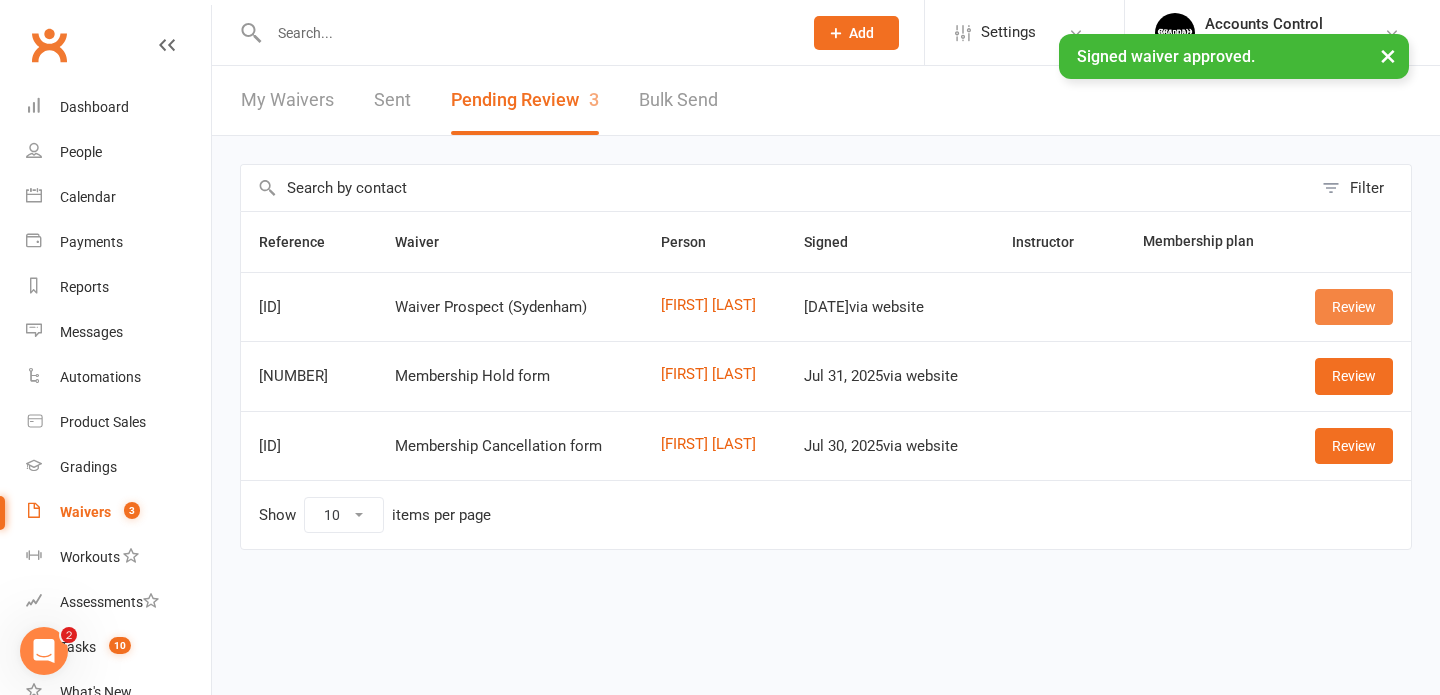 click on "Review" at bounding box center [1354, 307] 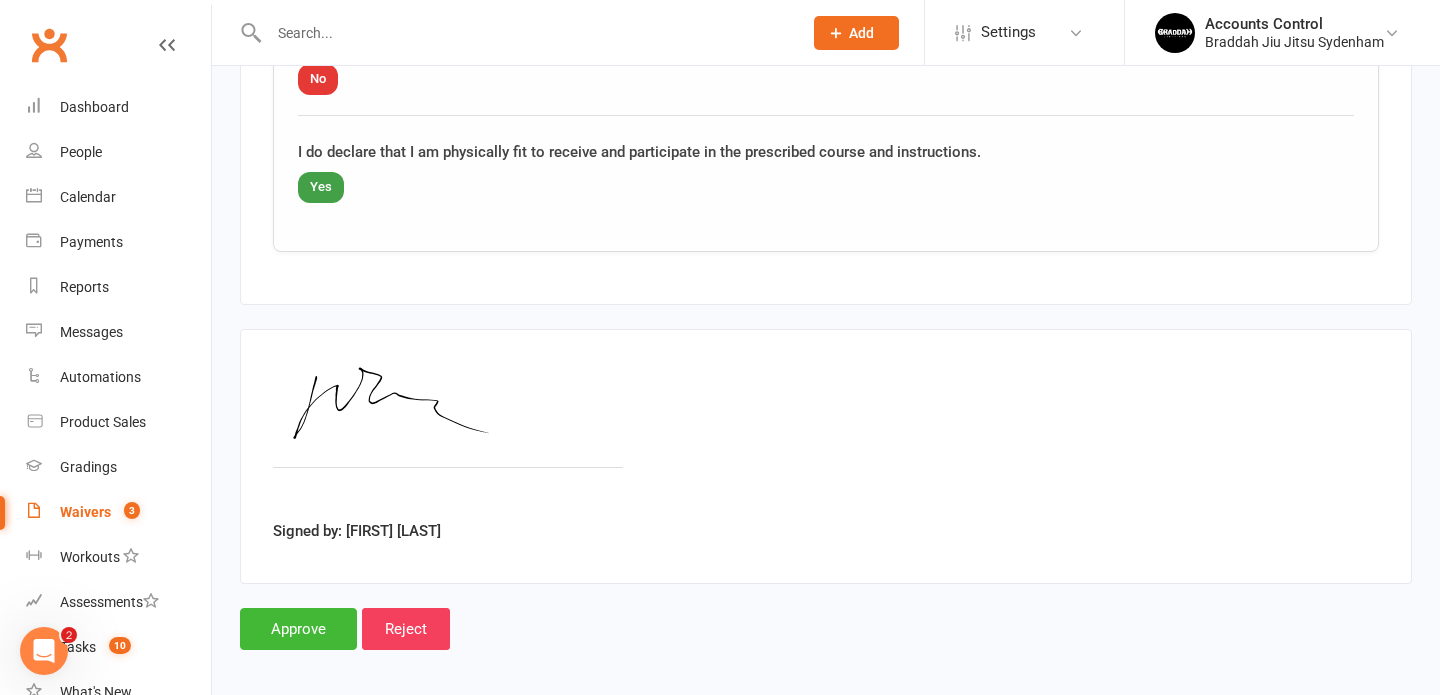 scroll, scrollTop: 2272, scrollLeft: 0, axis: vertical 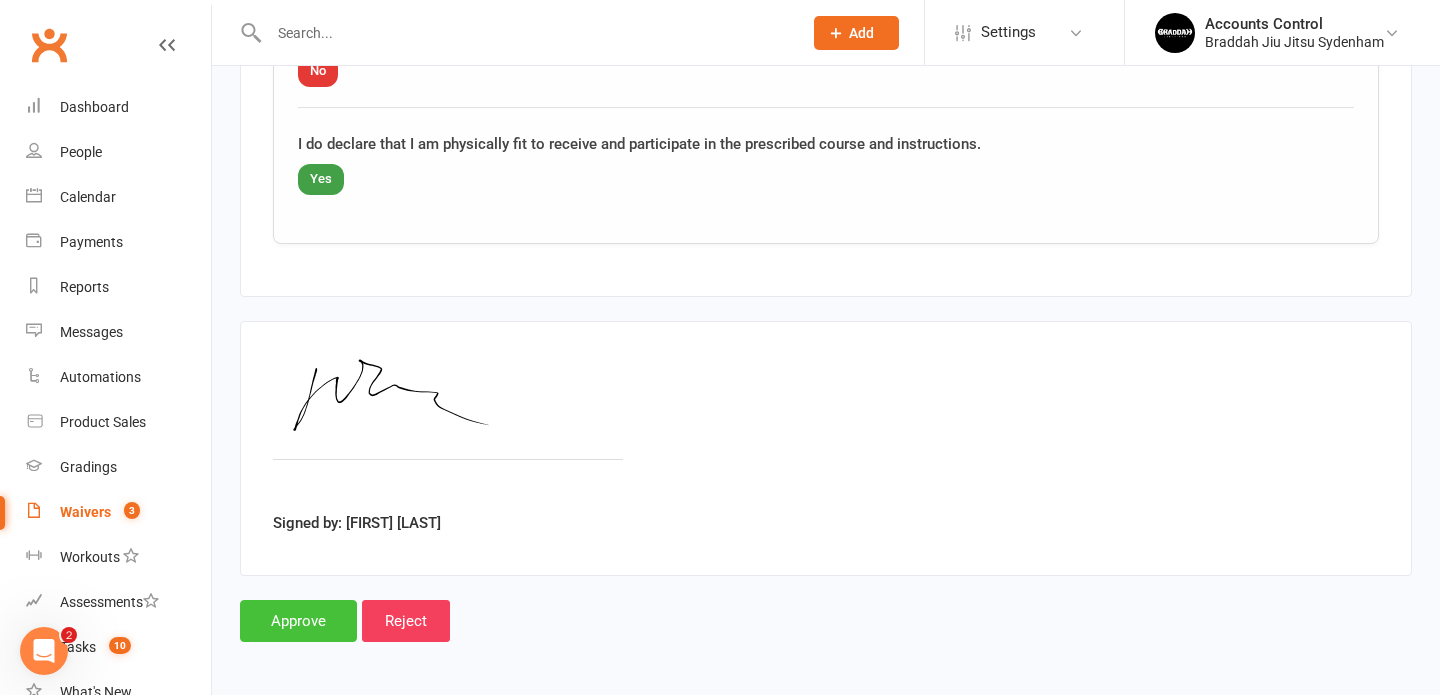click on "Approve" at bounding box center [298, 621] 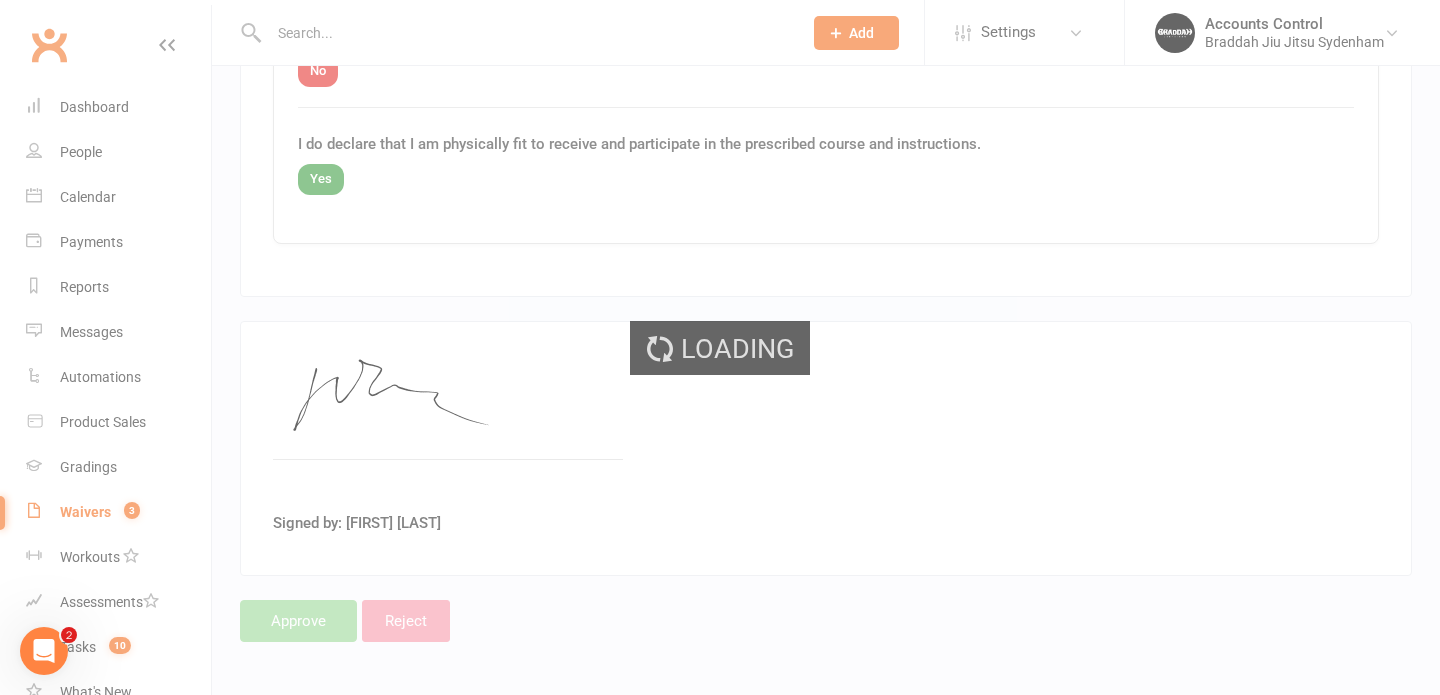scroll, scrollTop: 0, scrollLeft: 0, axis: both 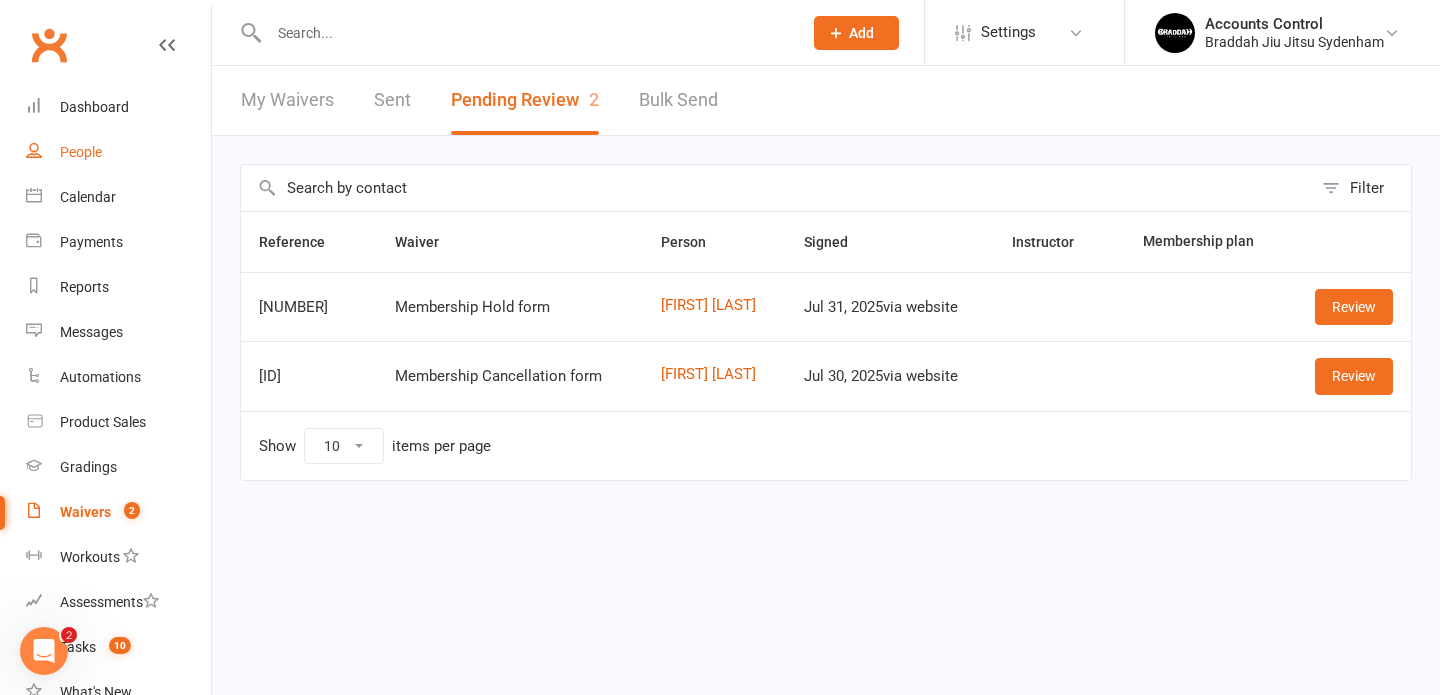 click on "People" at bounding box center [81, 152] 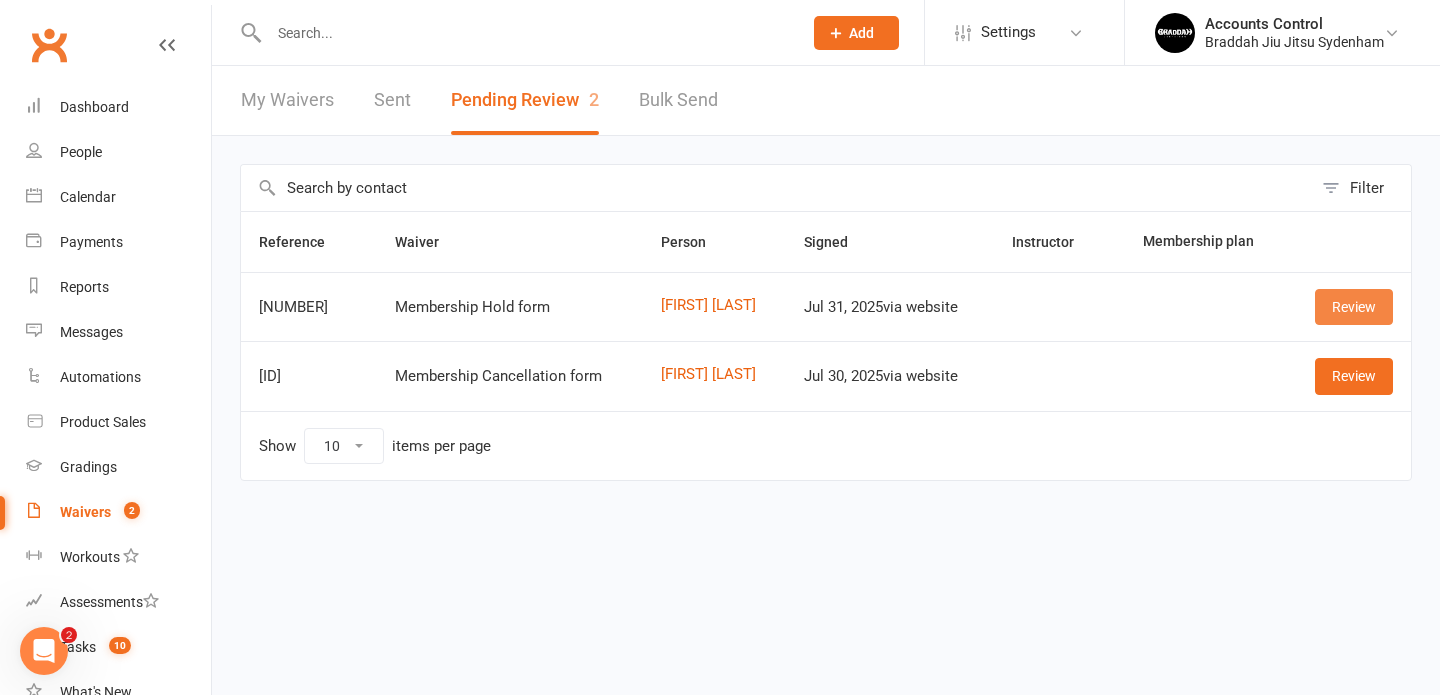 click on "Review" at bounding box center (1354, 307) 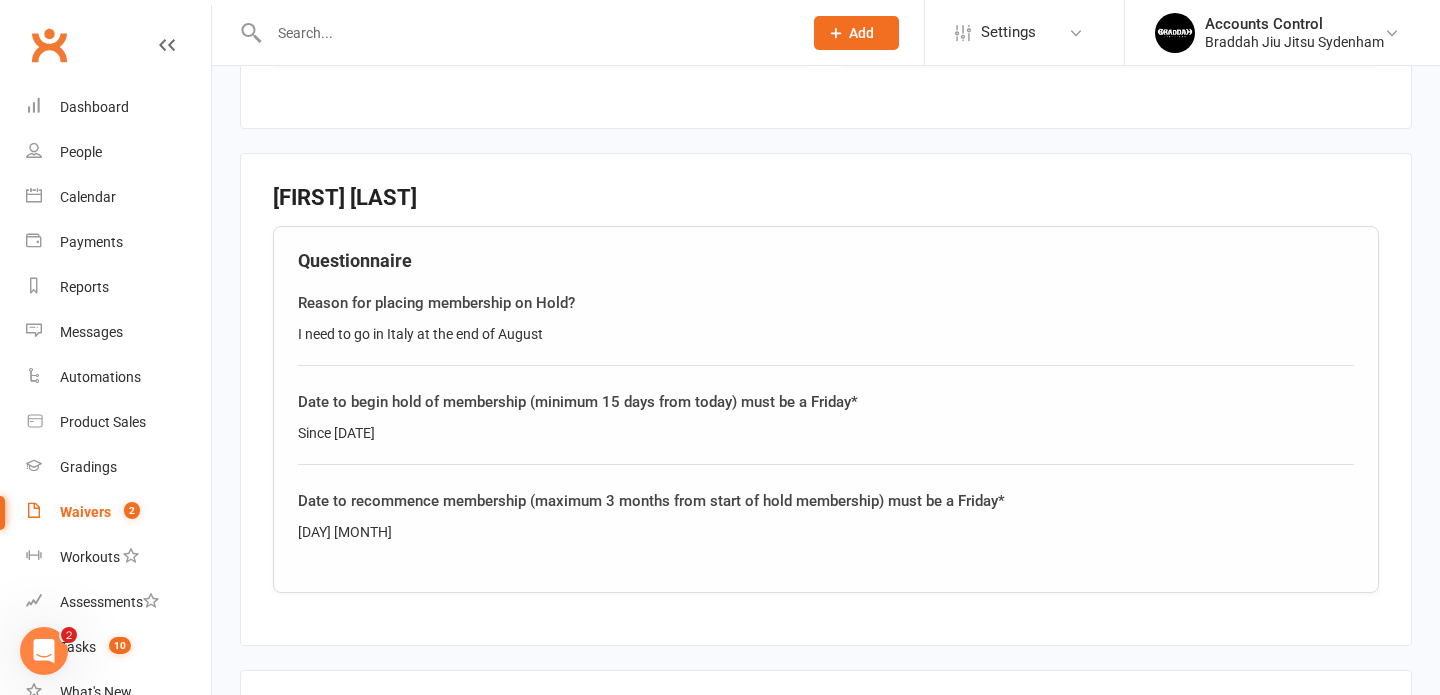 scroll, scrollTop: 513, scrollLeft: 0, axis: vertical 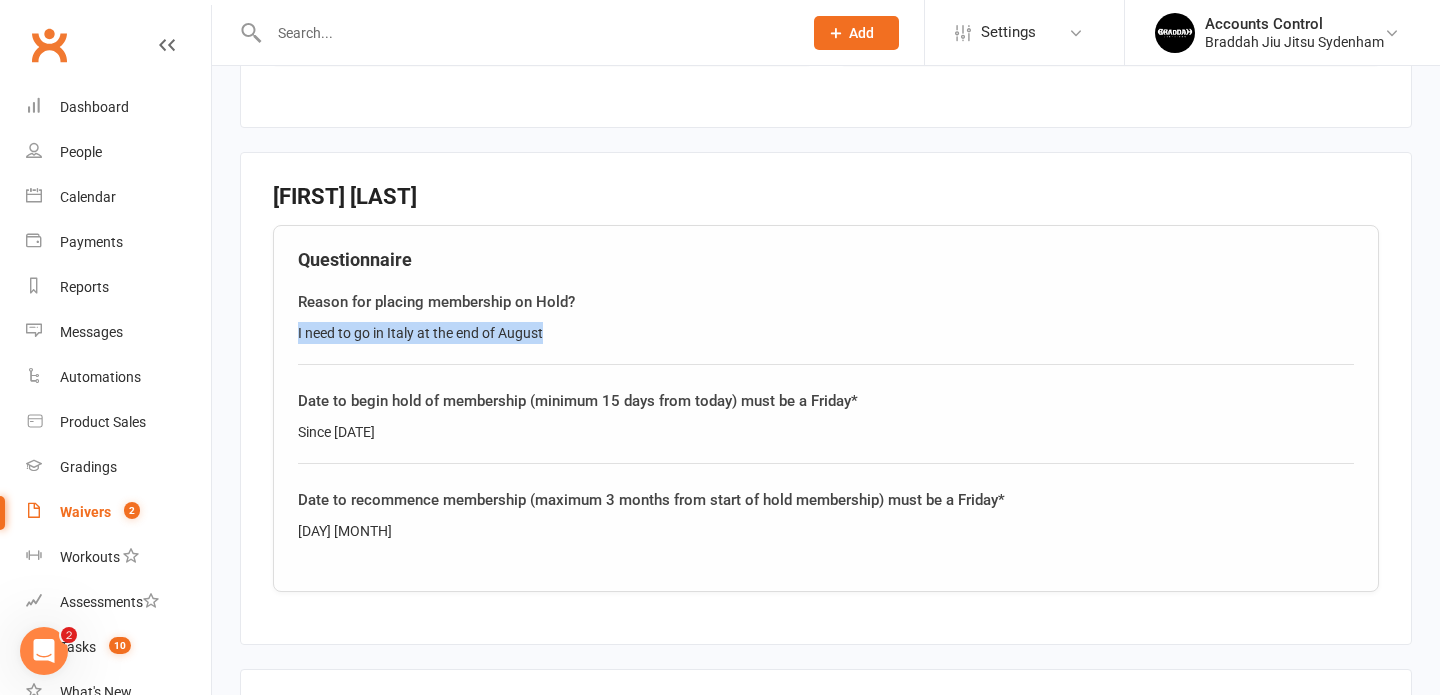 drag, startPoint x: 567, startPoint y: 324, endPoint x: 260, endPoint y: 325, distance: 307.00162 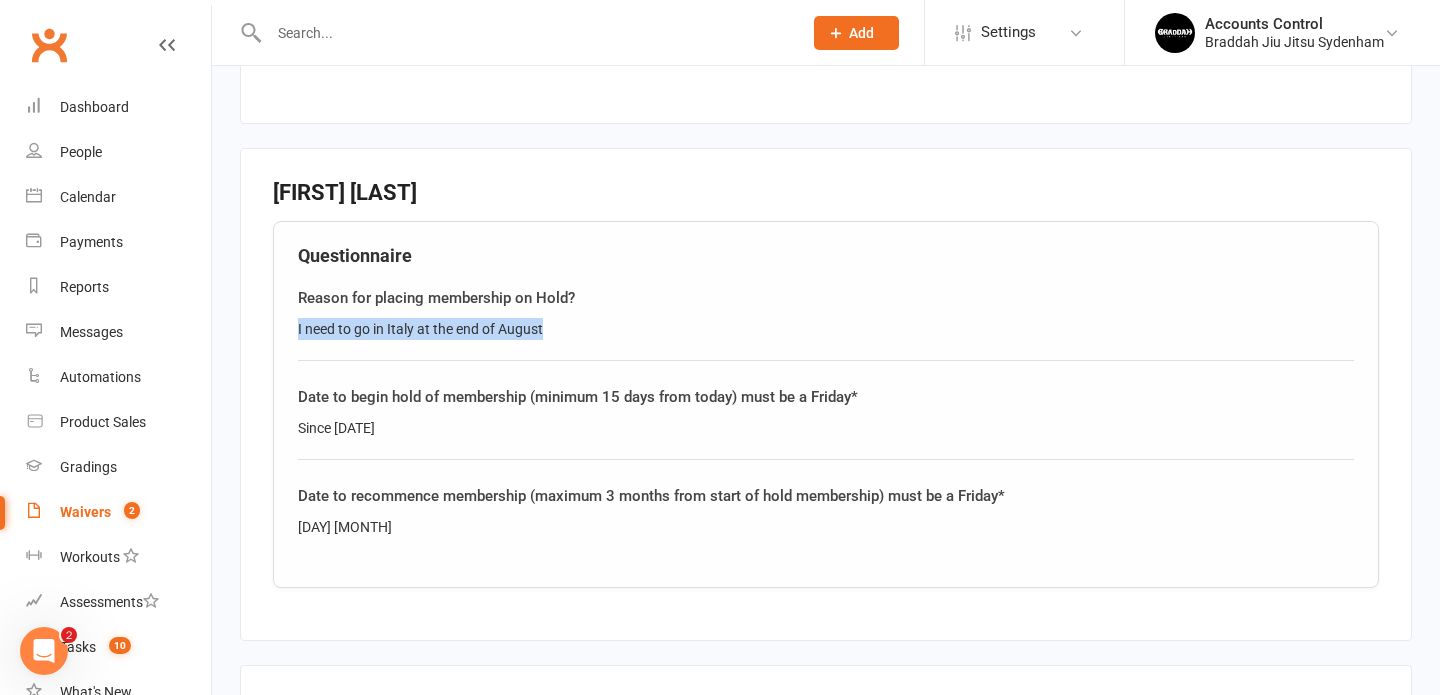 copy on "I need to go in Italy at the end of August" 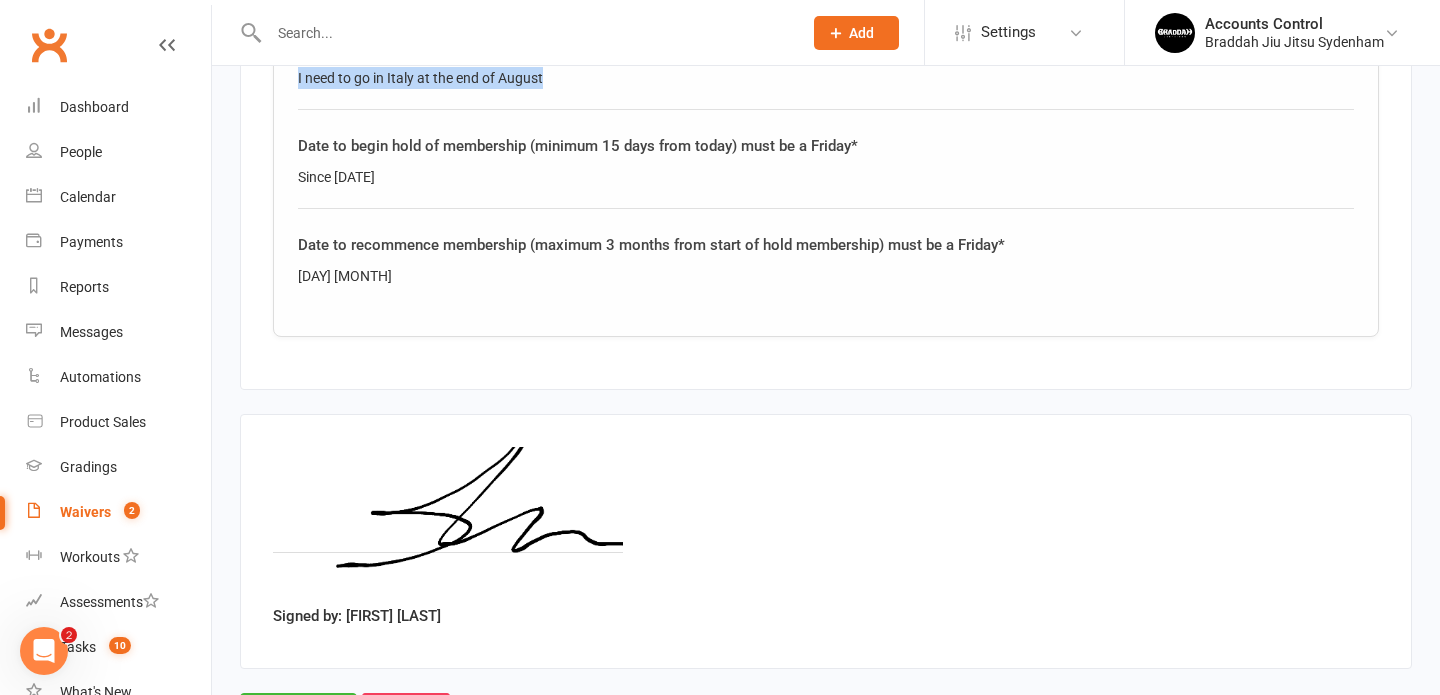scroll, scrollTop: 861, scrollLeft: 0, axis: vertical 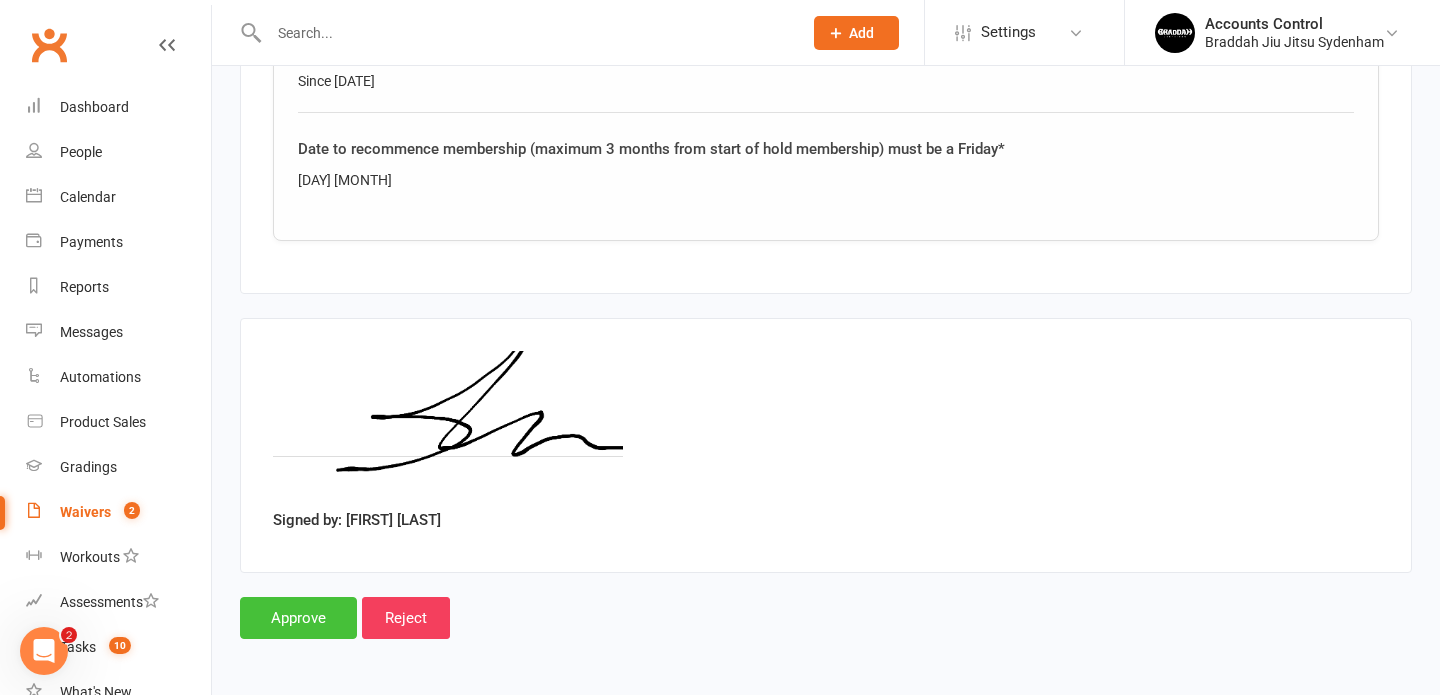 click on "Approve" at bounding box center (298, 618) 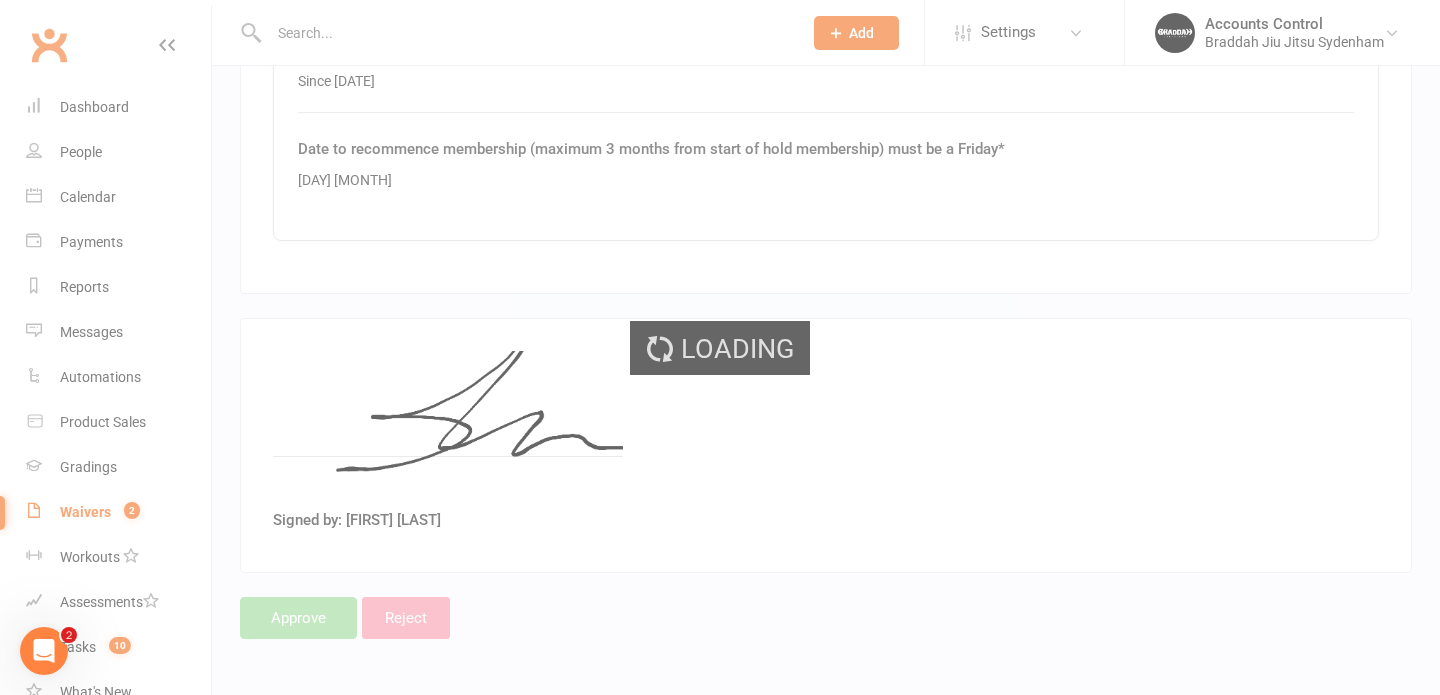 scroll, scrollTop: 0, scrollLeft: 0, axis: both 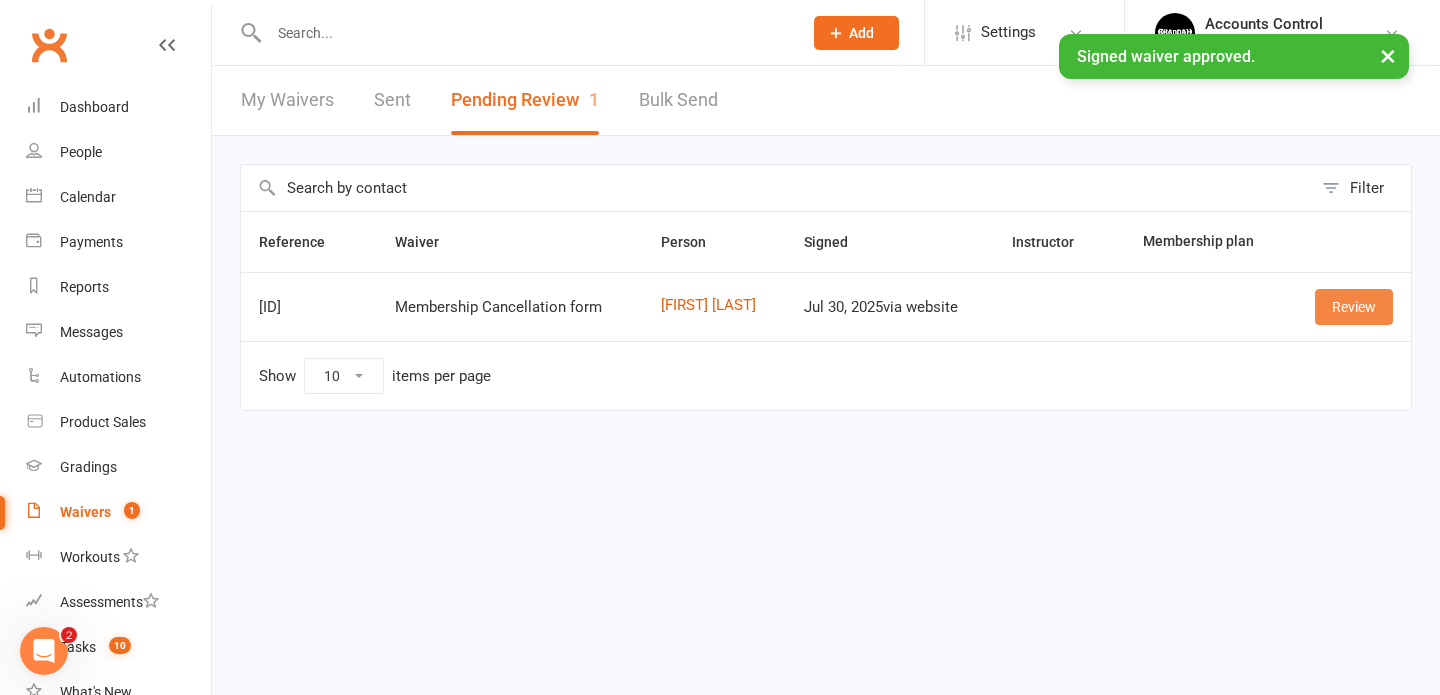 click on "Review" at bounding box center [1354, 307] 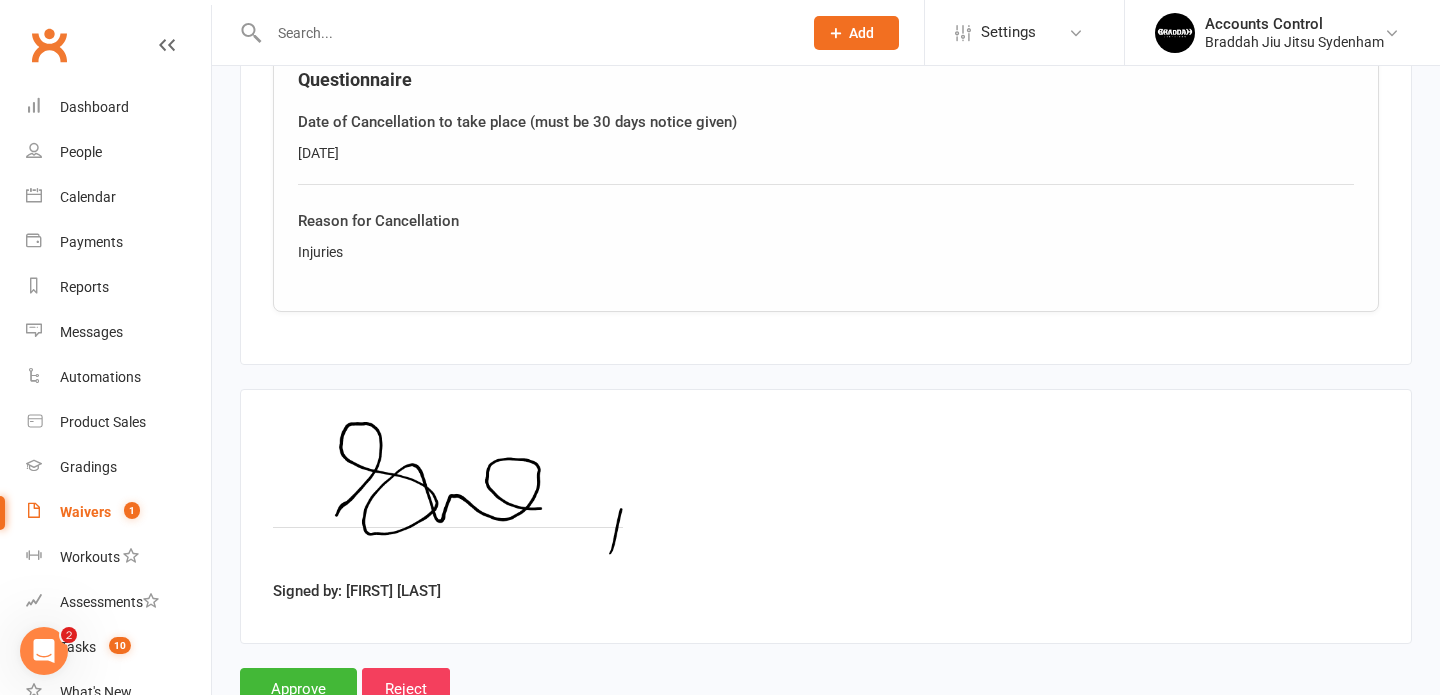 scroll, scrollTop: 761, scrollLeft: 0, axis: vertical 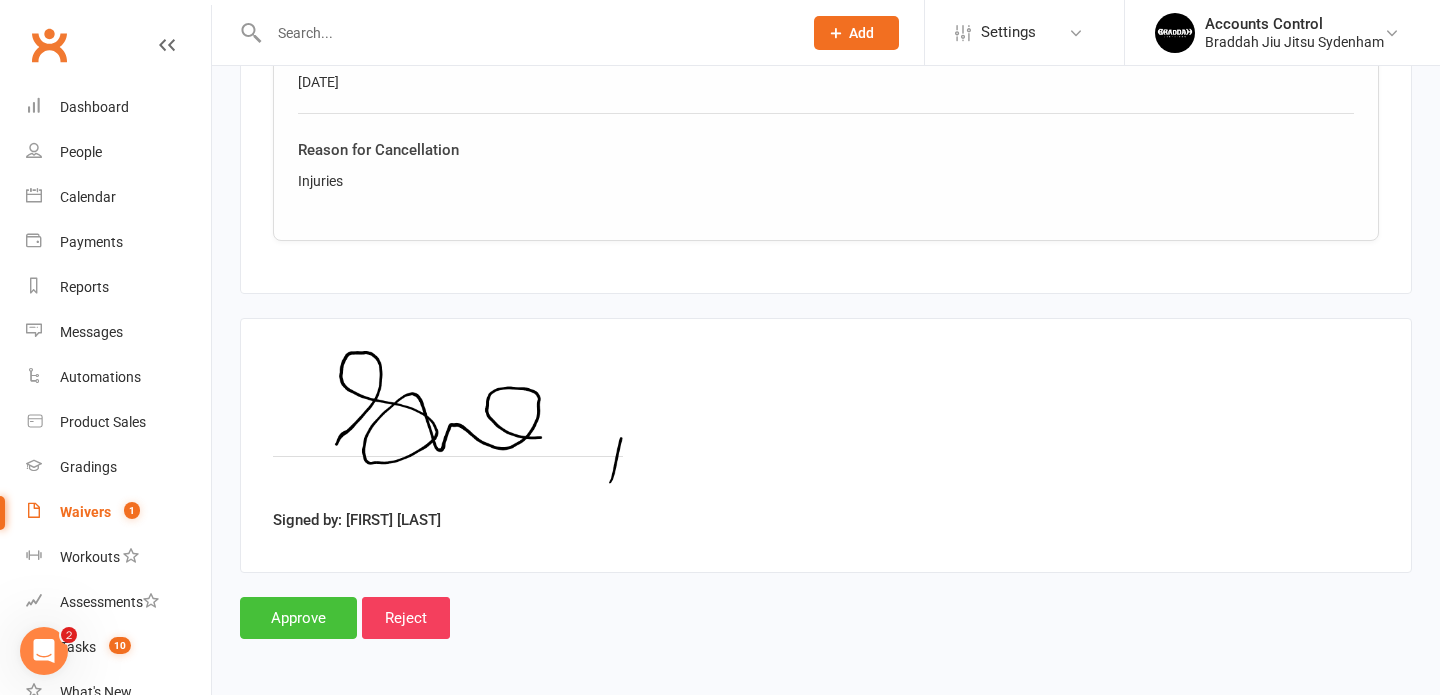 click on "Approve" at bounding box center (298, 618) 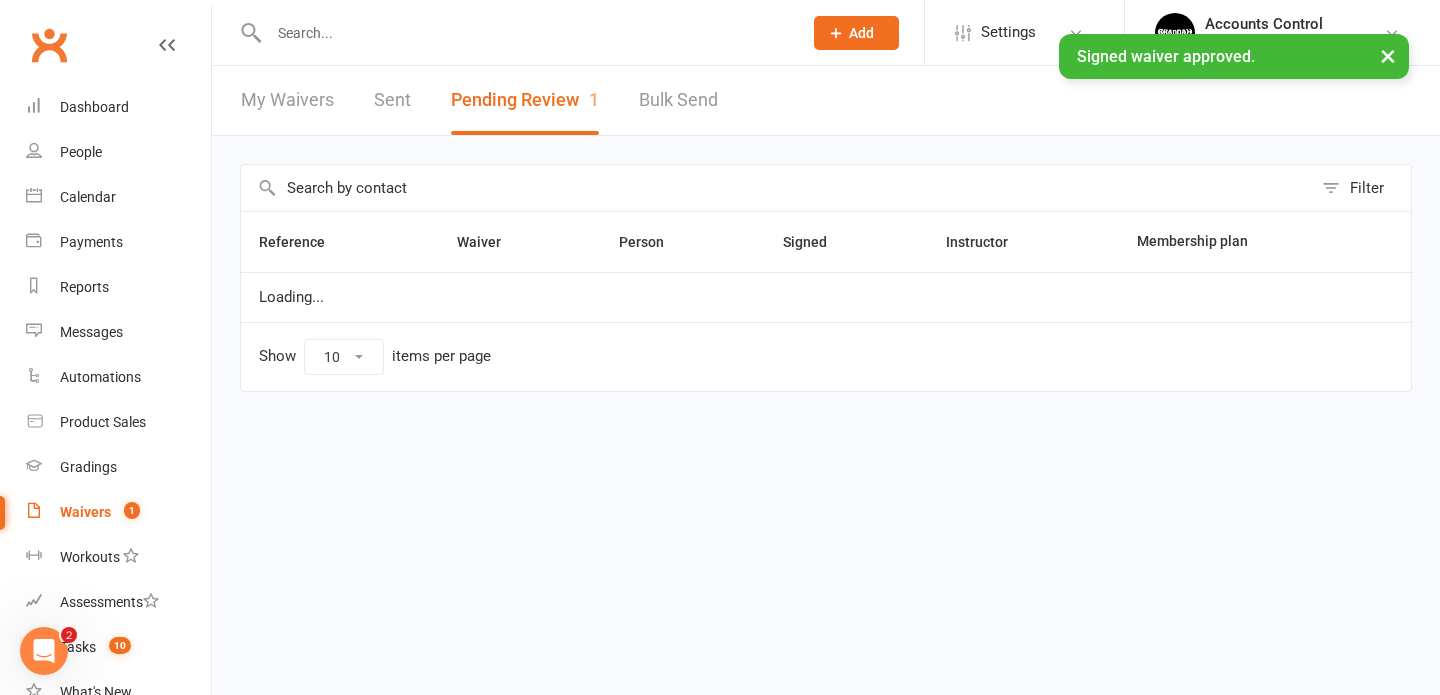 scroll, scrollTop: 0, scrollLeft: 0, axis: both 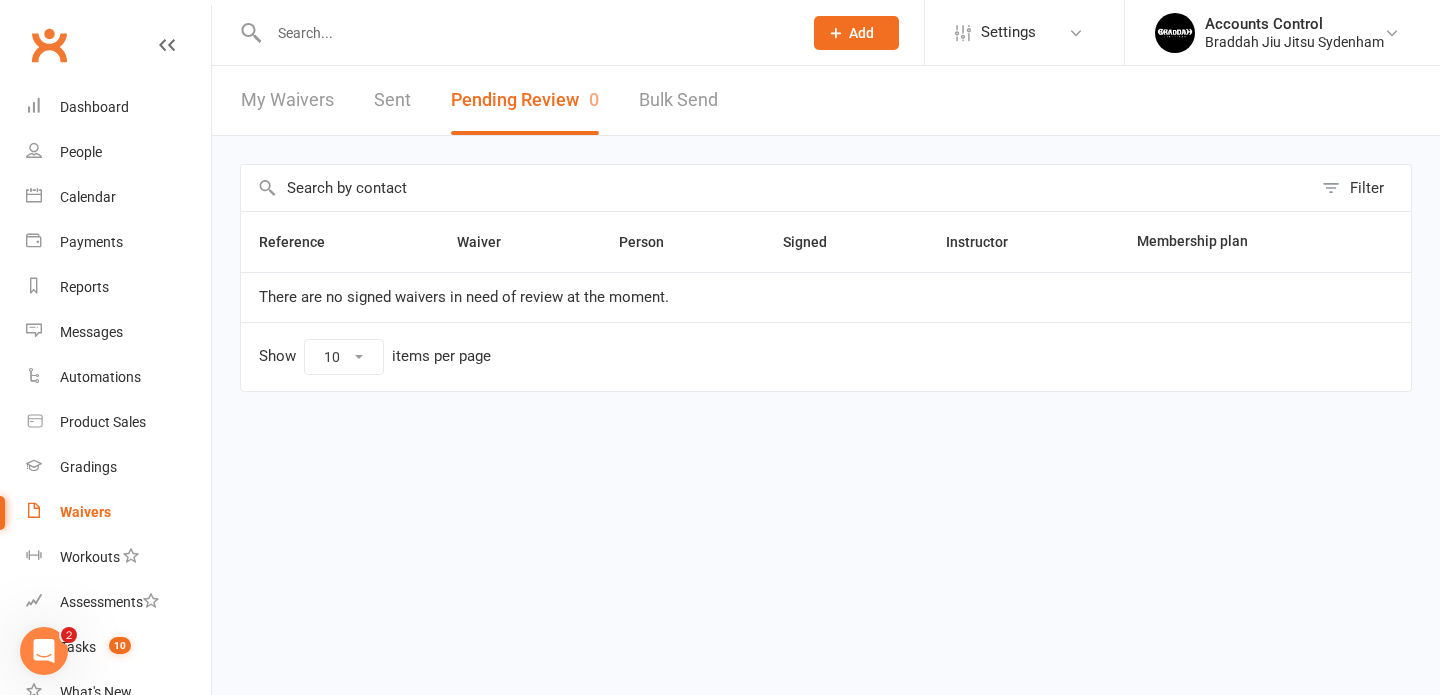 drag, startPoint x: 356, startPoint y: 61, endPoint x: 368, endPoint y: 48, distance: 17.691807 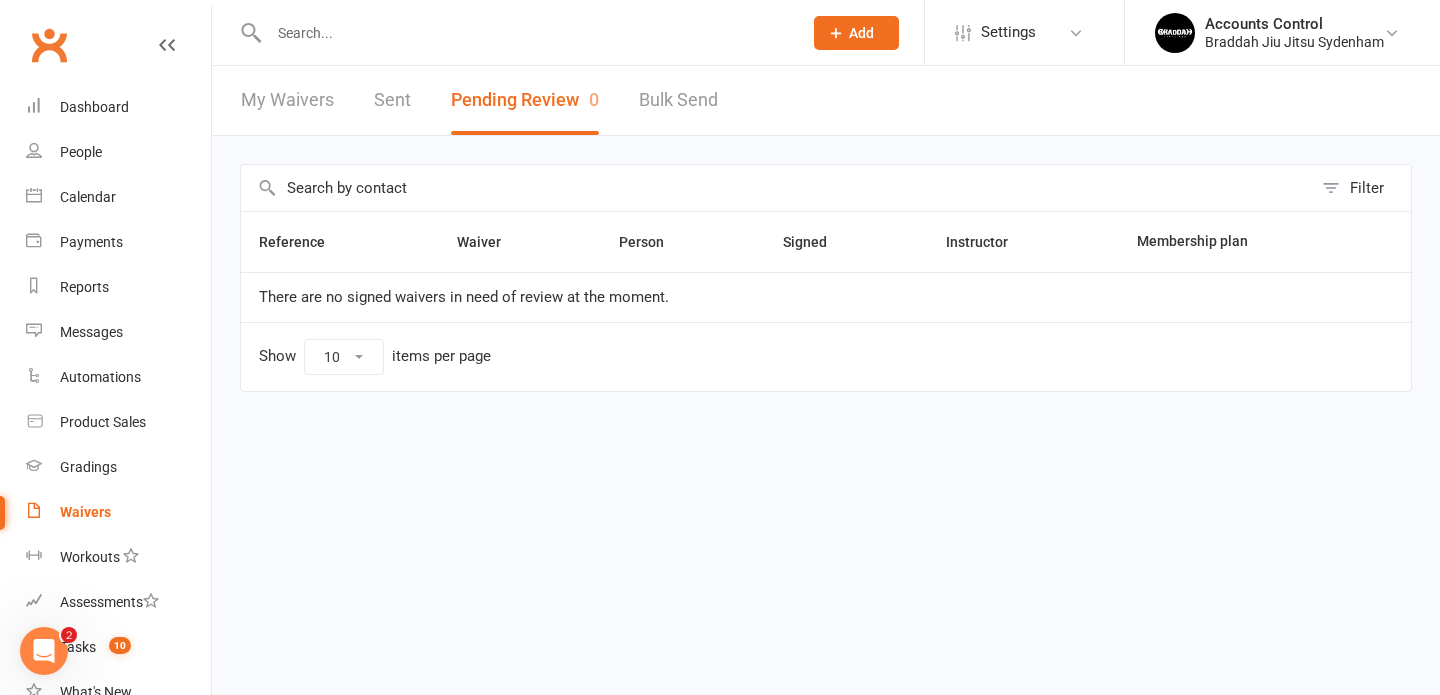 click at bounding box center (525, 33) 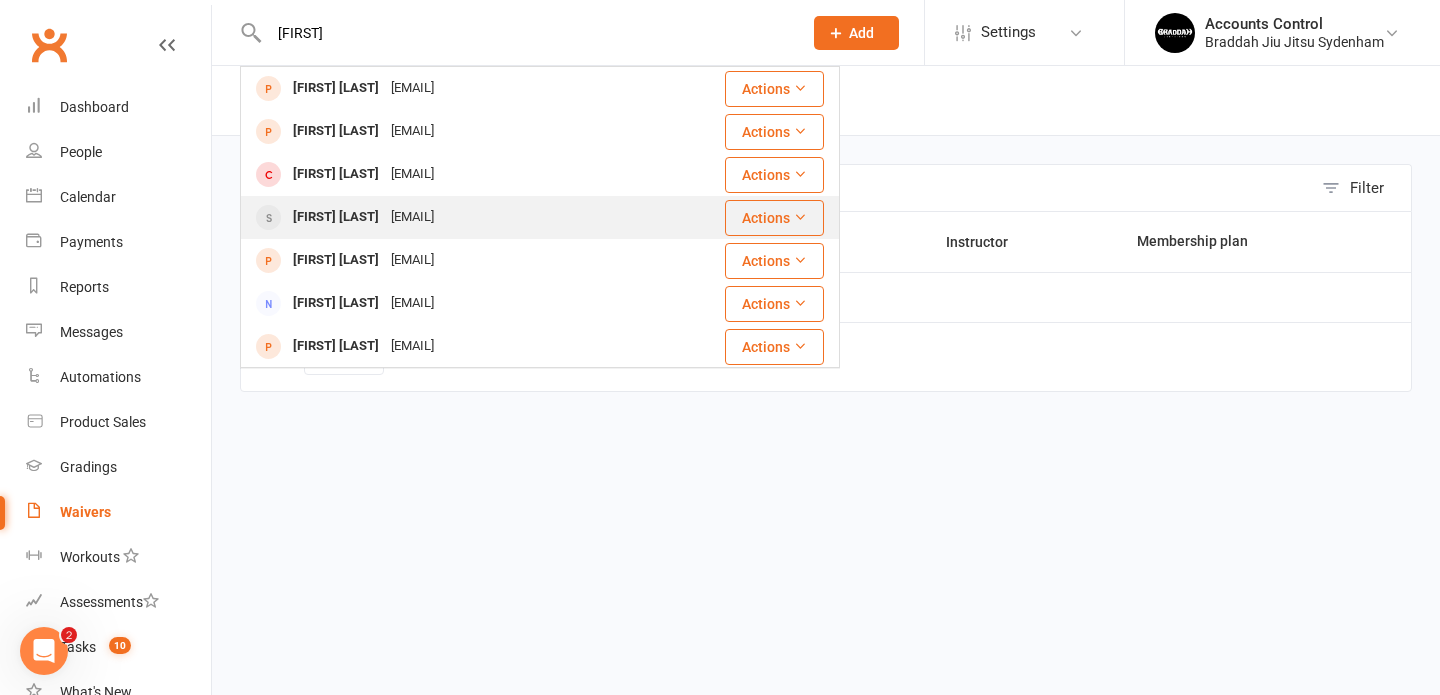 type on "john" 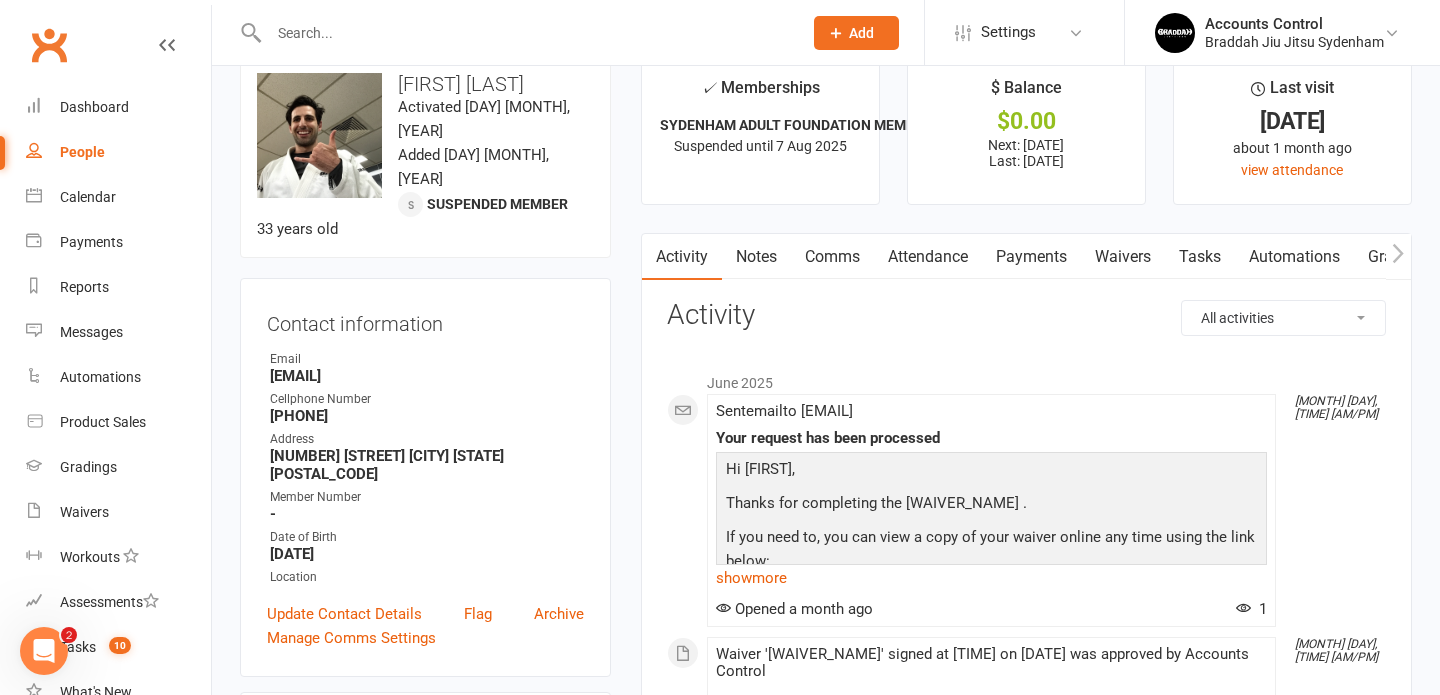 scroll, scrollTop: 0, scrollLeft: 0, axis: both 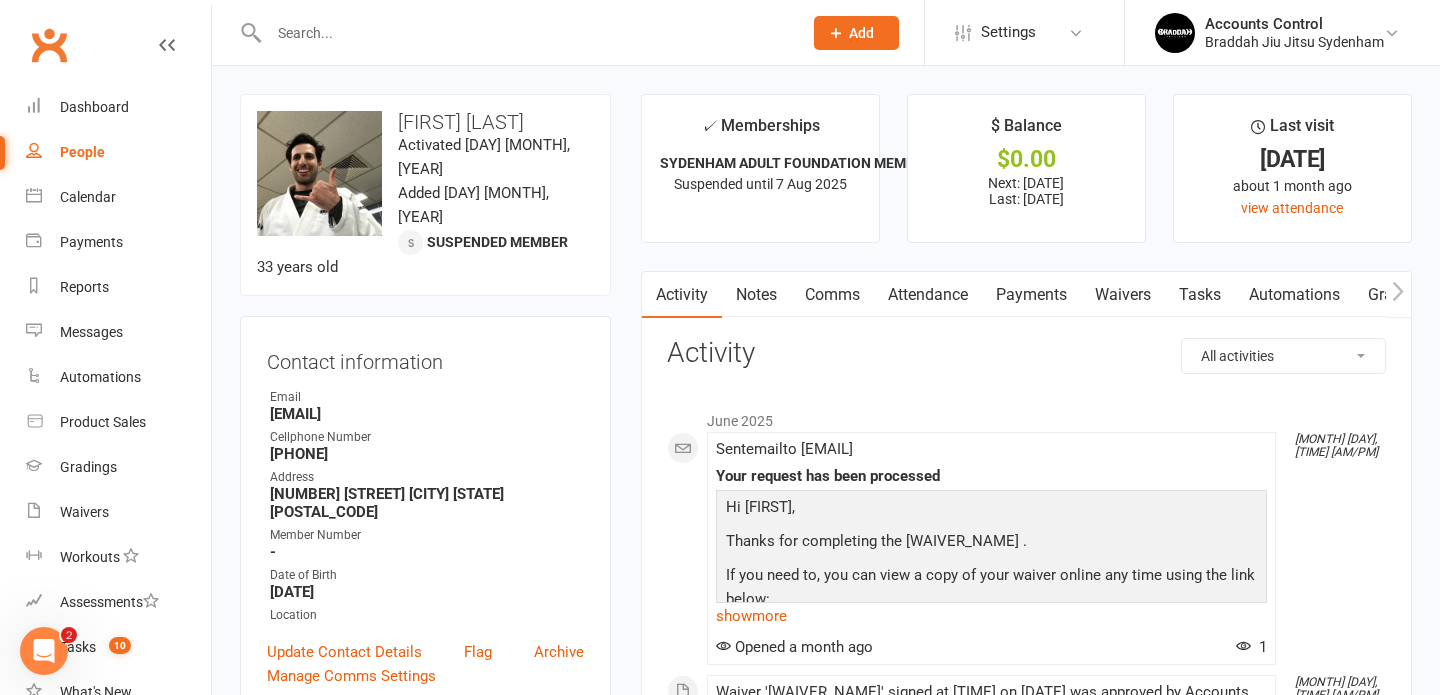 click on "Waivers" at bounding box center (1123, 295) 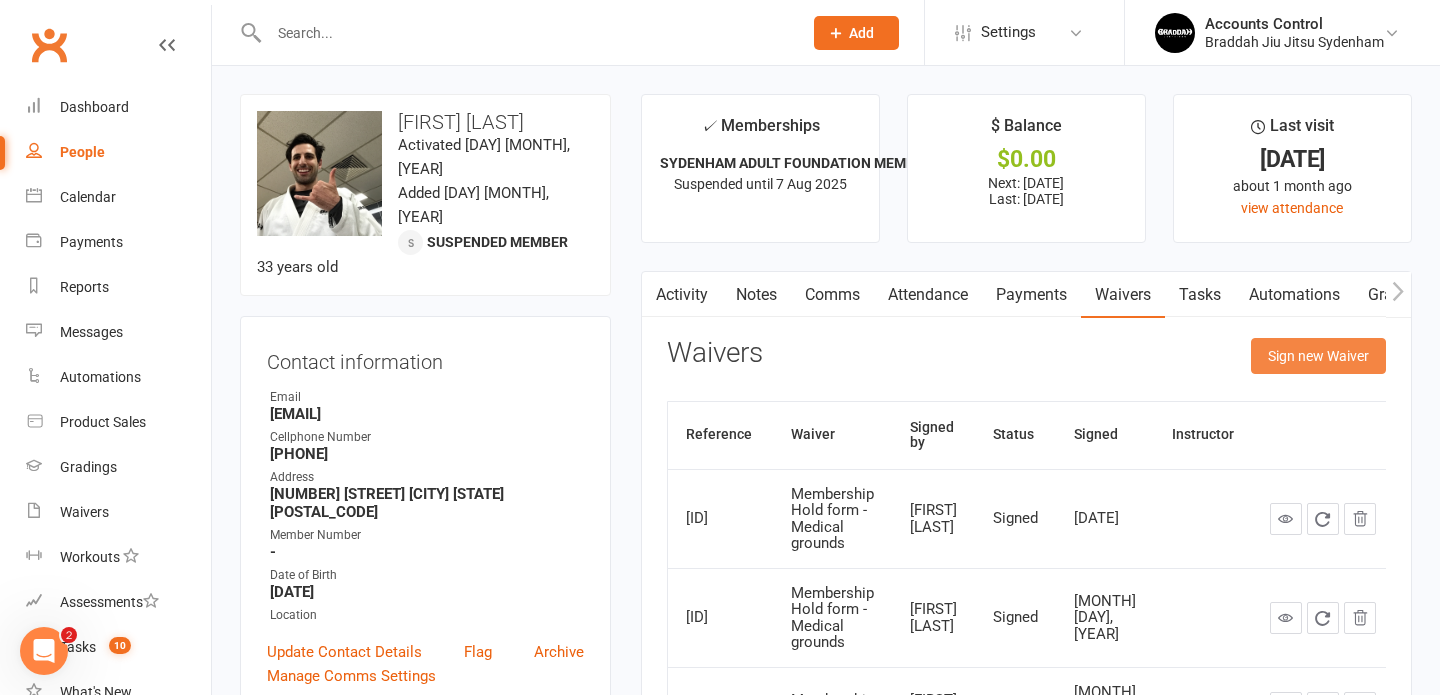 click on "Sign new Waiver" at bounding box center (1318, 356) 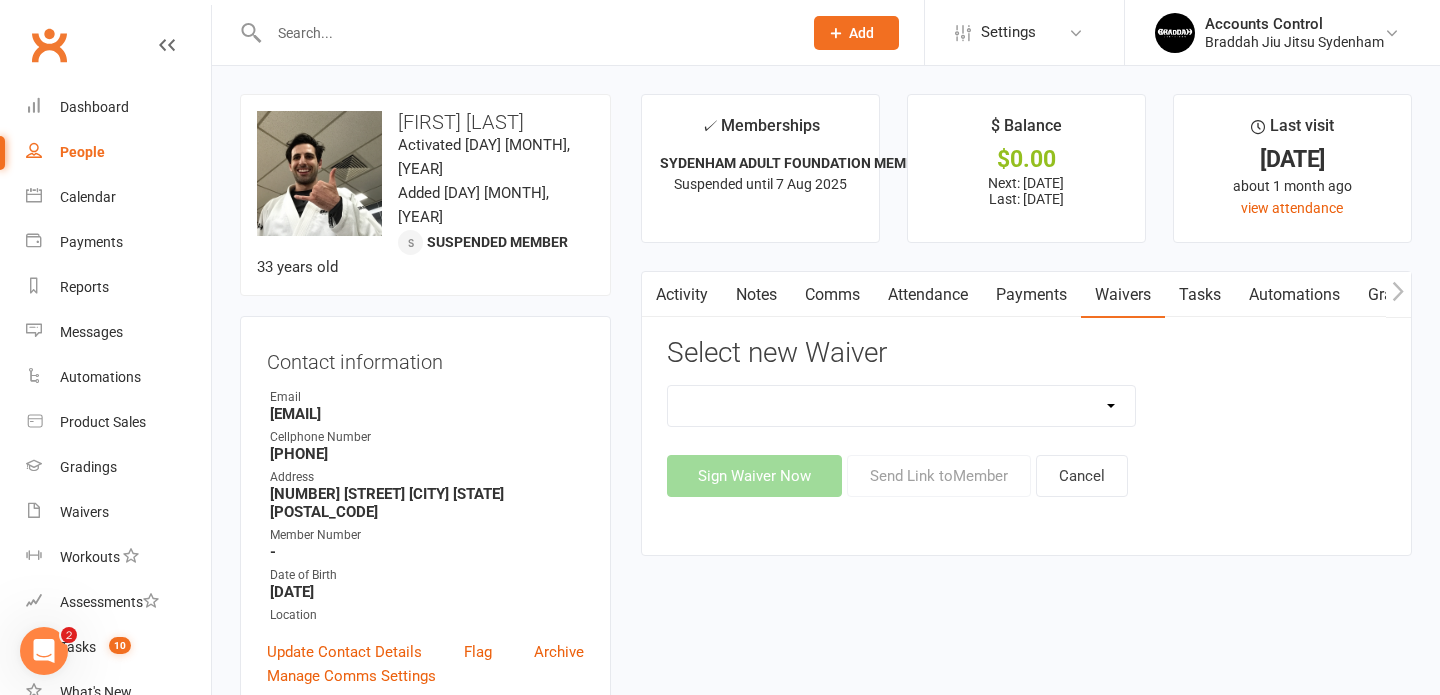 click on "Kids Exclusive Promo (25% OFF) KP SYDENHAM WAIVER + NEW MEMBER FORM ($50) KP SYDENHAM WAIVER + NEW MEMBER FORM ($55) Membership Cancellation form Membership Hold form Membership Hold form - Medical grounds New Member Form Payment Update Details Form SYDENHAM NEW MEMBER FORM ONLINE Waiver Member (Sydenham) Waiver Prospect (Sydenham)" at bounding box center (902, 406) 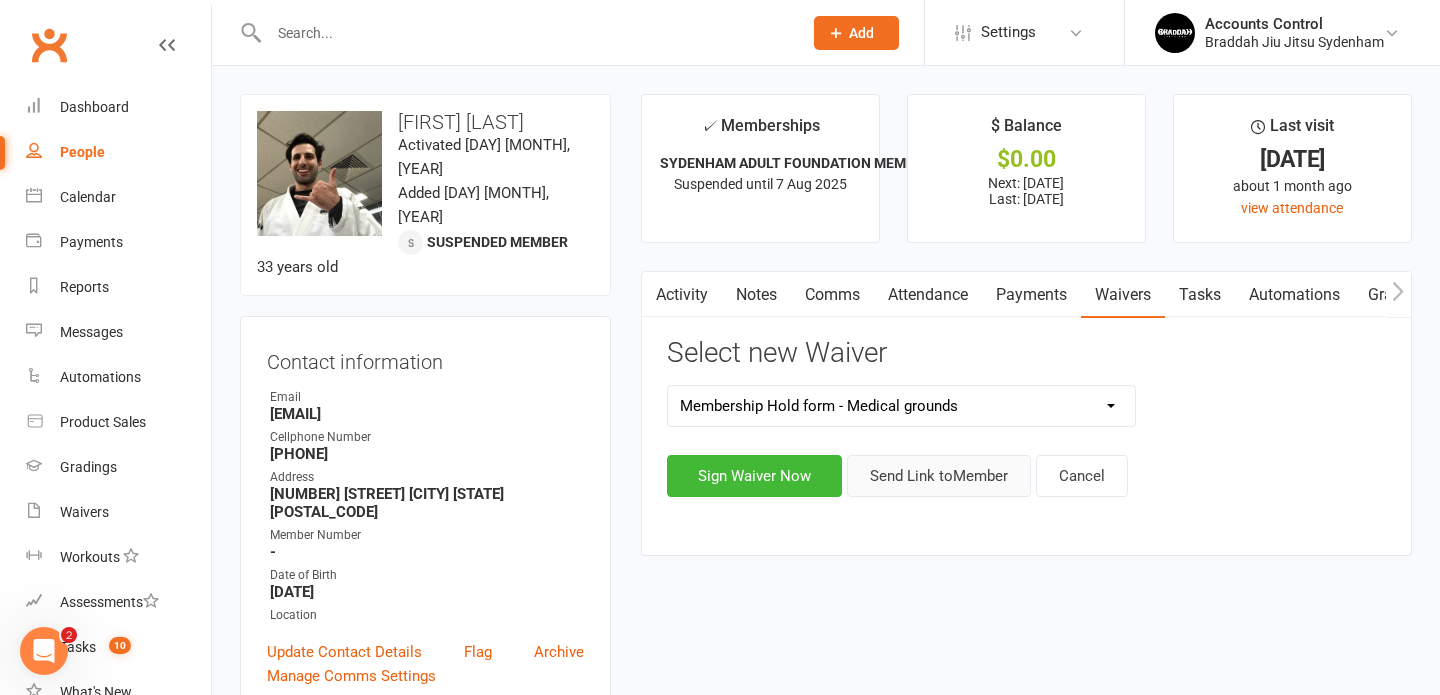 click on "Send Link to  Member" at bounding box center (939, 476) 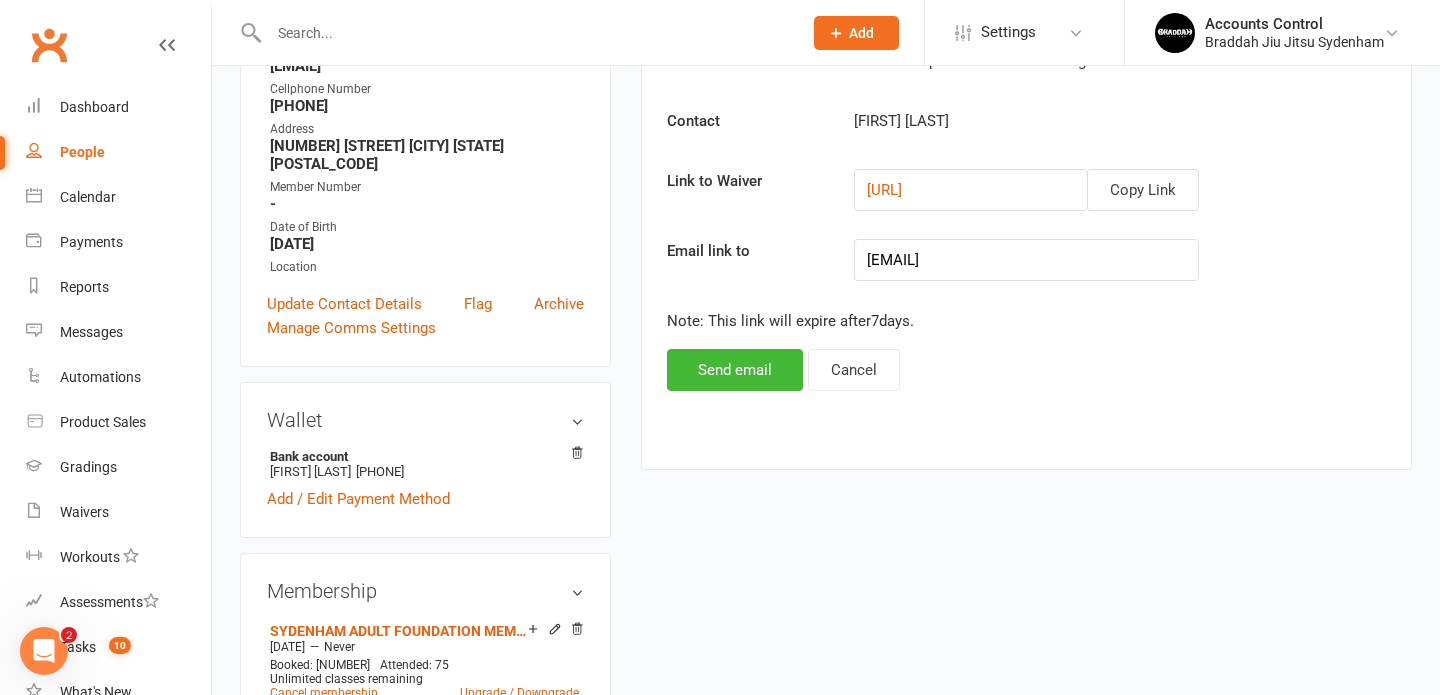 scroll, scrollTop: 356, scrollLeft: 0, axis: vertical 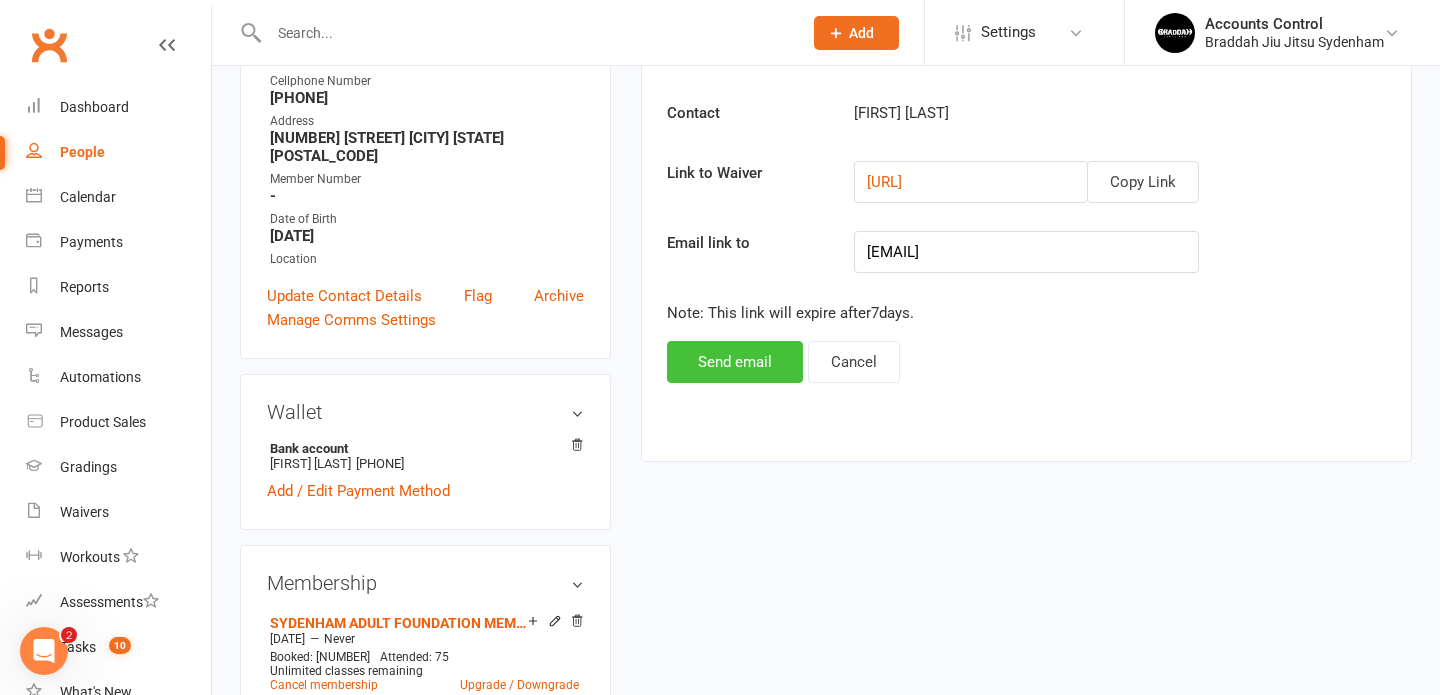 click on "Send email" at bounding box center [735, 362] 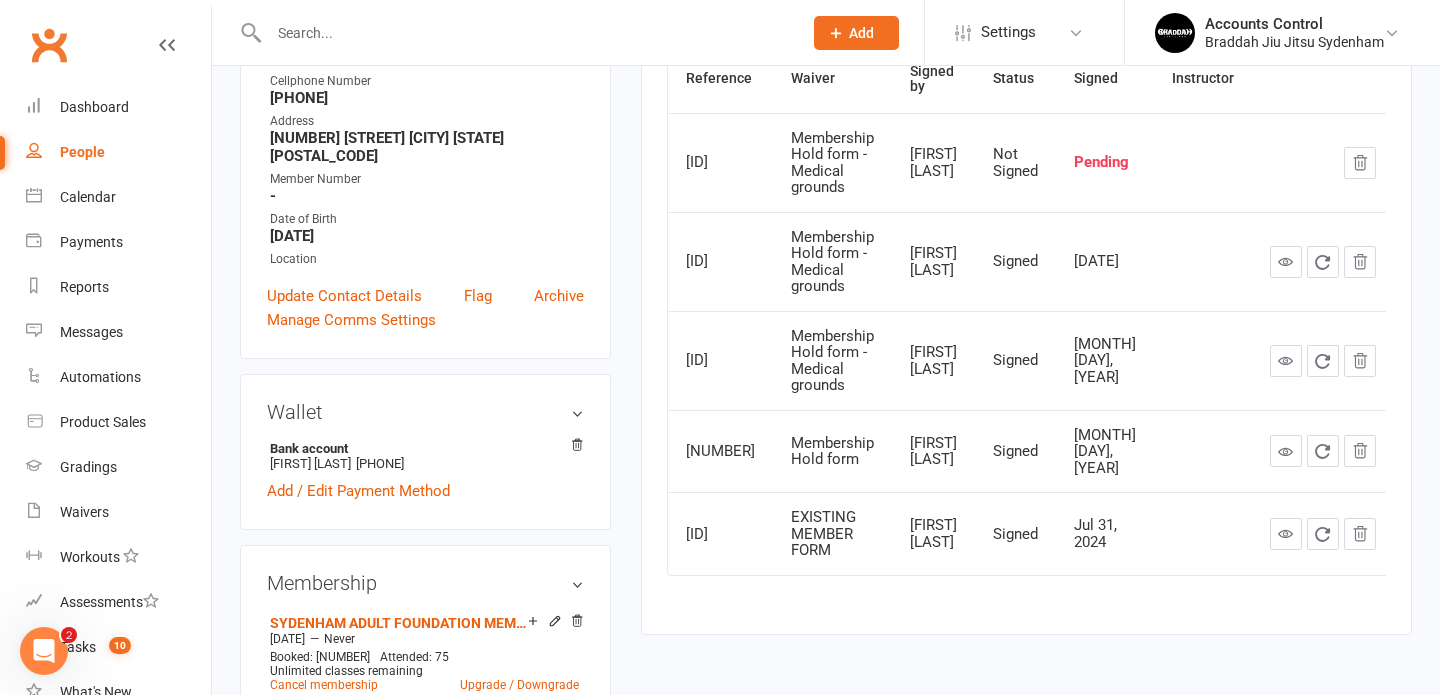 click at bounding box center [525, 33] 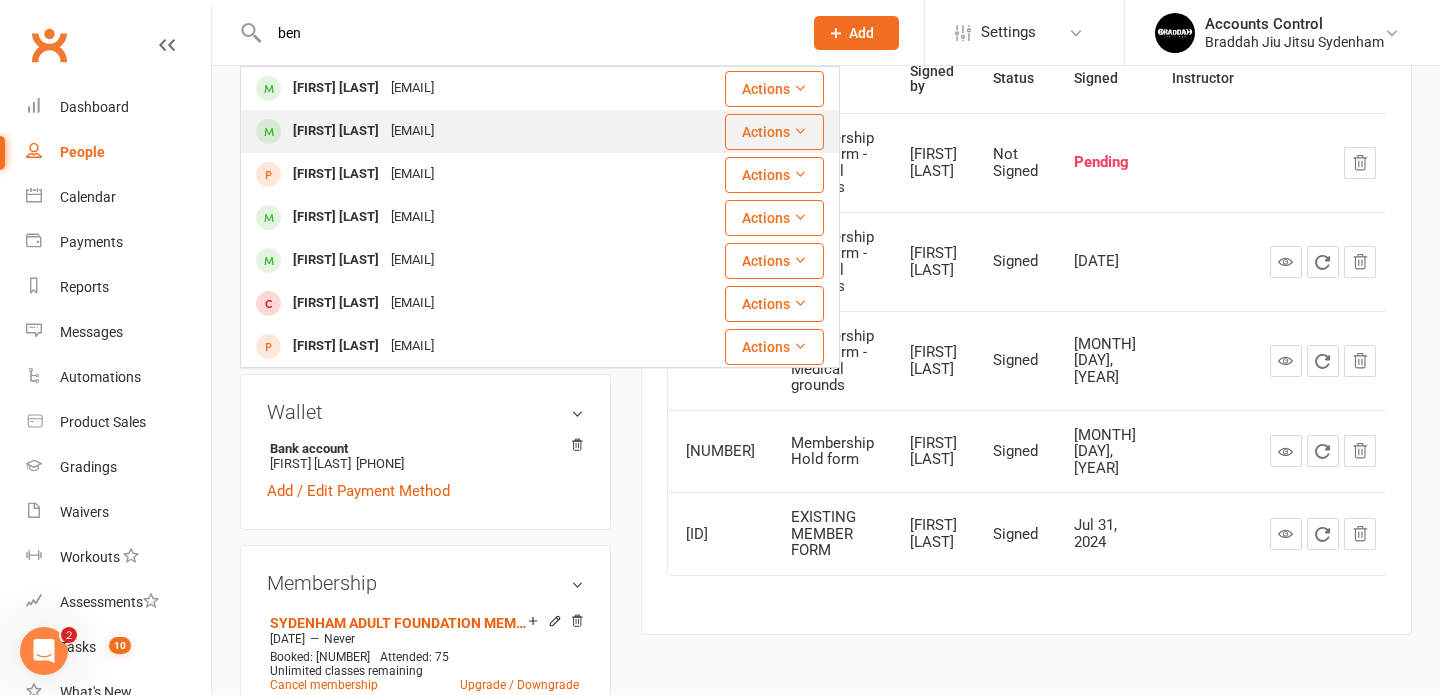 type on "ben" 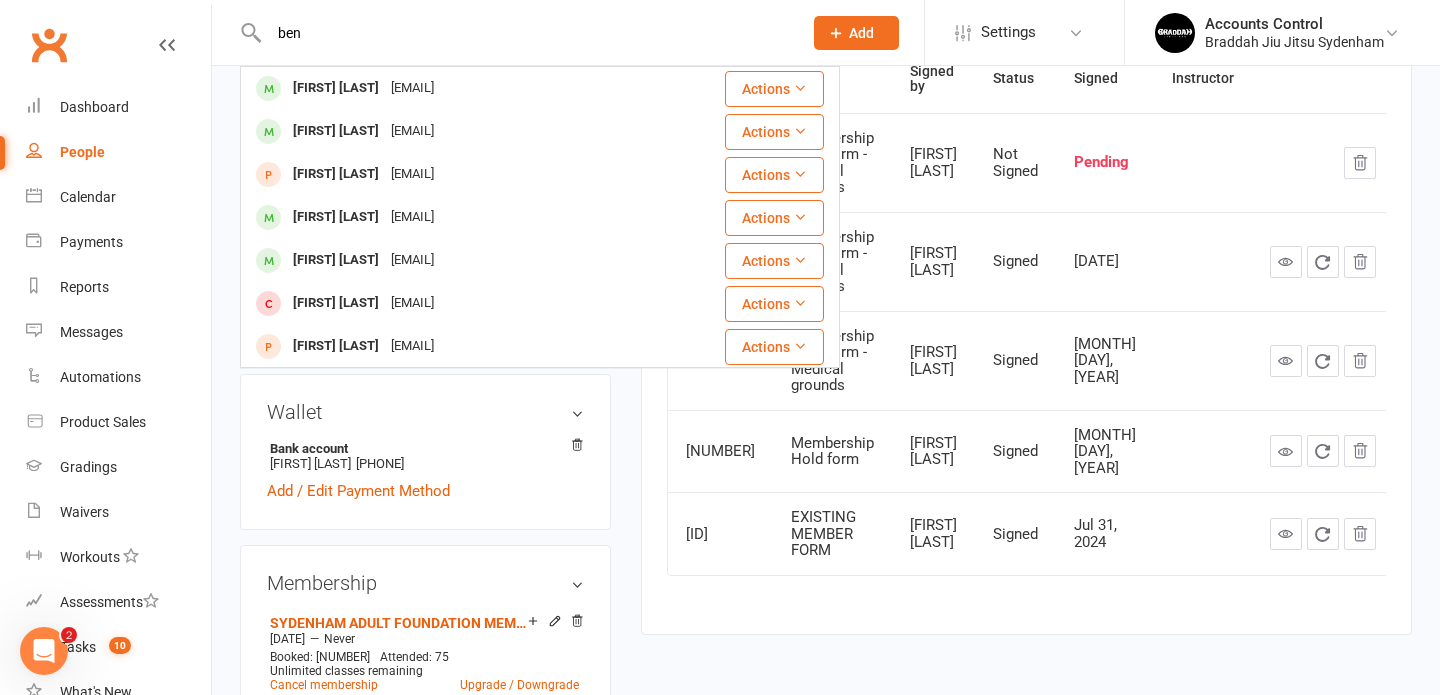 type 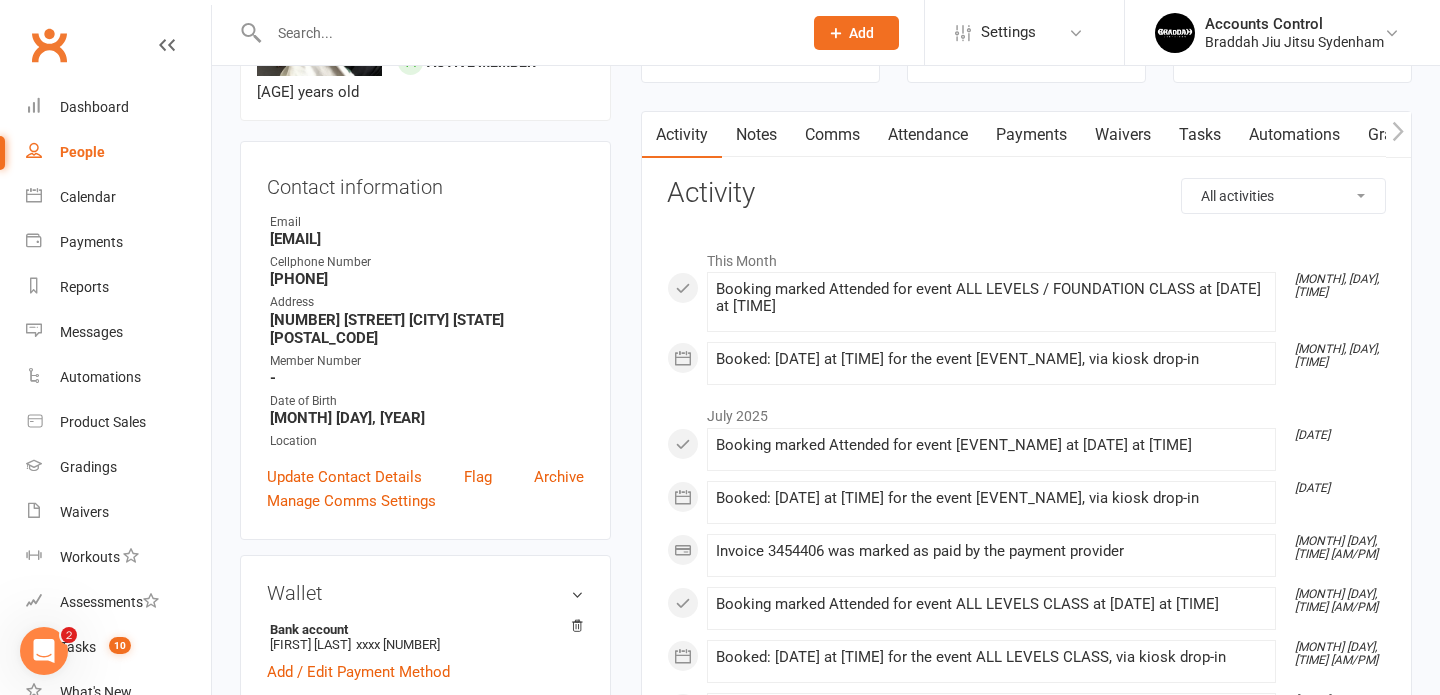 scroll, scrollTop: 0, scrollLeft: 0, axis: both 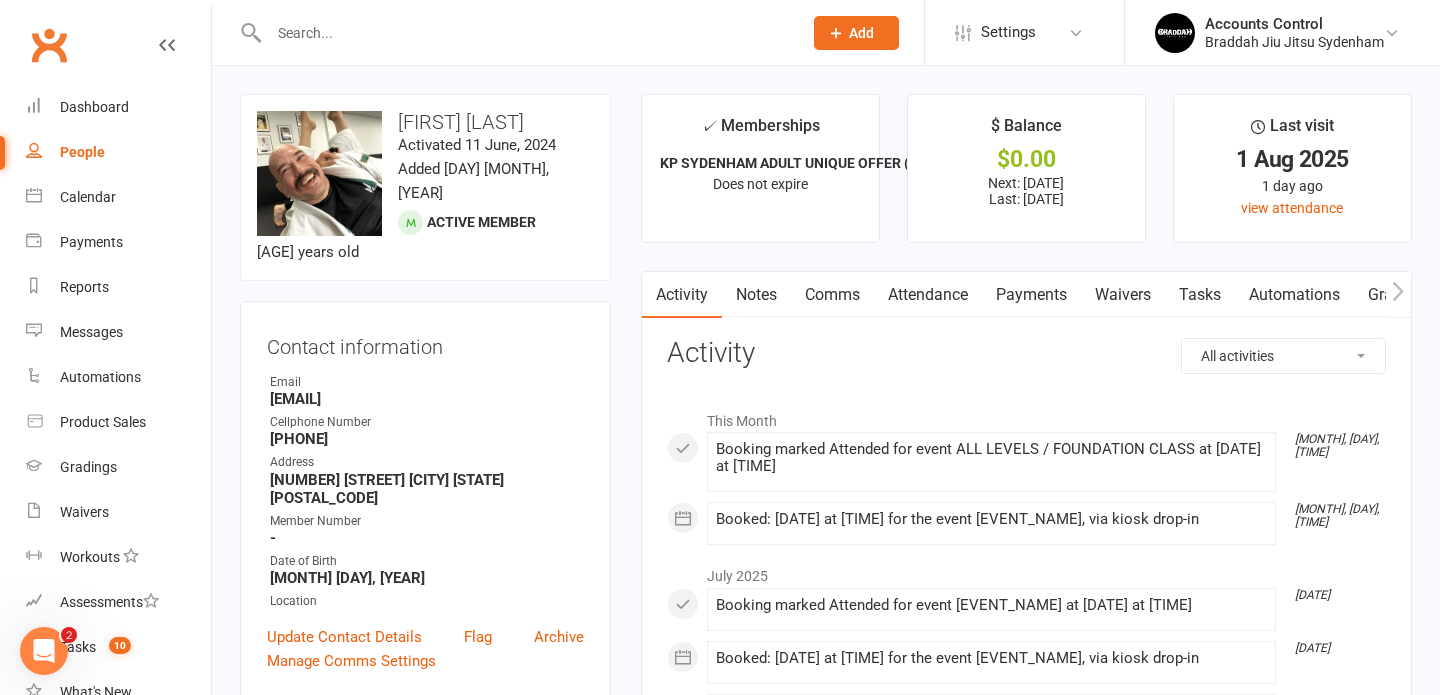 click on "Waivers" at bounding box center (1123, 295) 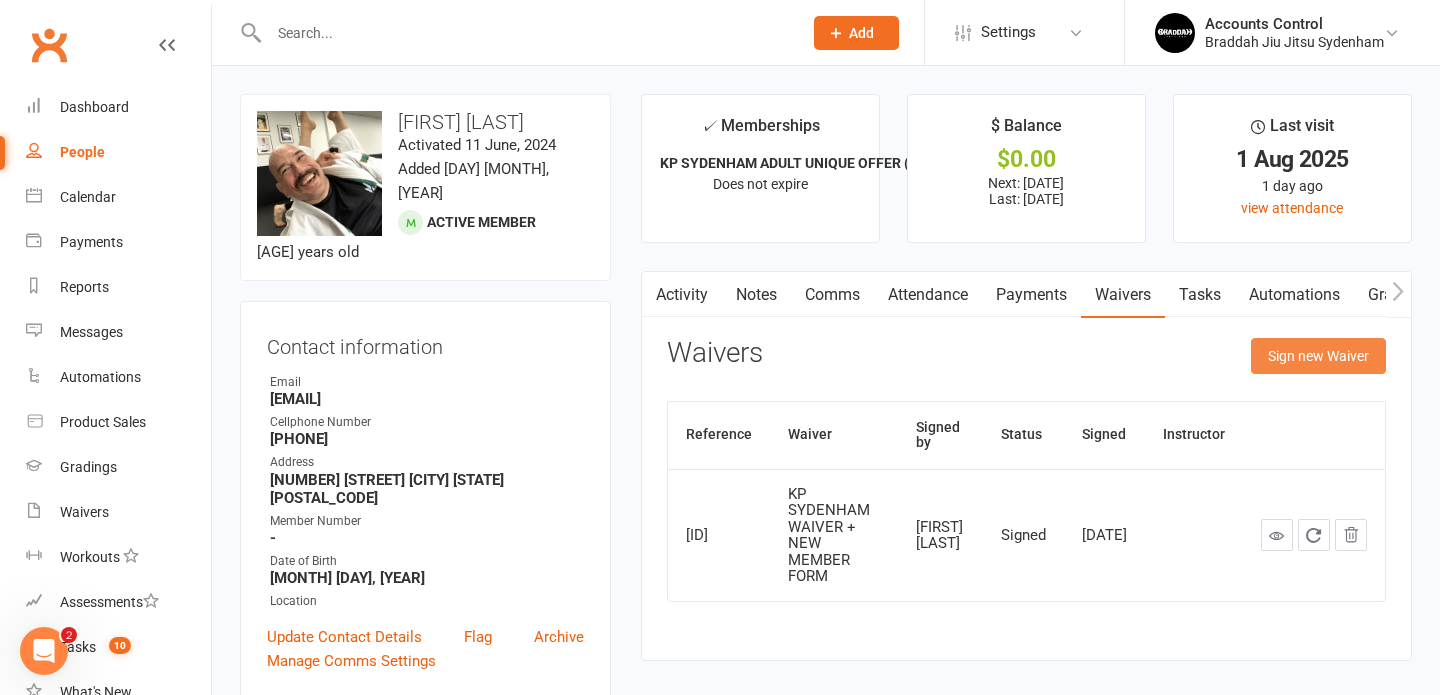 click on "Sign new Waiver" at bounding box center (1318, 356) 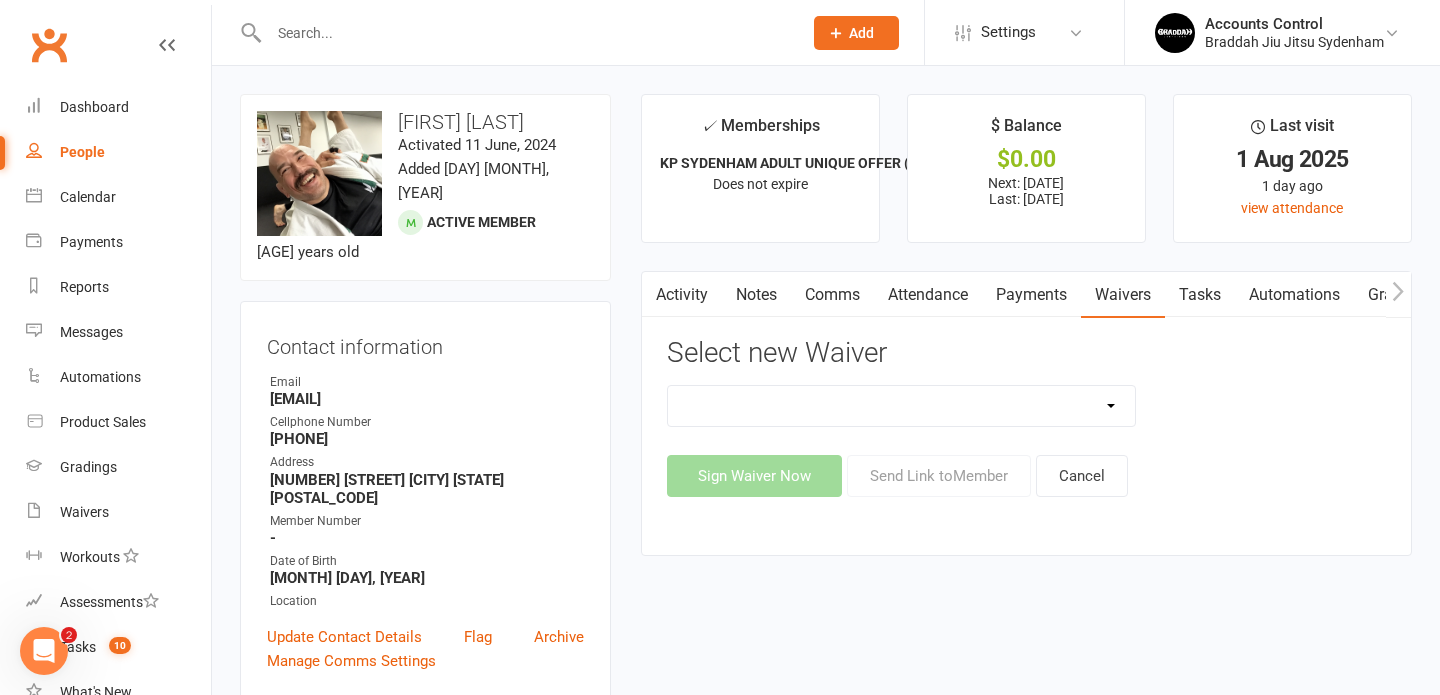 click on "Kids Exclusive Promo (25% OFF) KP SYDENHAM WAIVER + NEW MEMBER FORM ($50) KP SYDENHAM WAIVER + NEW MEMBER FORM ($55) Membership Cancellation form Membership Hold form Membership Hold form - Medical grounds New Member Form Payment Update Details Form SYDENHAM NEW MEMBER FORM ONLINE Waiver Member (Sydenham) Waiver Prospect (Sydenham)" at bounding box center (902, 406) 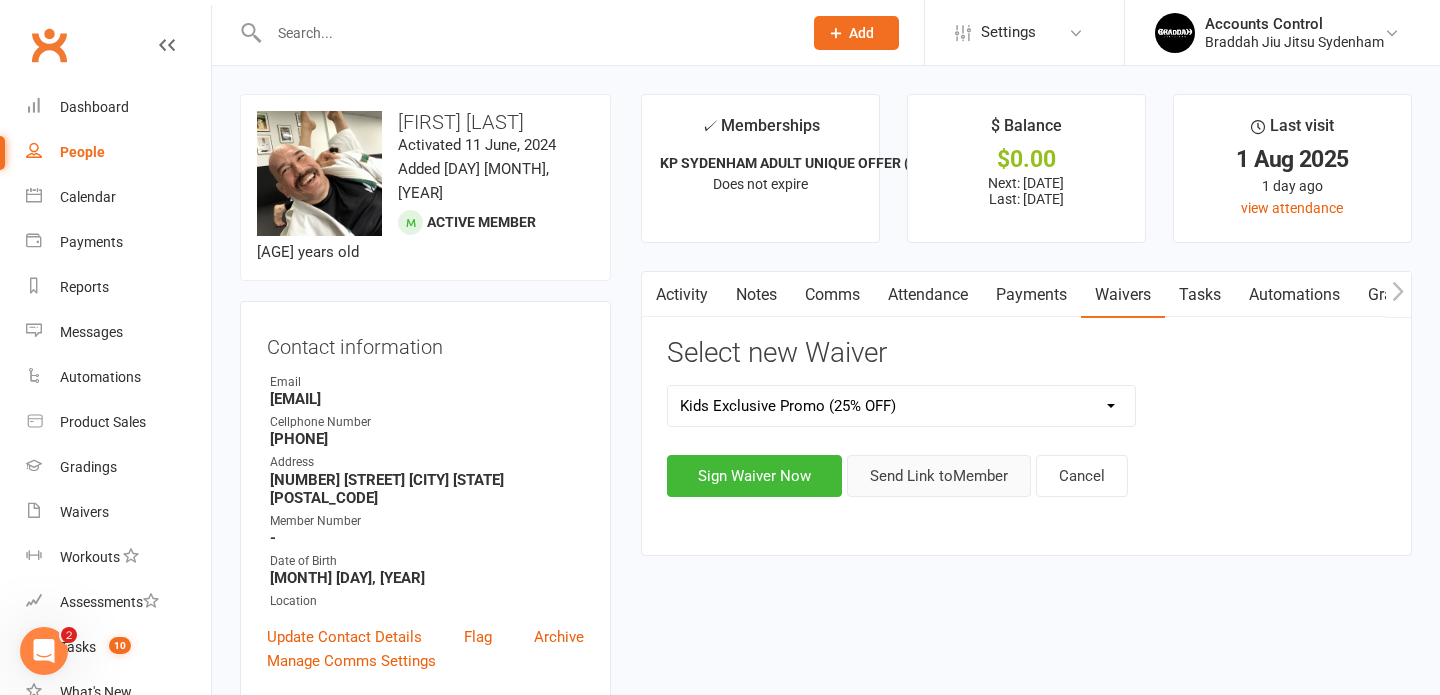 click on "Send Link to  Member" at bounding box center [939, 476] 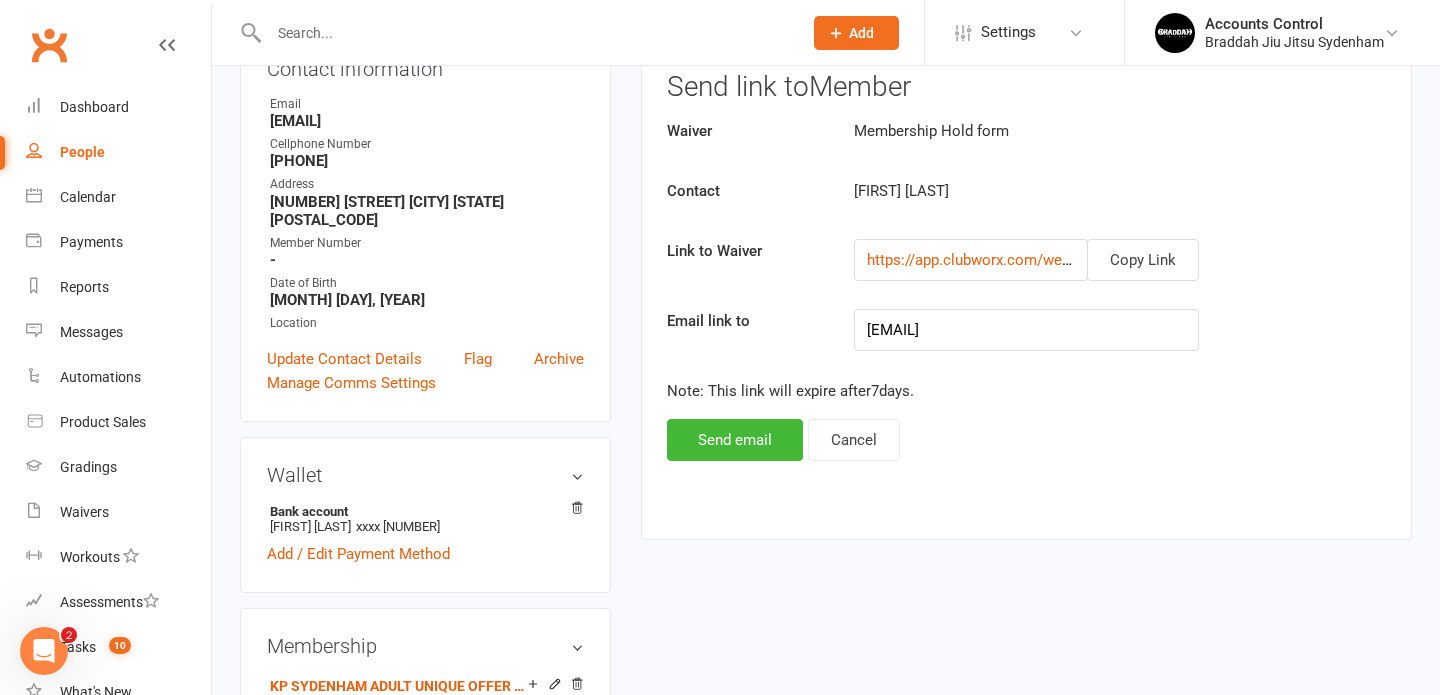 scroll, scrollTop: 293, scrollLeft: 0, axis: vertical 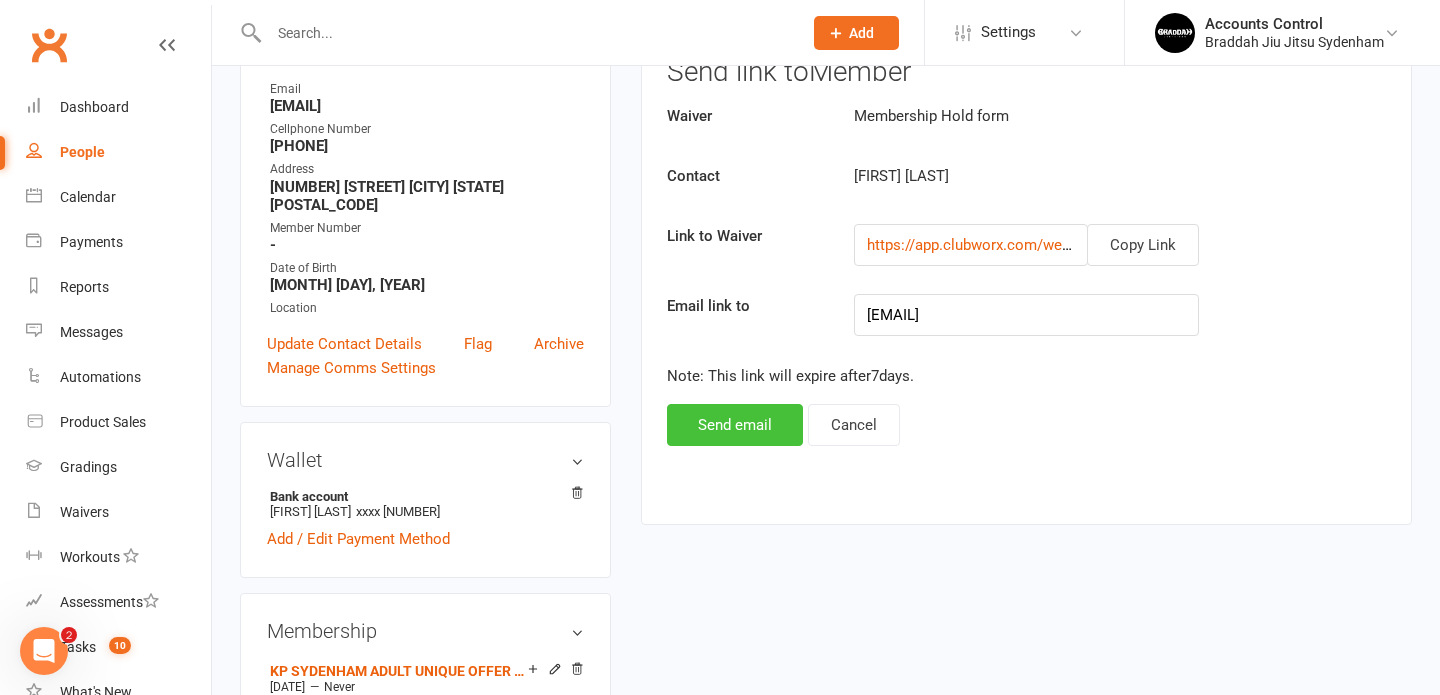 click on "Send email" at bounding box center [735, 425] 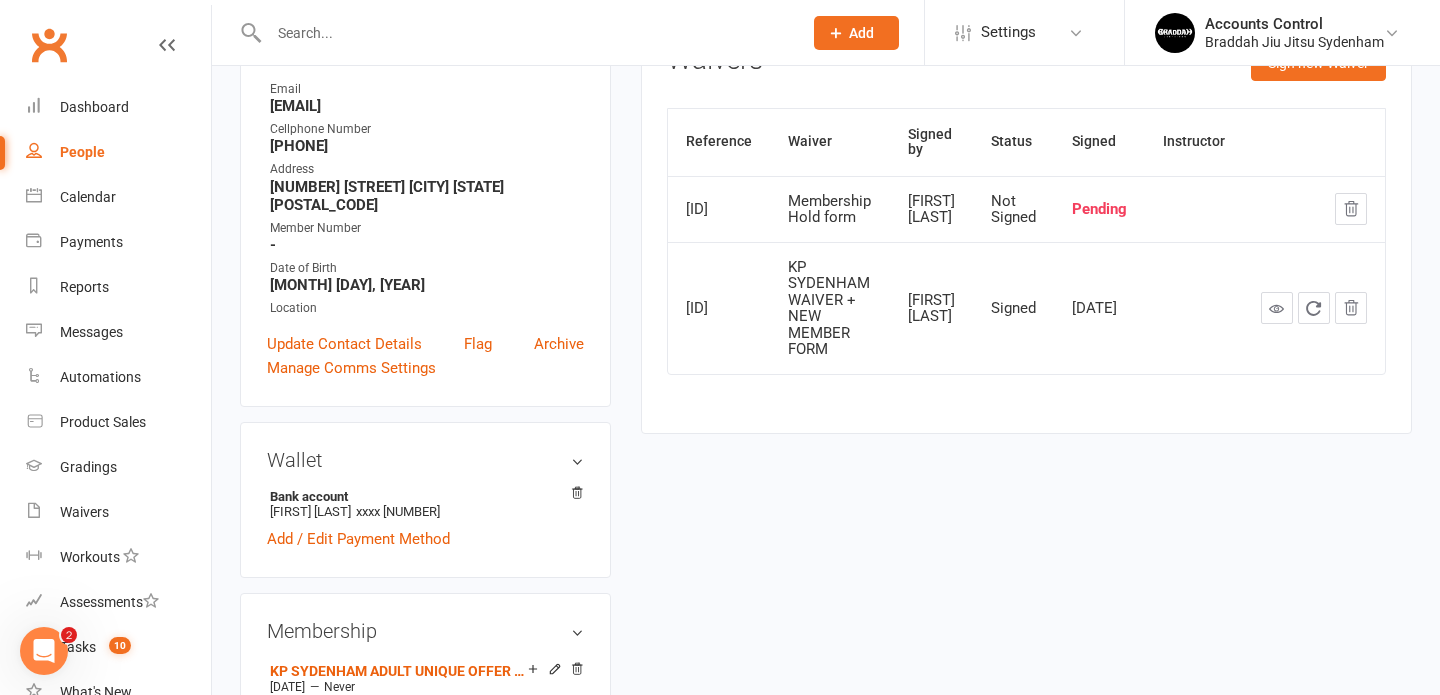 click at bounding box center [514, 32] 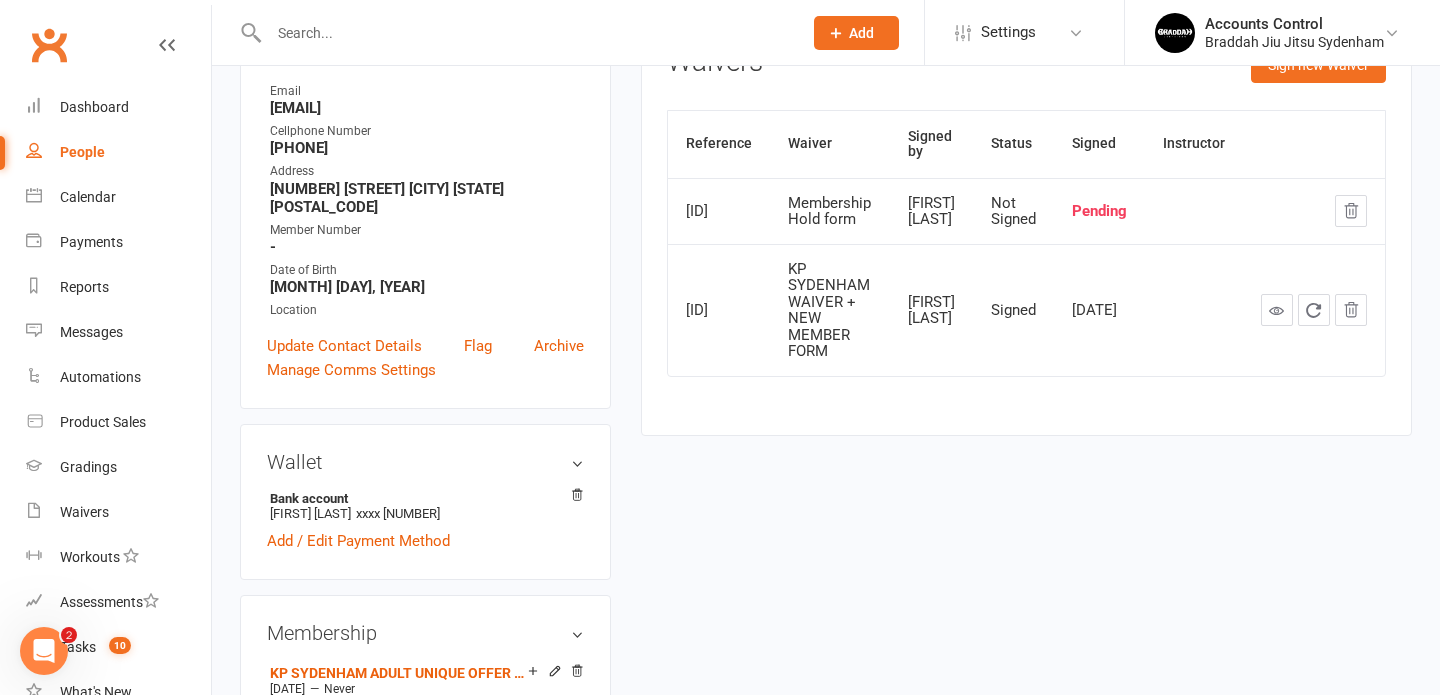 click at bounding box center [525, 33] 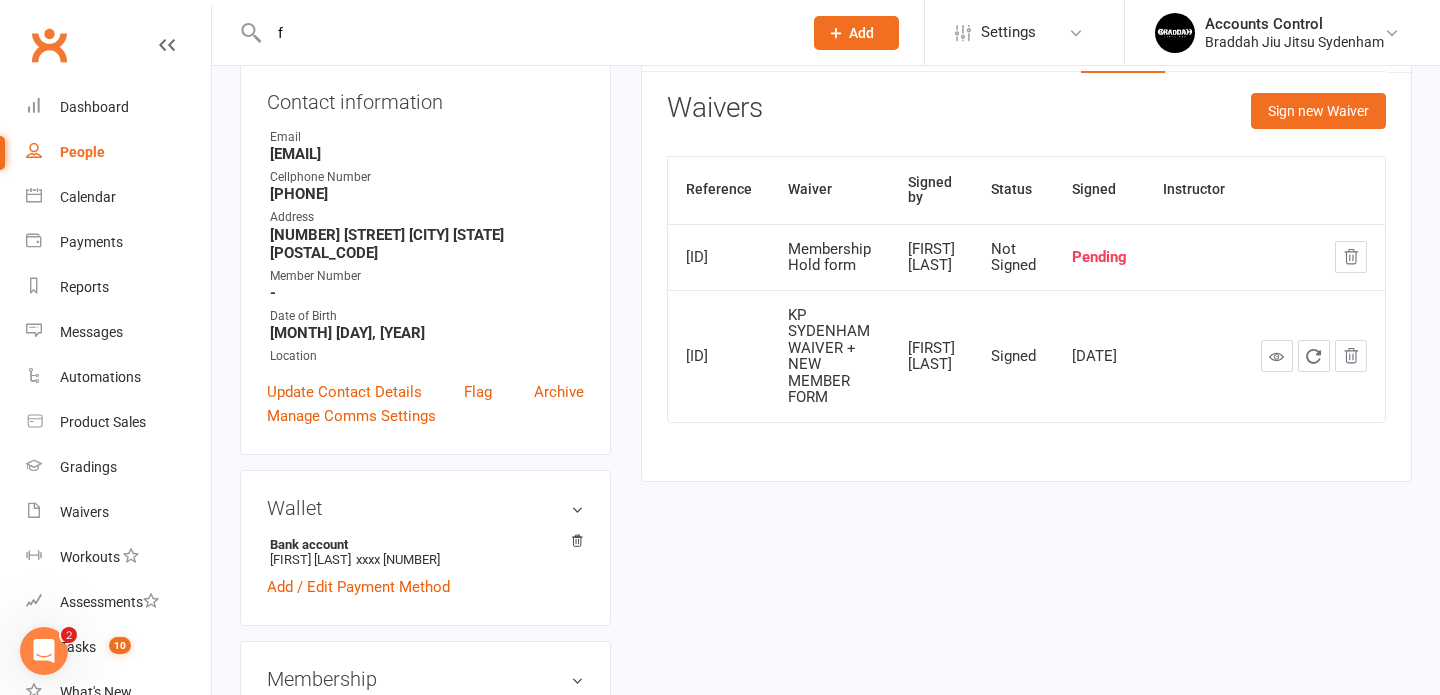scroll, scrollTop: 243, scrollLeft: 0, axis: vertical 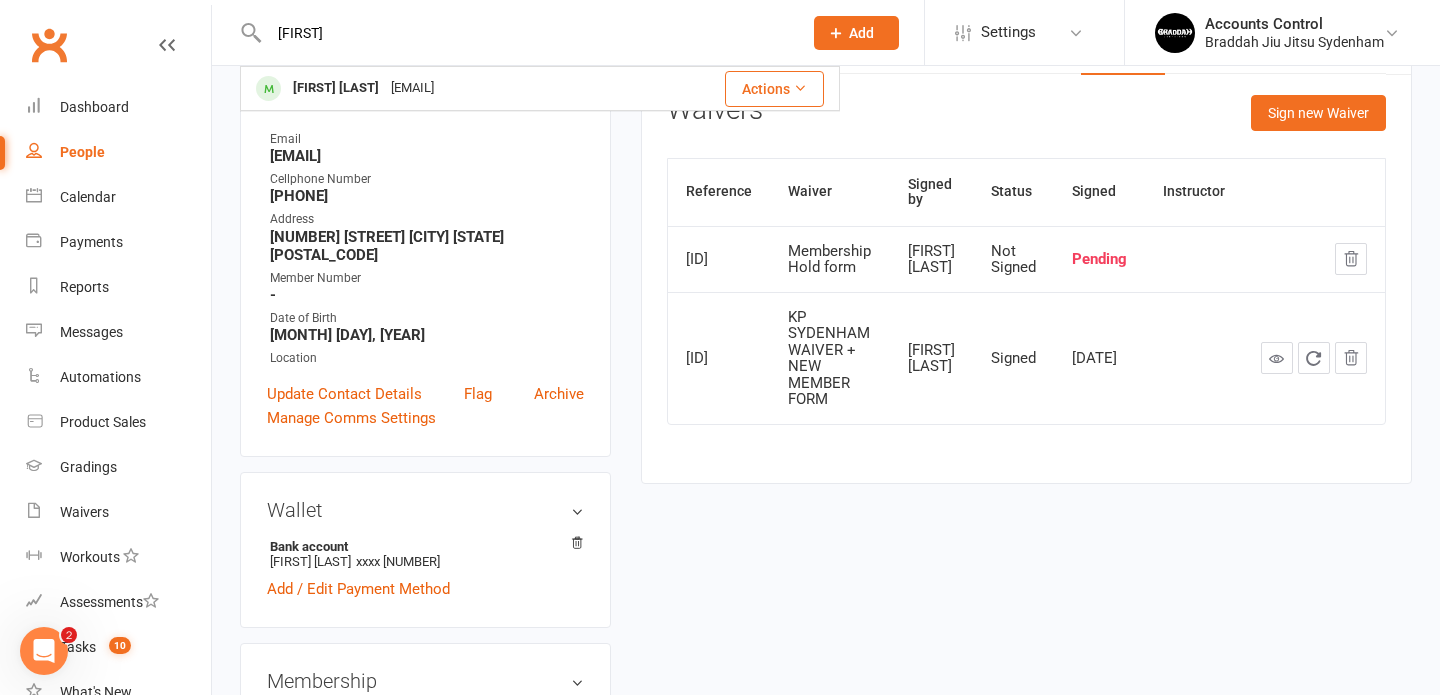type on "felip" 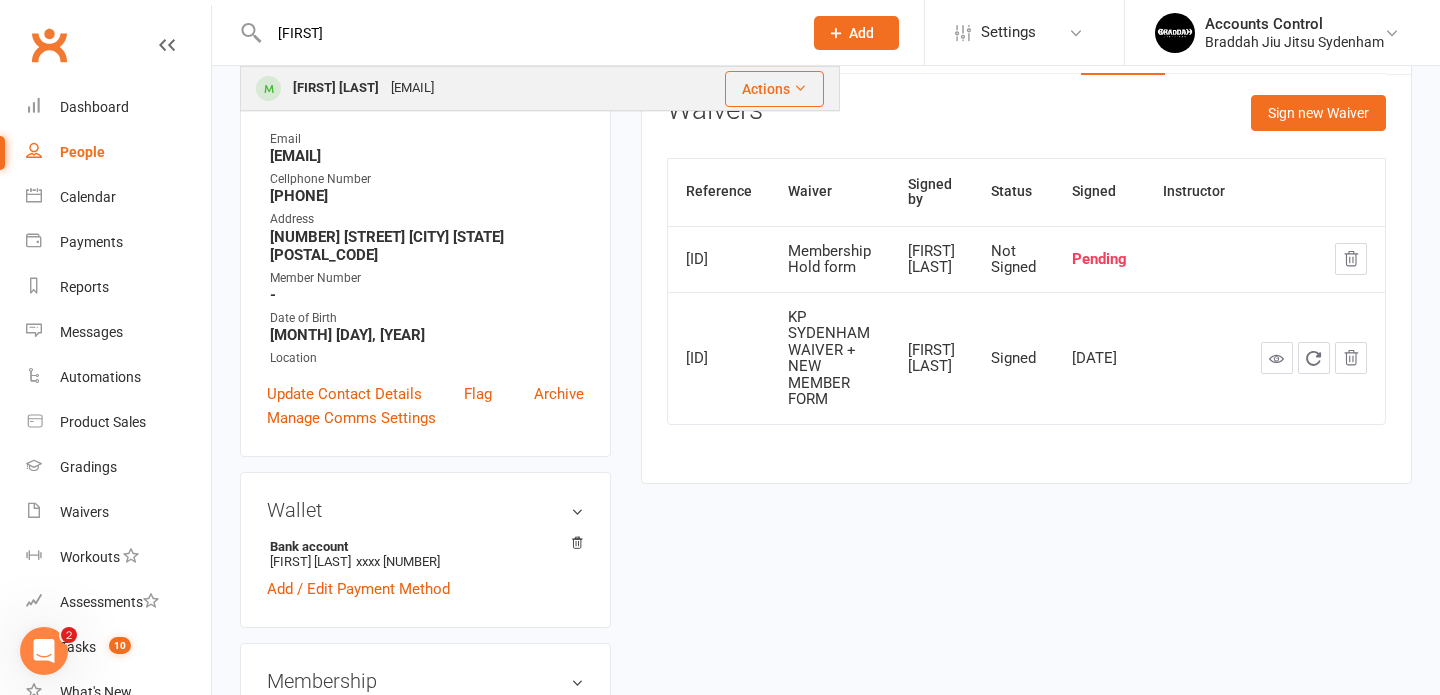 click on "Felipe Dos Santos Ferreira" at bounding box center (336, 88) 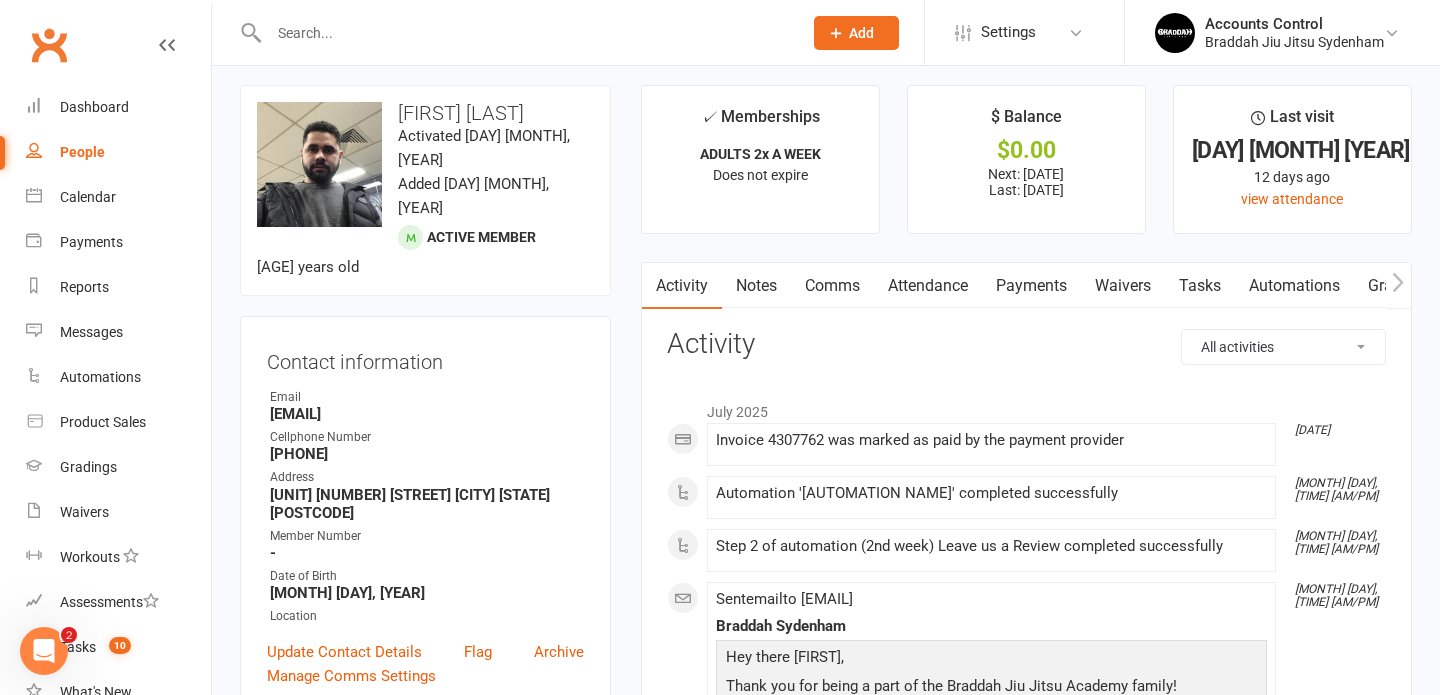 scroll, scrollTop: 0, scrollLeft: 0, axis: both 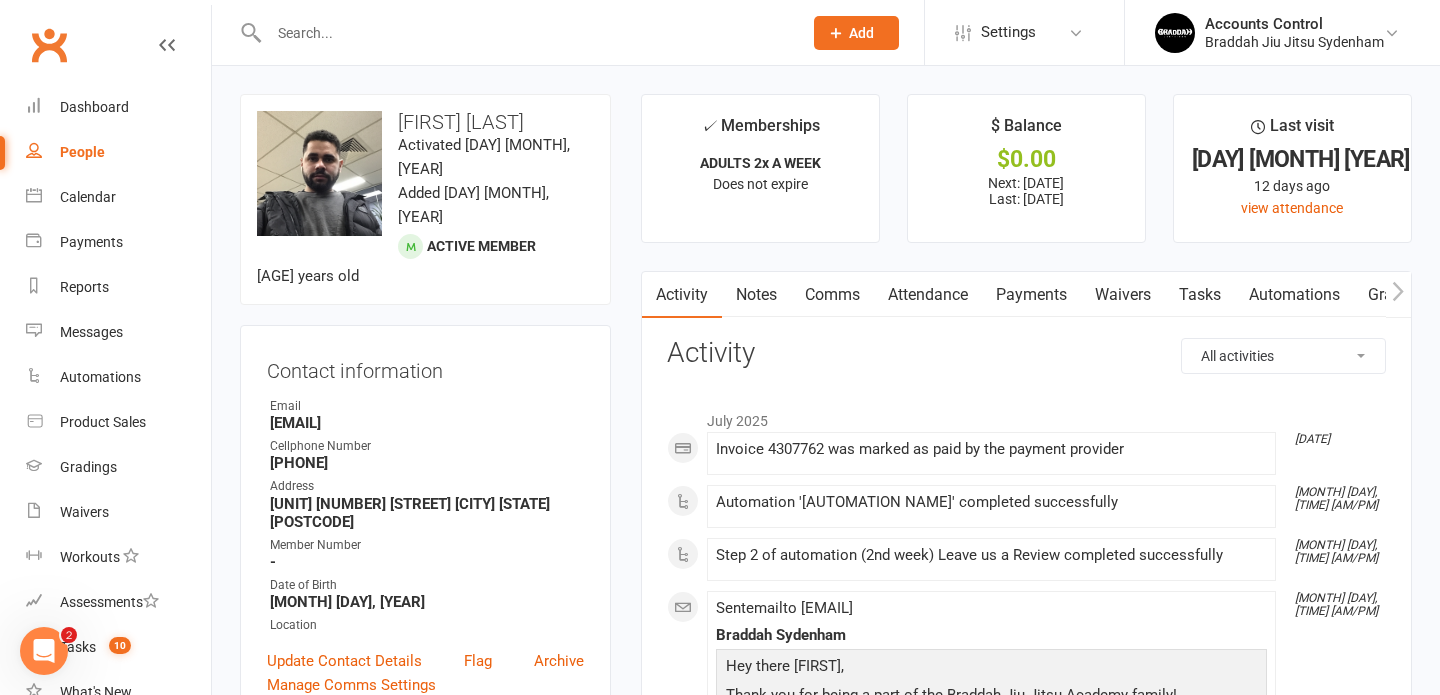 click at bounding box center [525, 33] 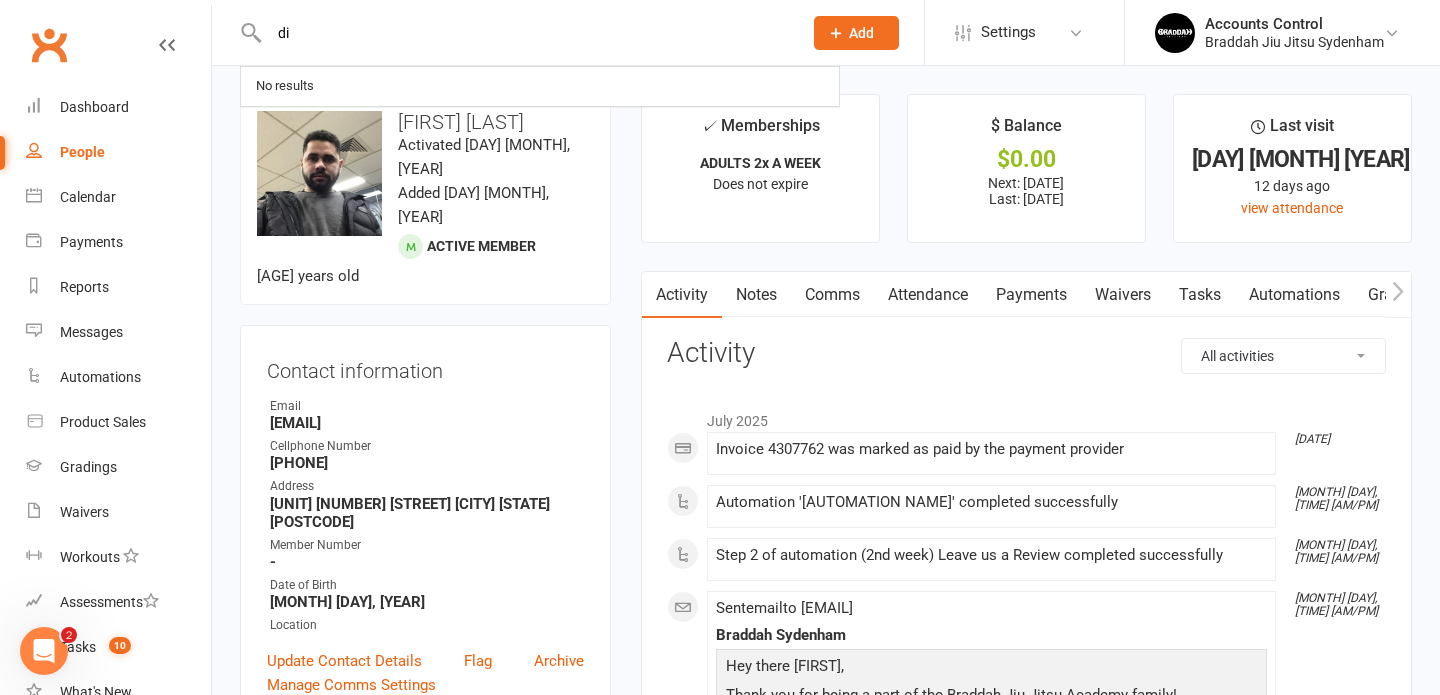 type on "d" 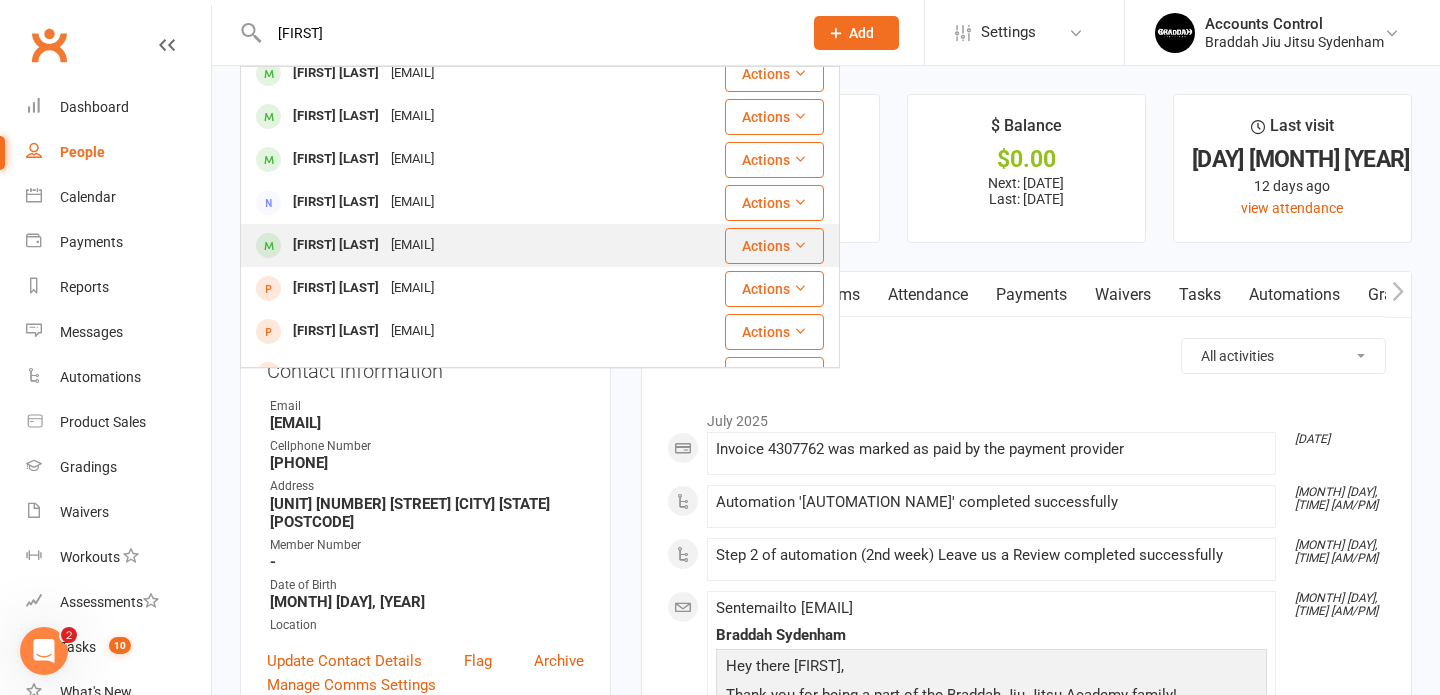 scroll, scrollTop: 16, scrollLeft: 0, axis: vertical 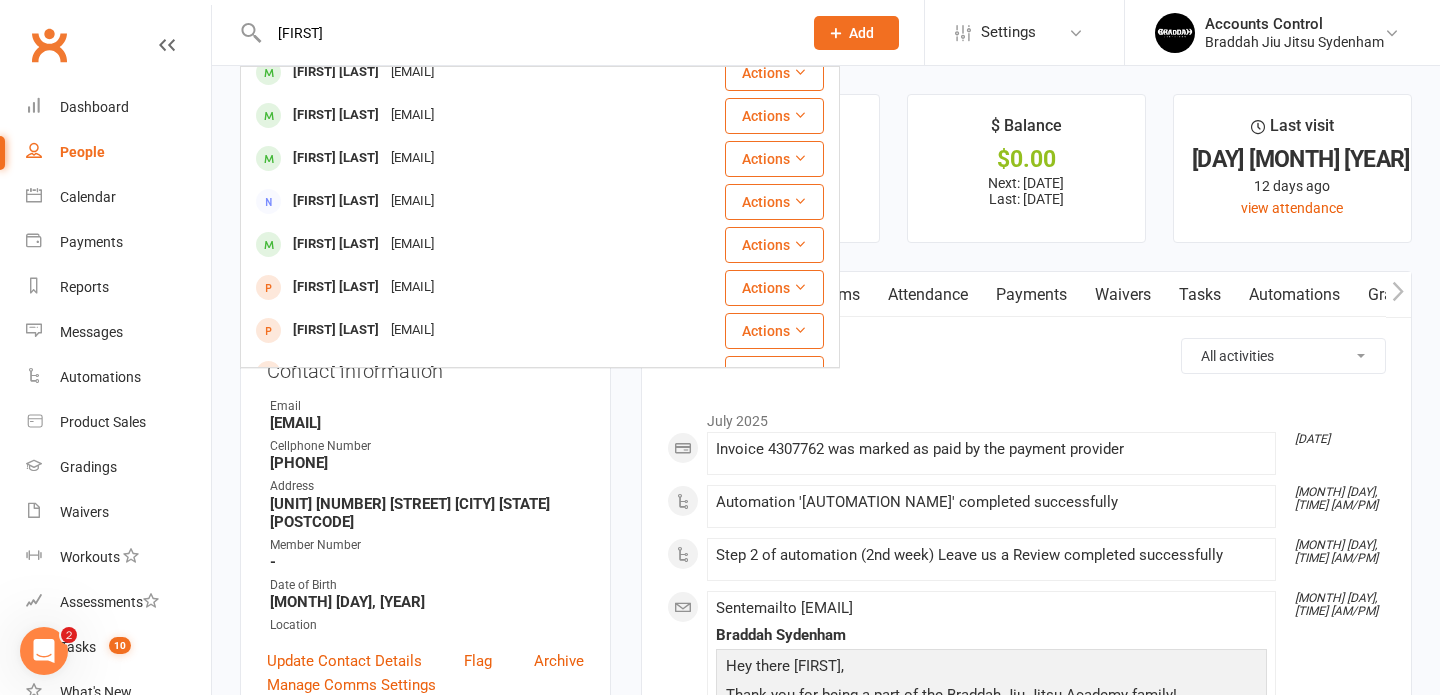 drag, startPoint x: 367, startPoint y: 35, endPoint x: 276, endPoint y: 30, distance: 91.13726 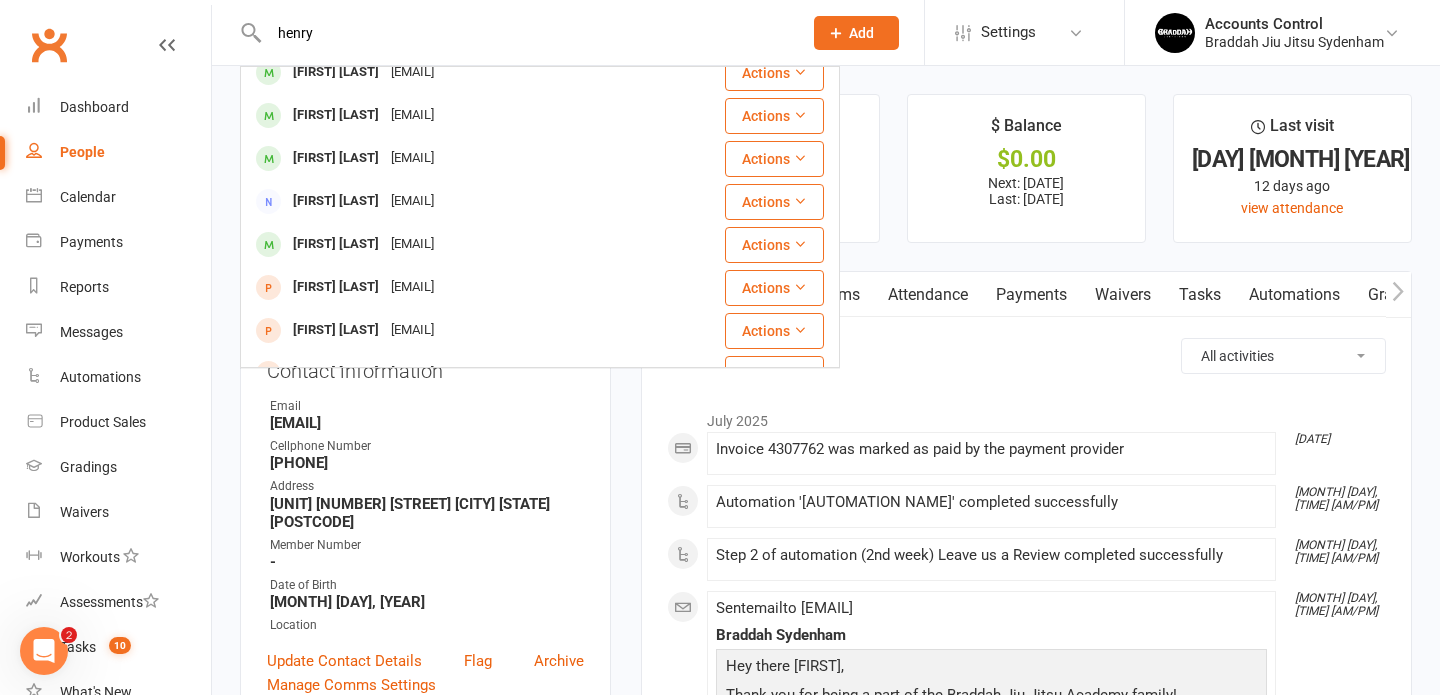 scroll, scrollTop: 0, scrollLeft: 0, axis: both 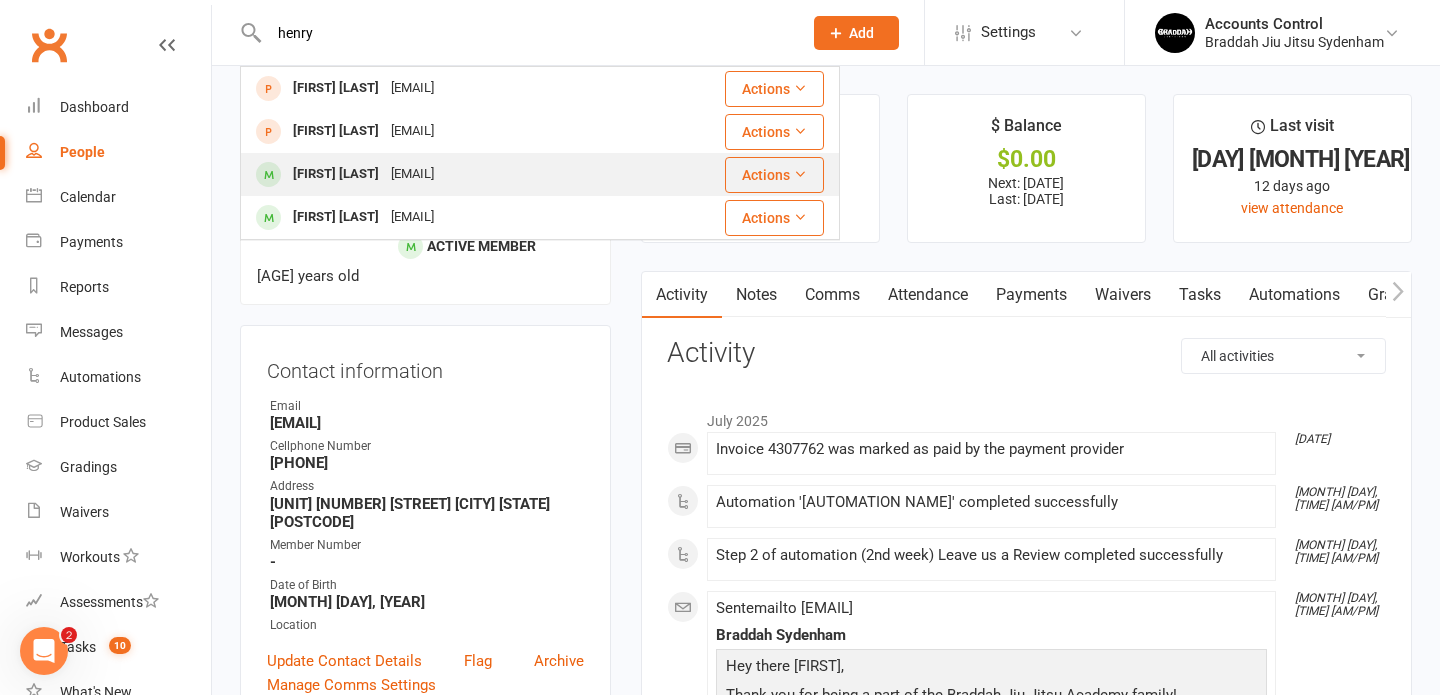 type on "henry" 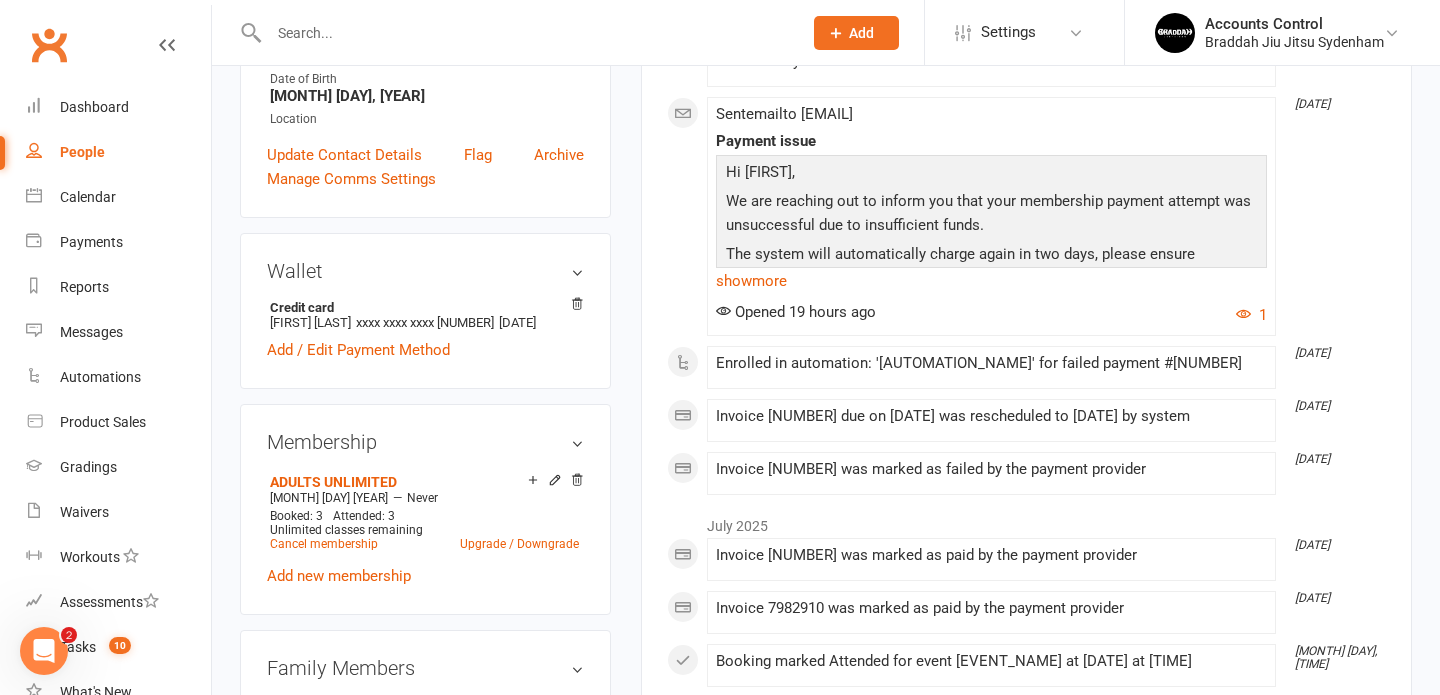 scroll, scrollTop: 459, scrollLeft: 0, axis: vertical 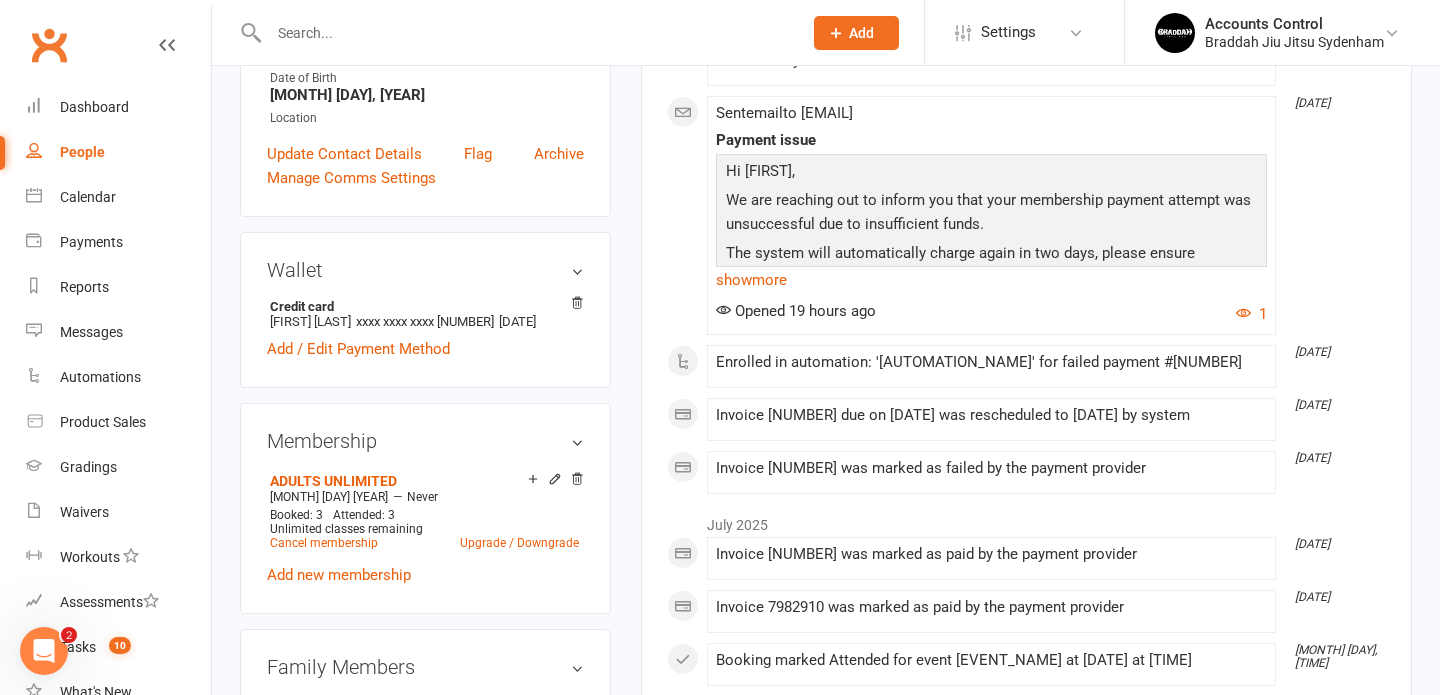 click at bounding box center [525, 33] 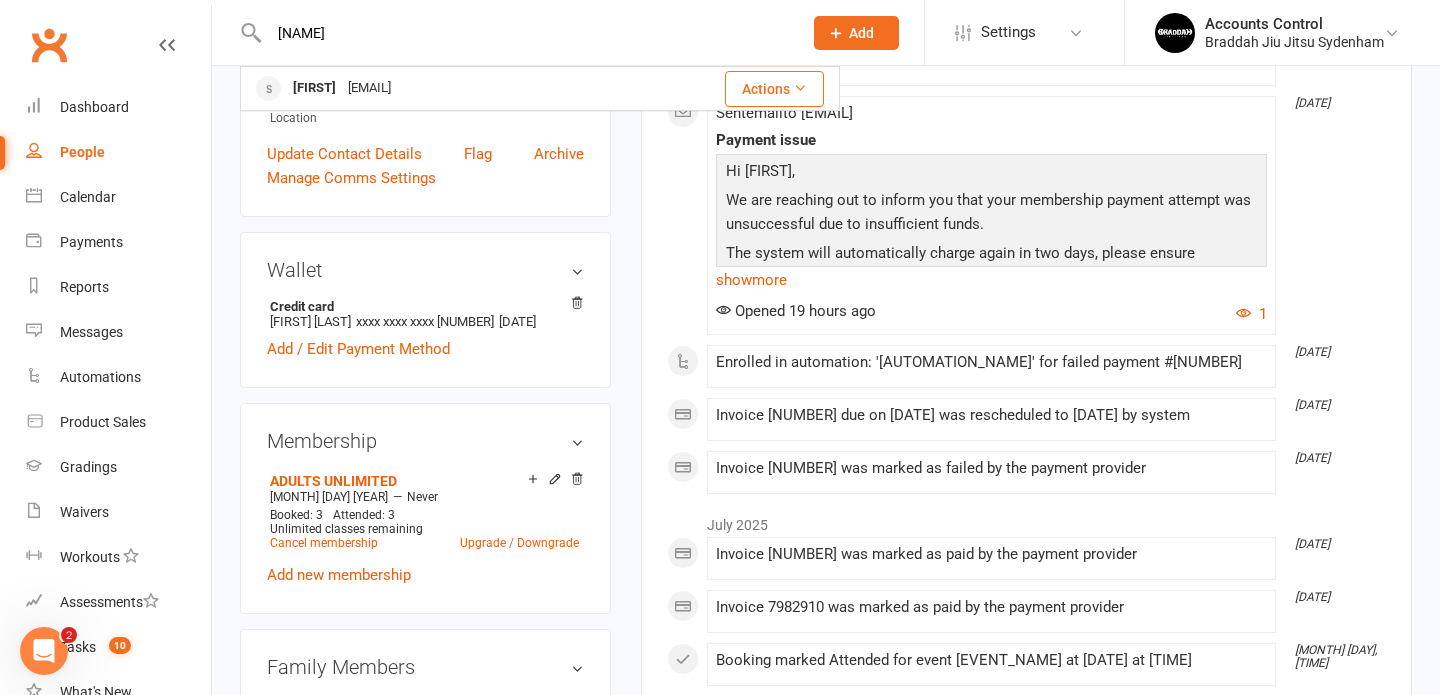 type on "sudu" 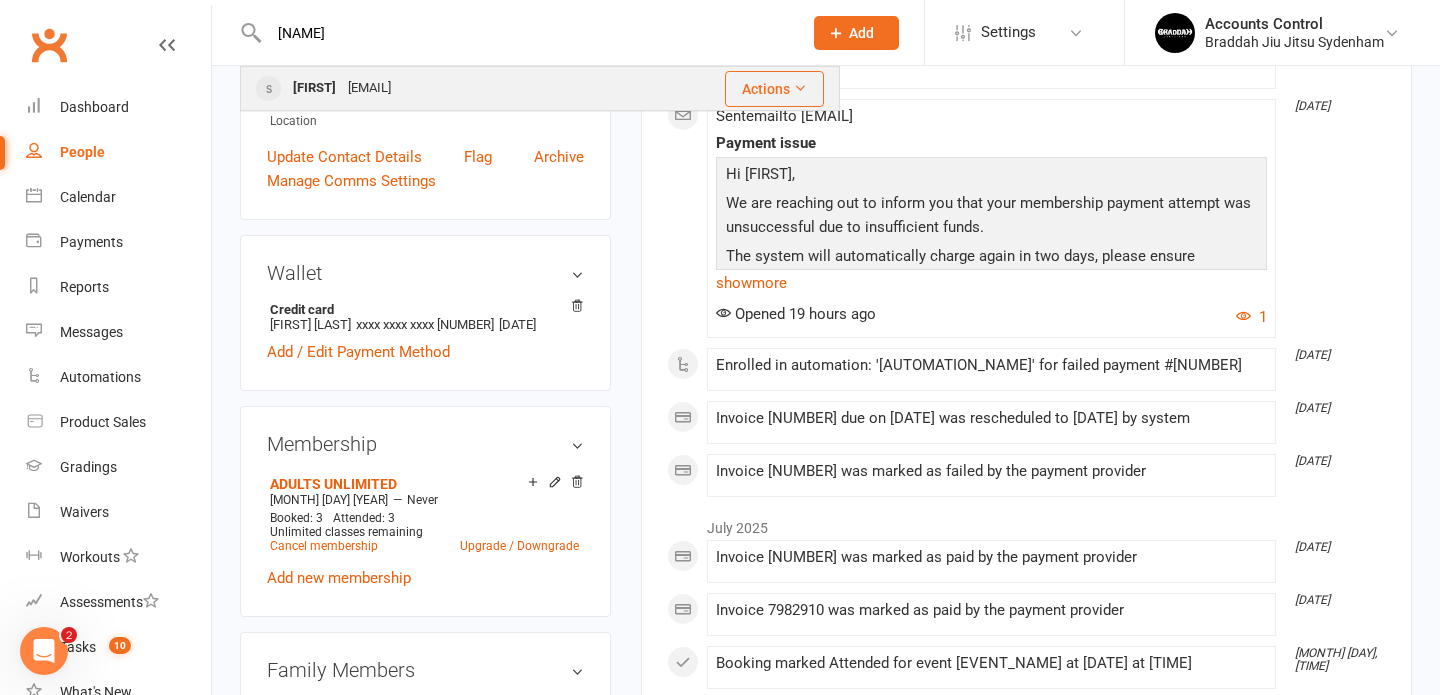 click on "suduchu Ganoktyabri" at bounding box center (314, 88) 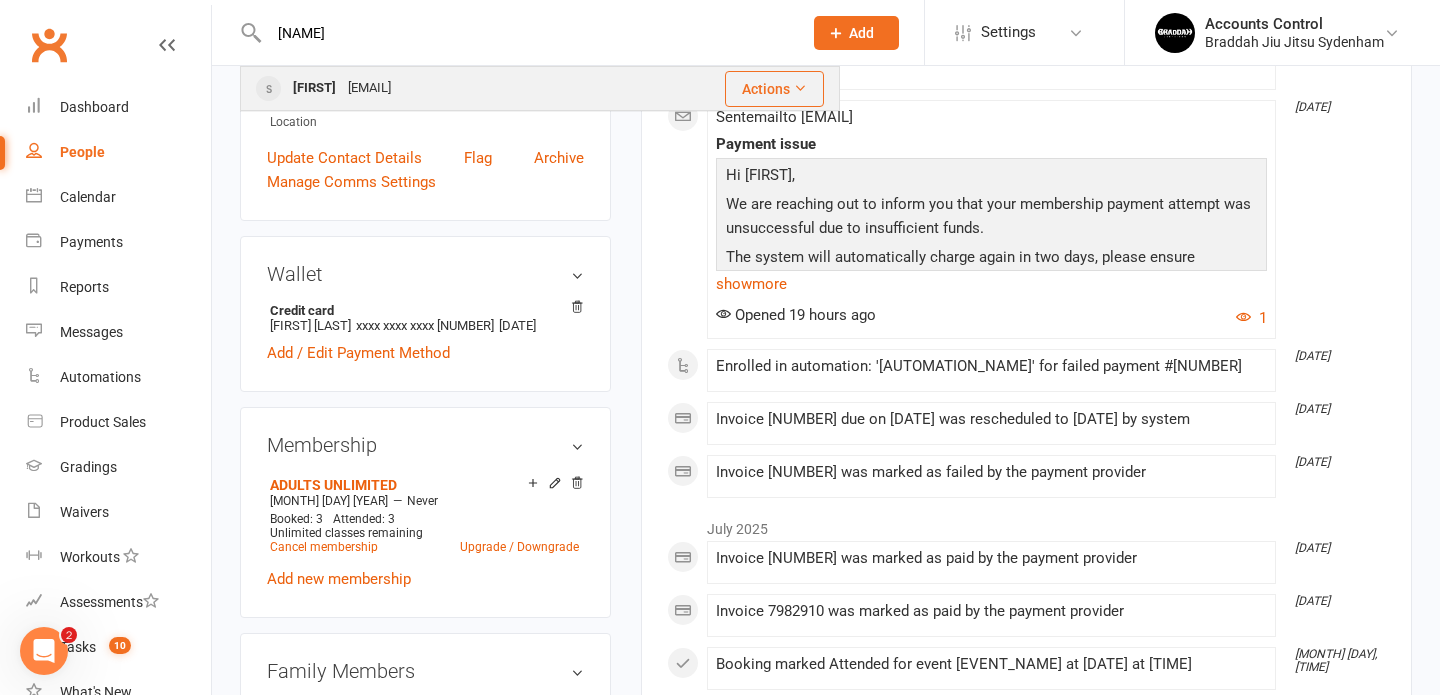 type 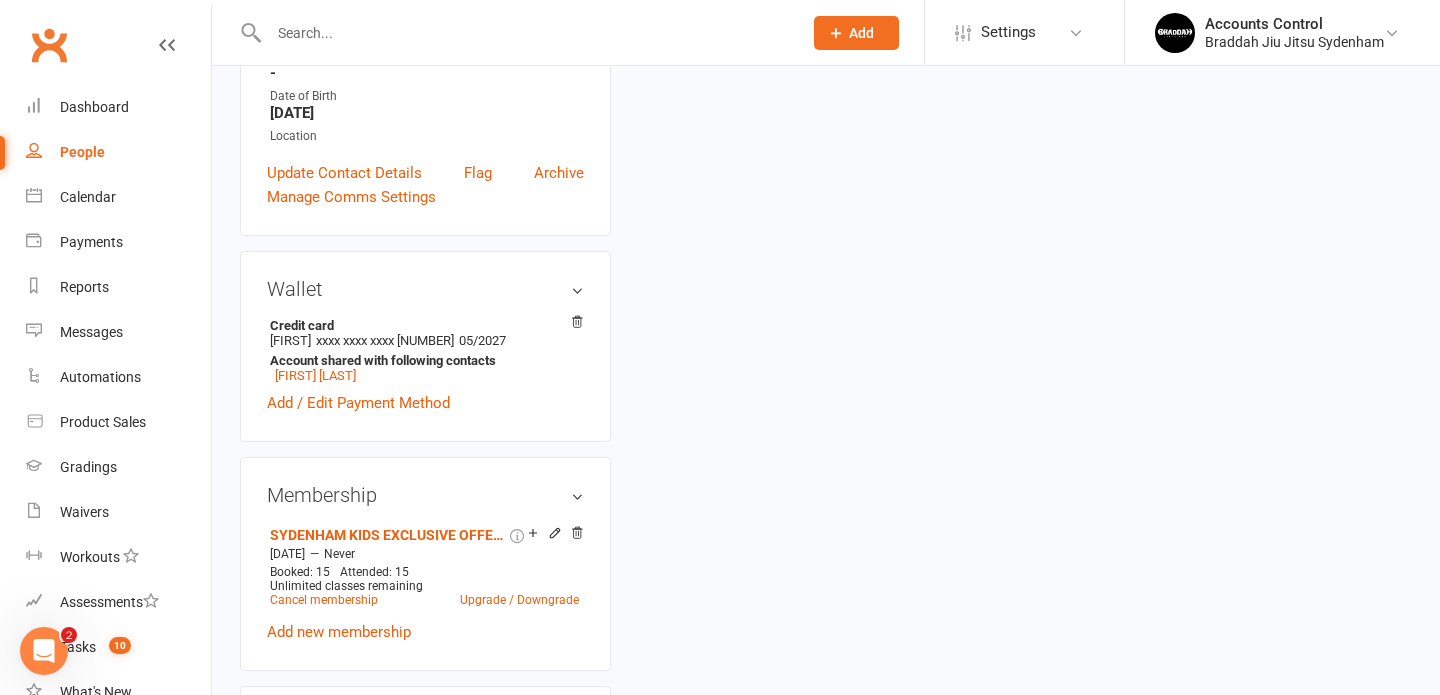 scroll, scrollTop: 0, scrollLeft: 0, axis: both 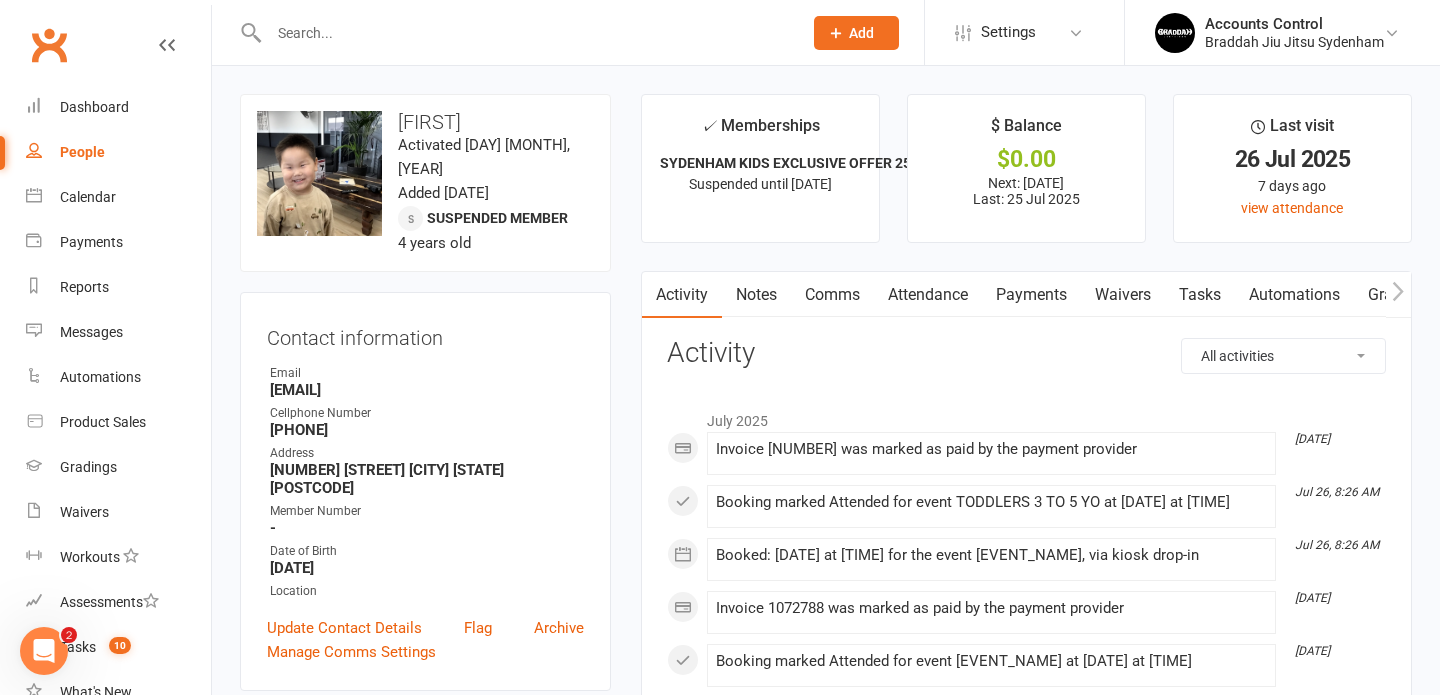 click on "Payments" at bounding box center (1031, 295) 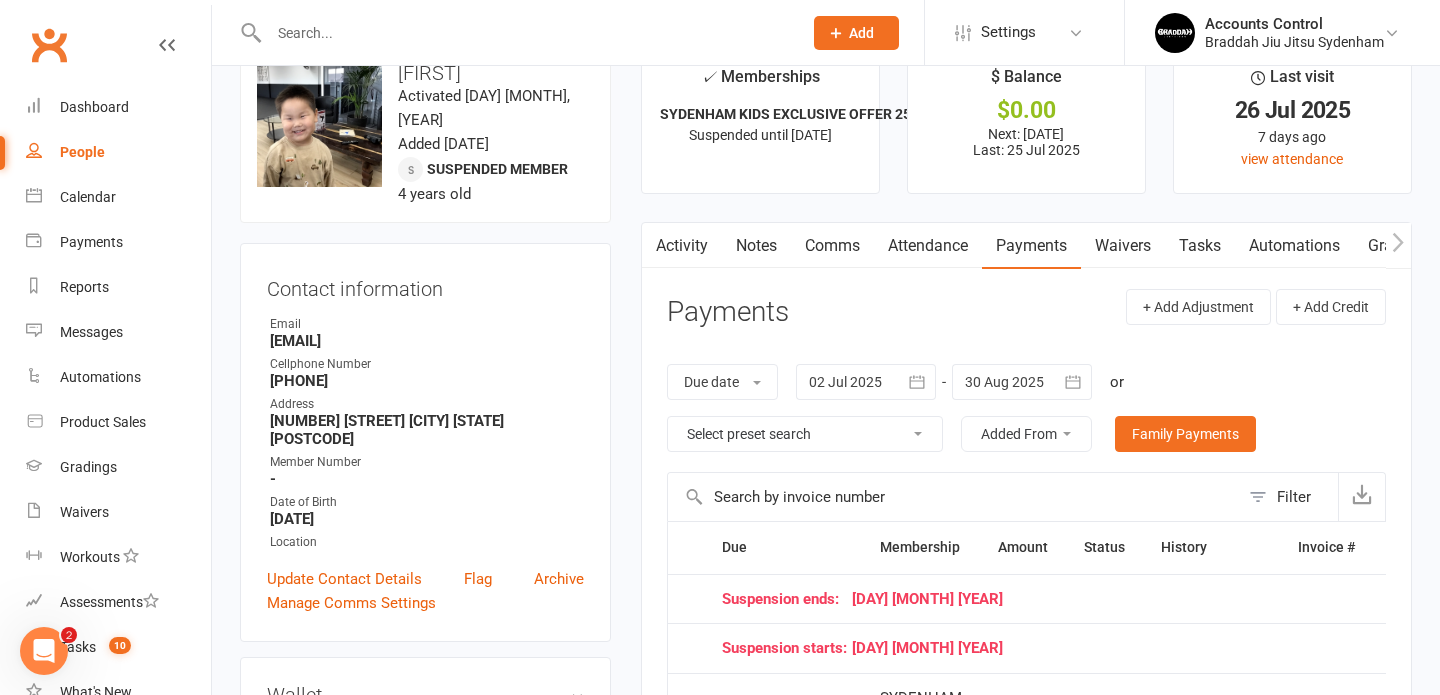 scroll, scrollTop: 15, scrollLeft: 0, axis: vertical 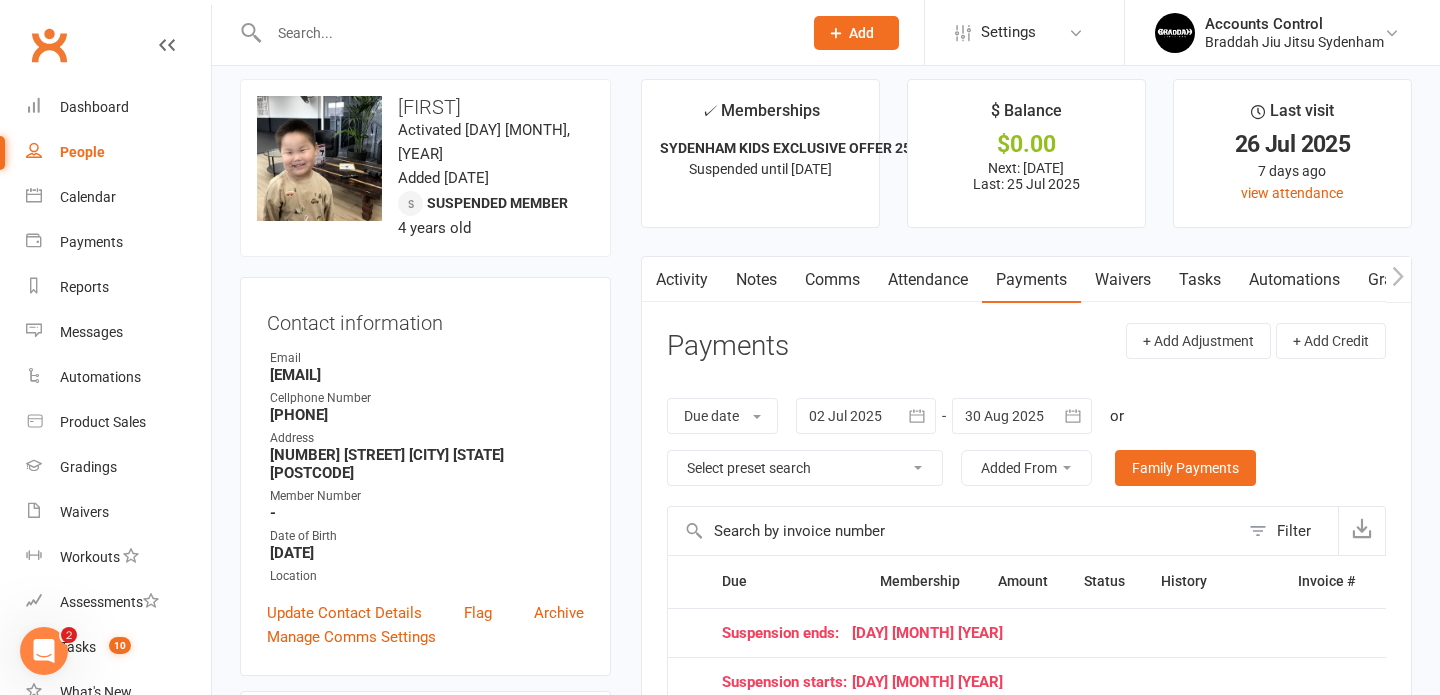 click on "Waivers" at bounding box center (1123, 280) 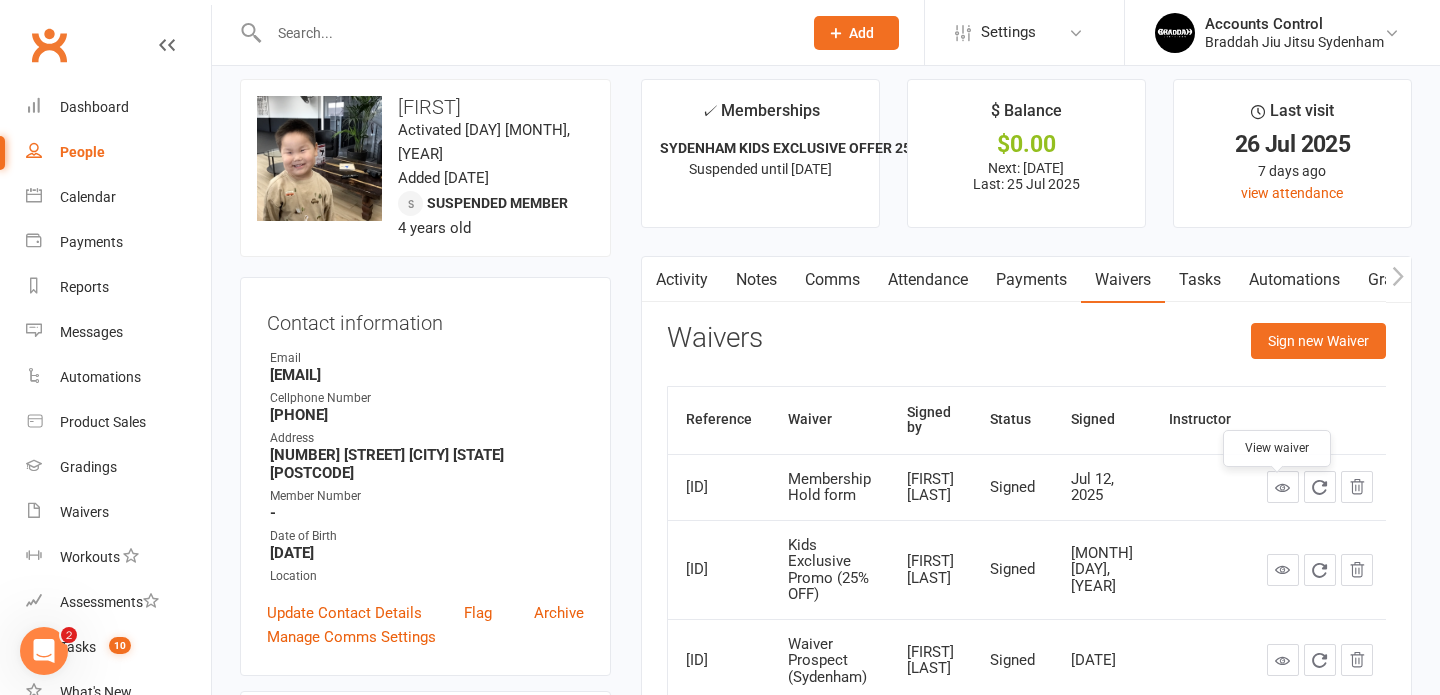 click 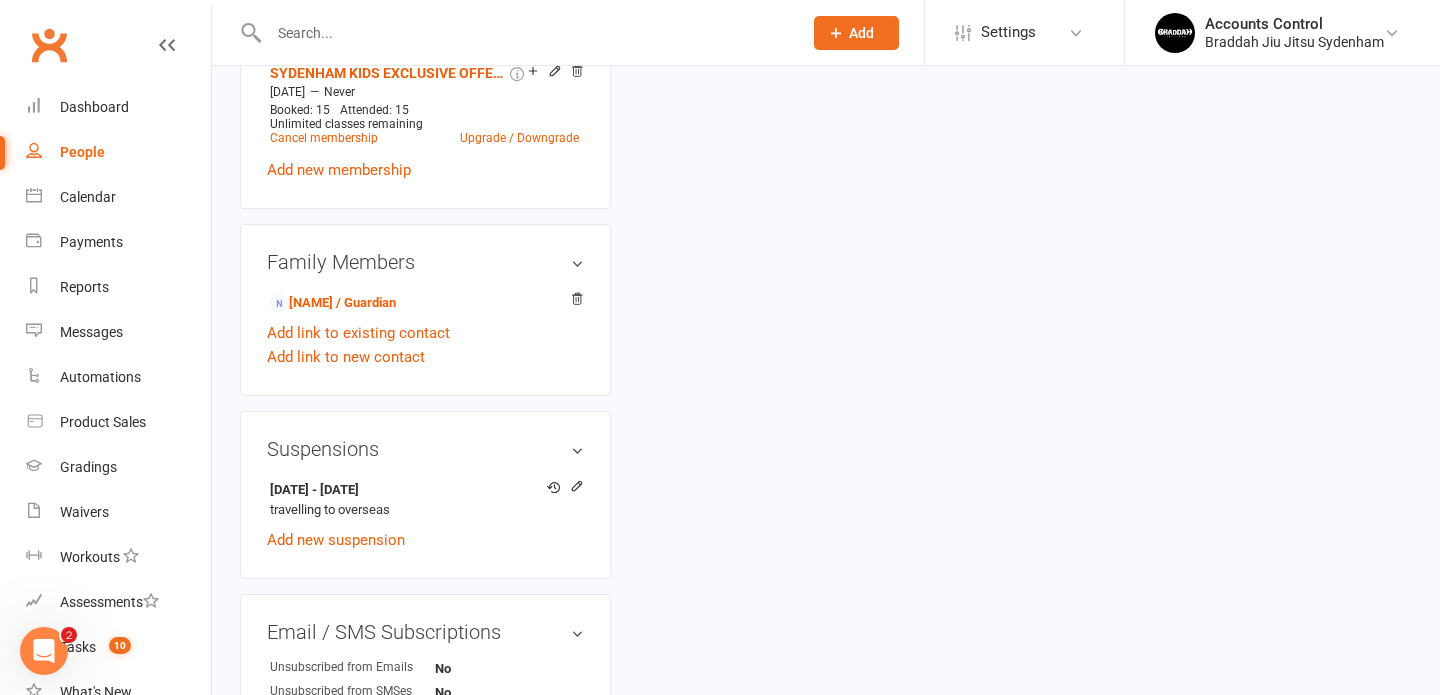 scroll, scrollTop: 923, scrollLeft: 0, axis: vertical 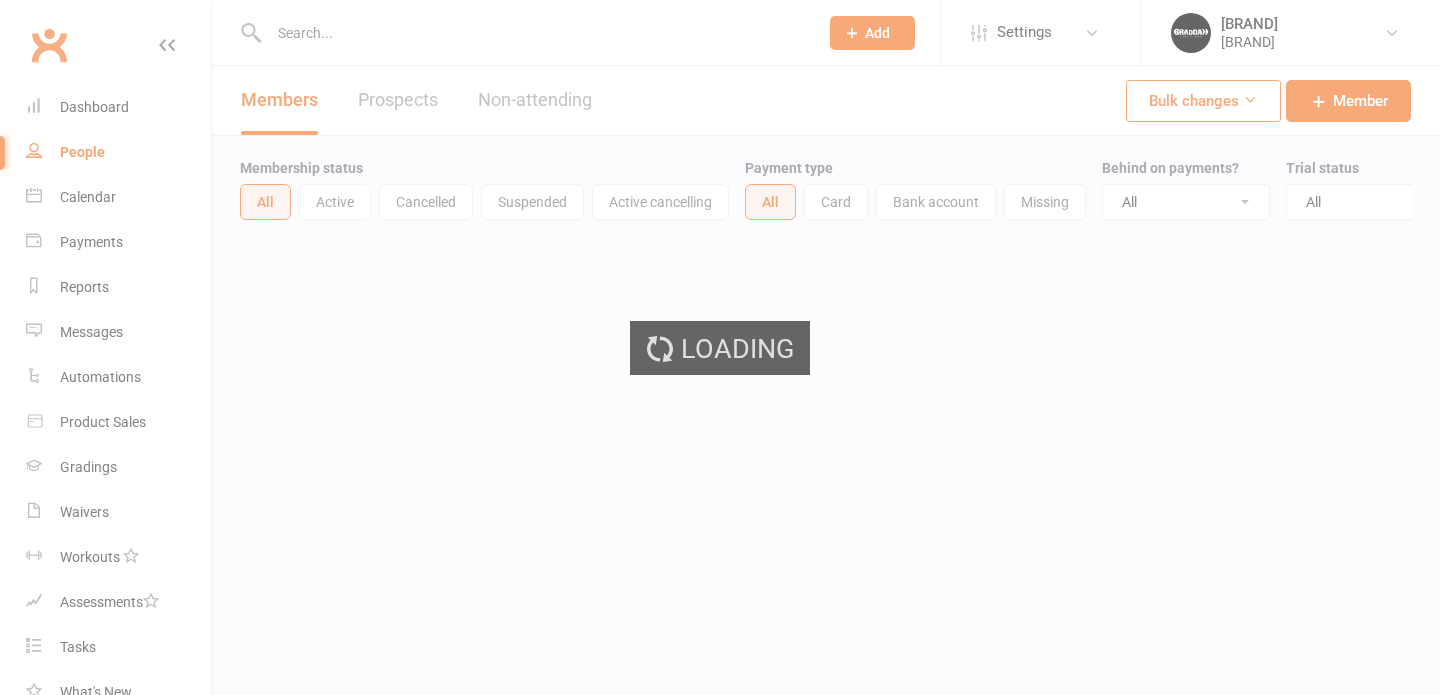 select on "100" 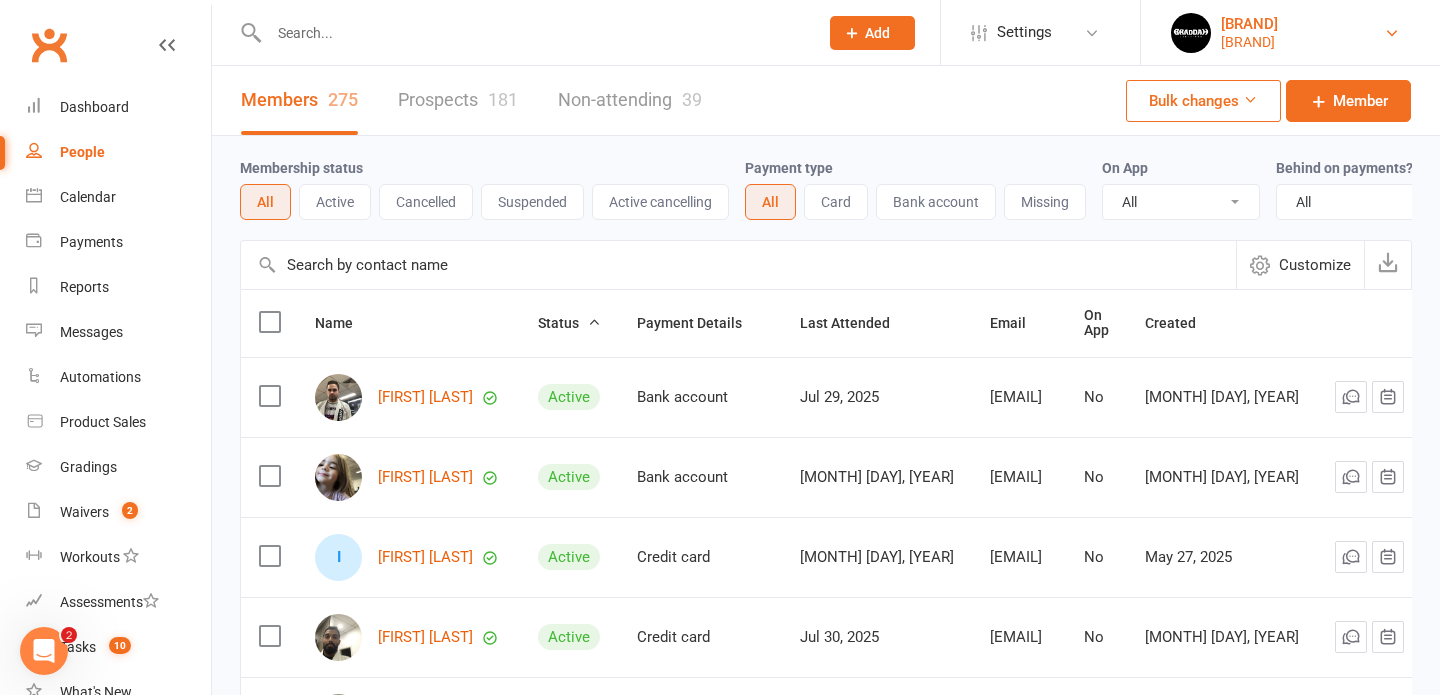 scroll, scrollTop: 0, scrollLeft: 0, axis: both 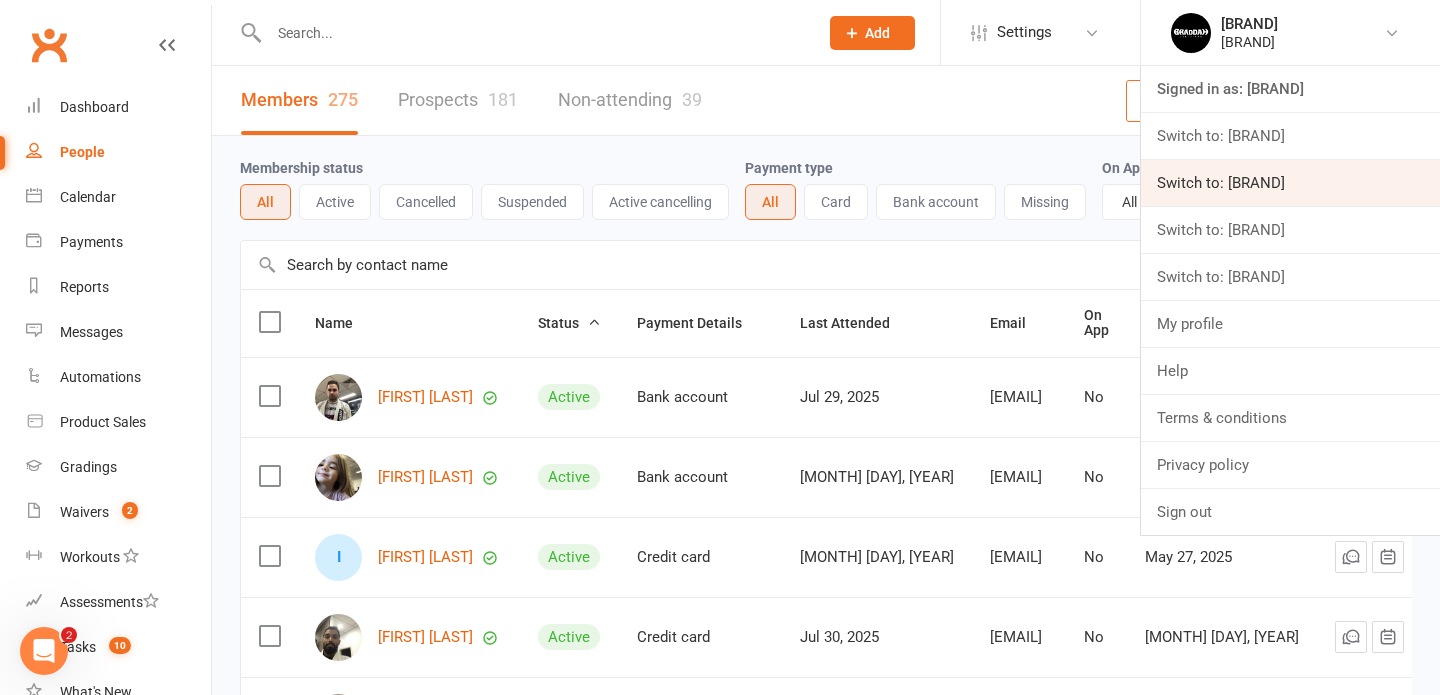 click on "Switch to: [BRAND] [LOCATION]" at bounding box center (1290, 183) 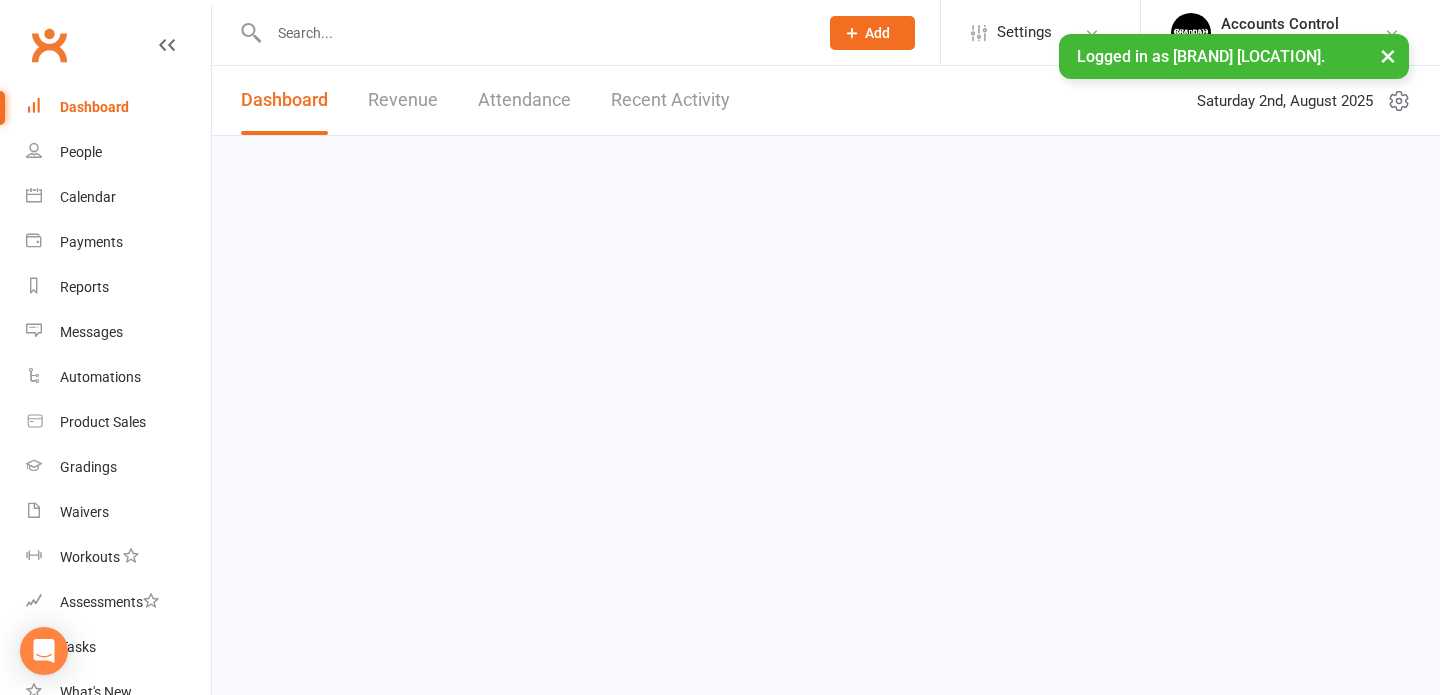 scroll, scrollTop: 0, scrollLeft: 0, axis: both 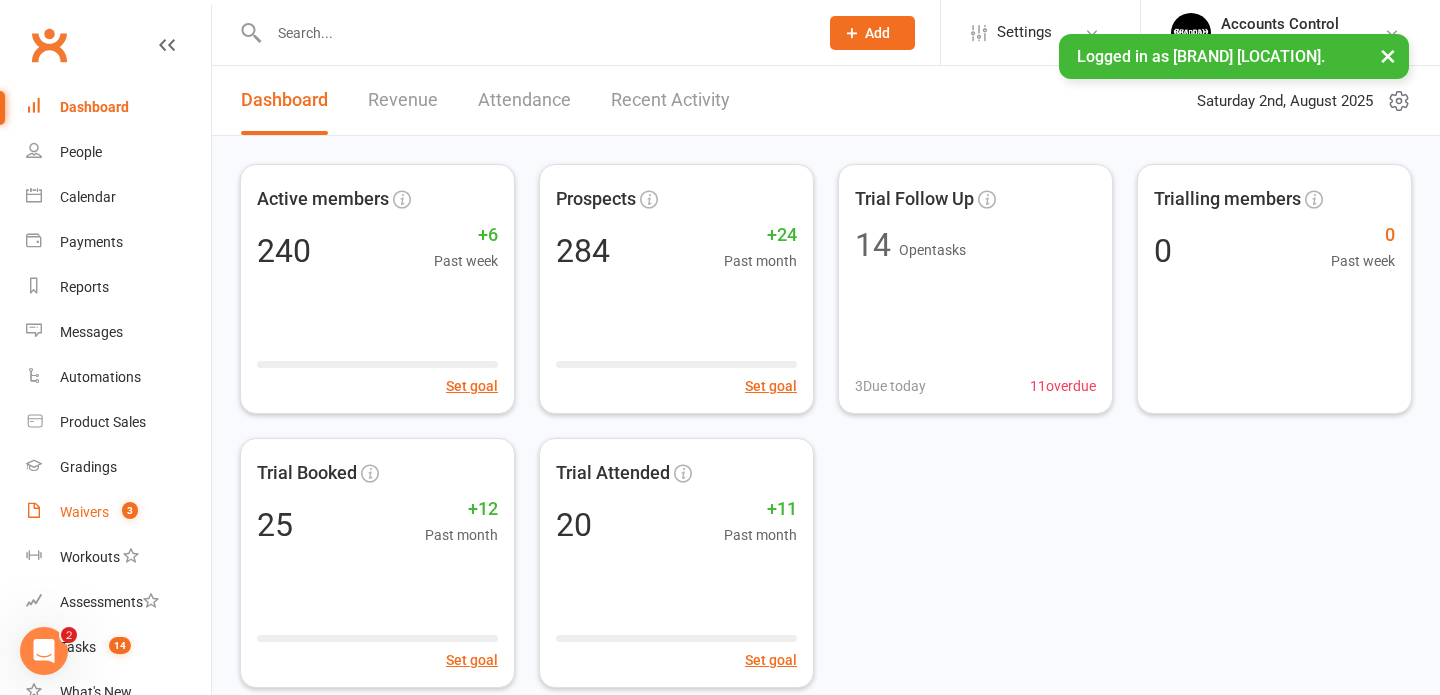 click on "Waivers" at bounding box center (84, 512) 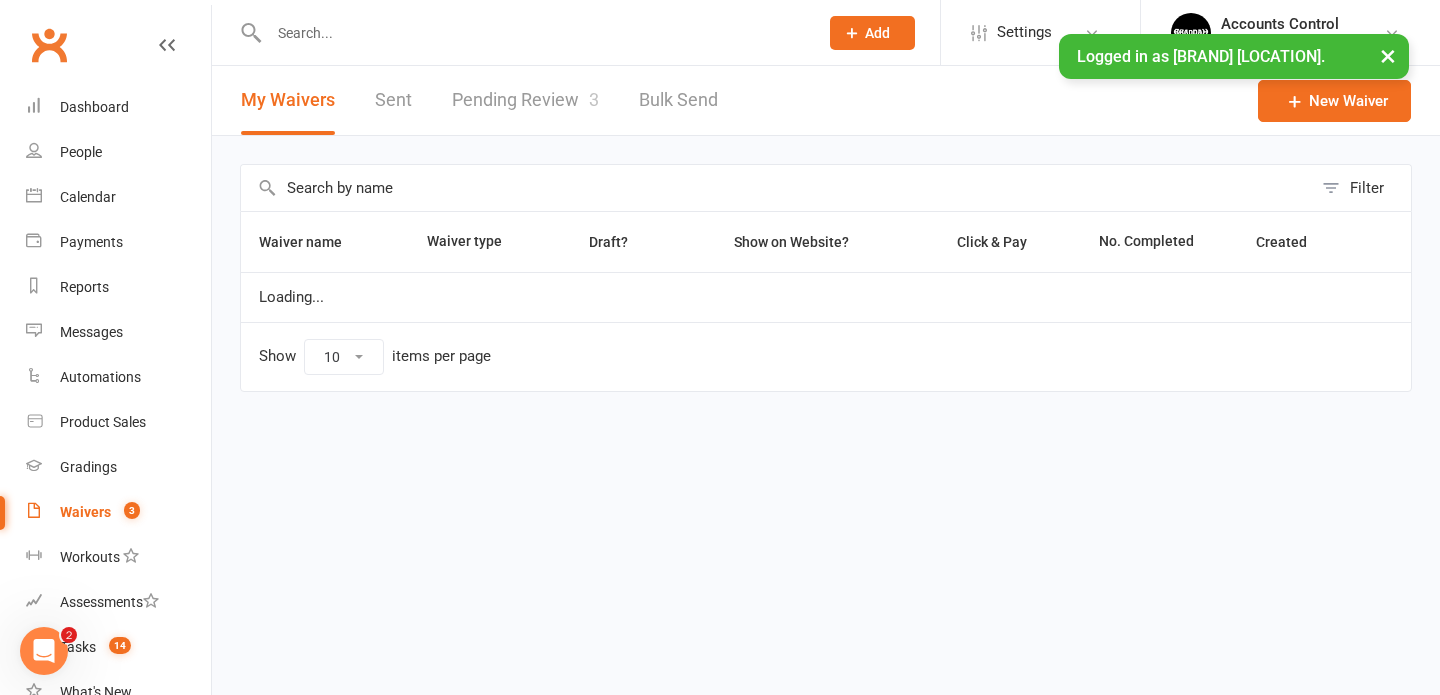 select on "50" 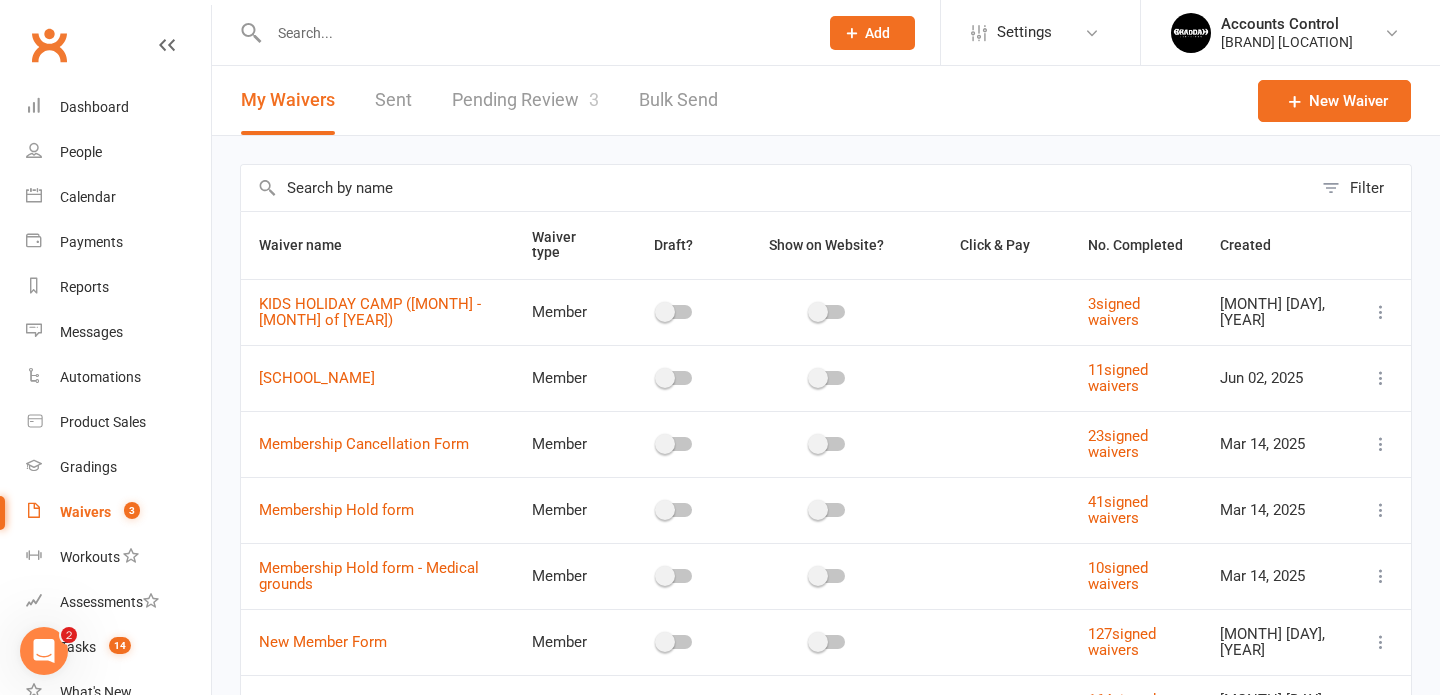 click on "Pending Review 3" at bounding box center [525, 100] 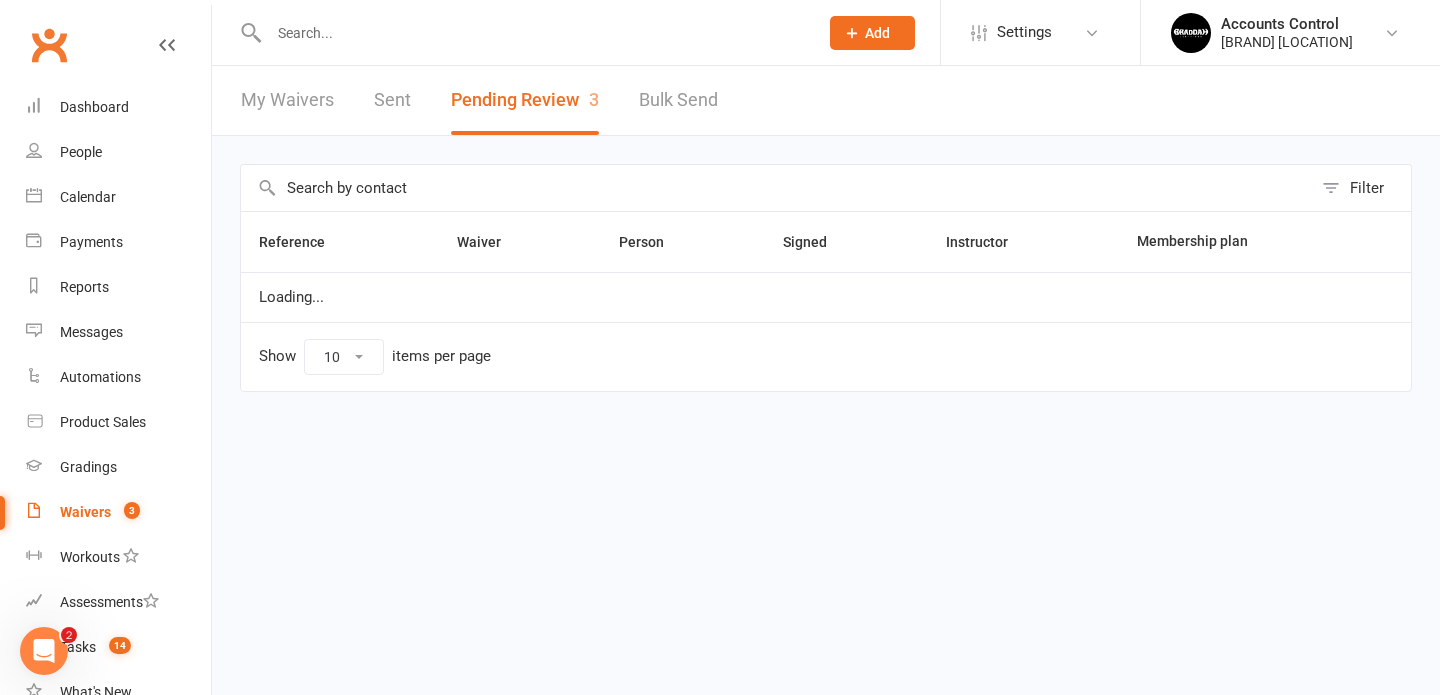 select on "50" 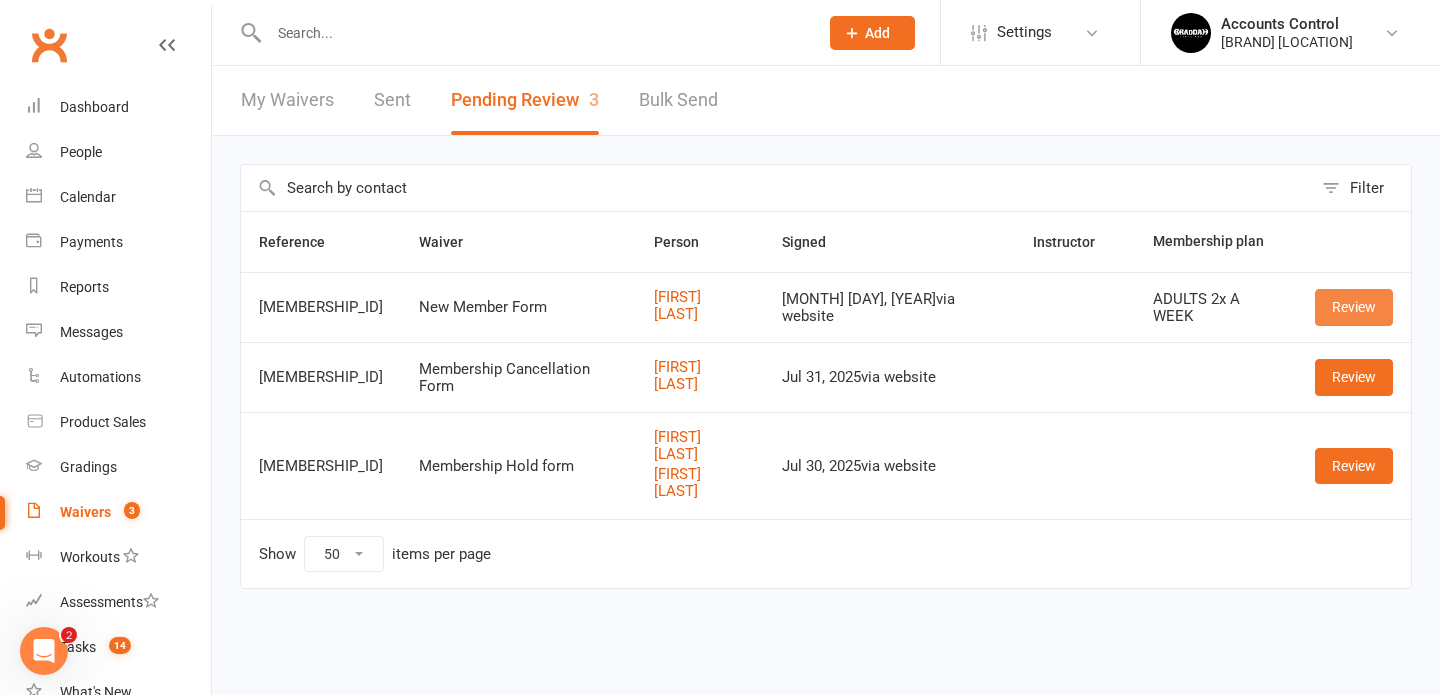 click on "Review" at bounding box center (1354, 307) 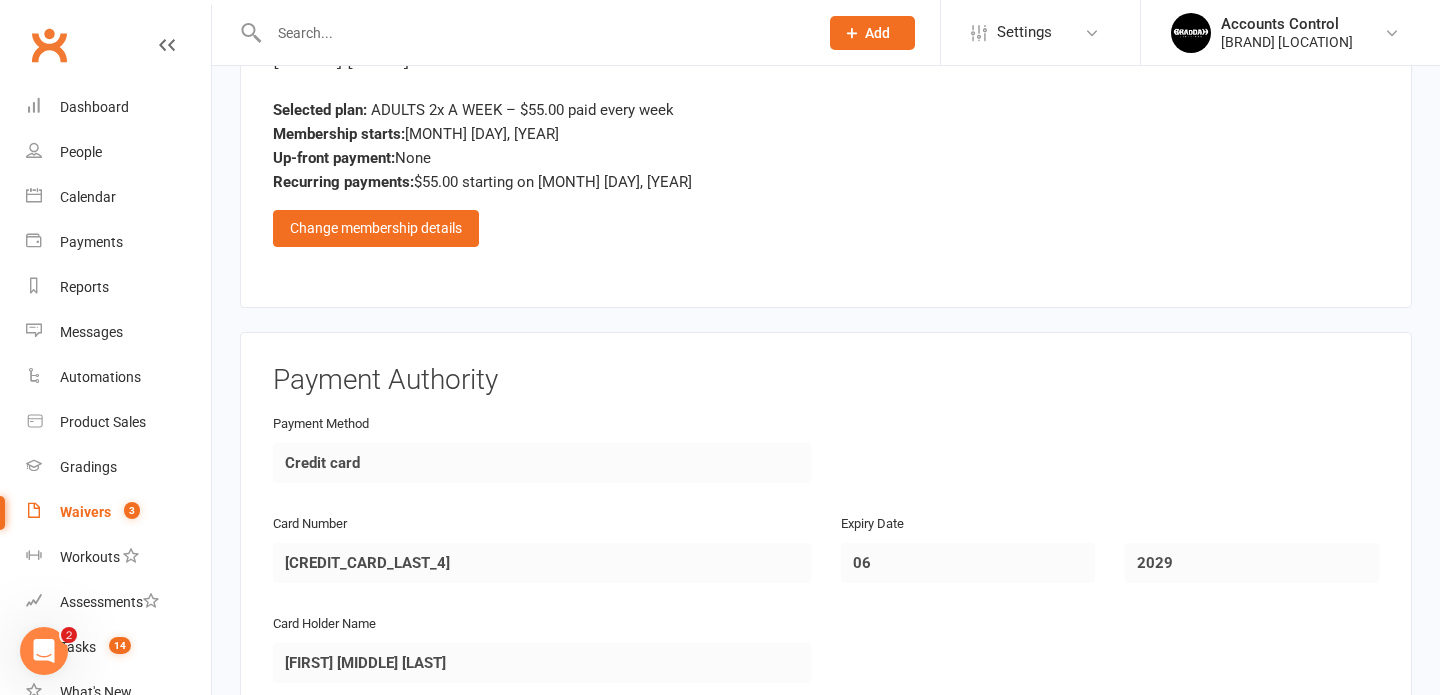 scroll, scrollTop: 1022, scrollLeft: 0, axis: vertical 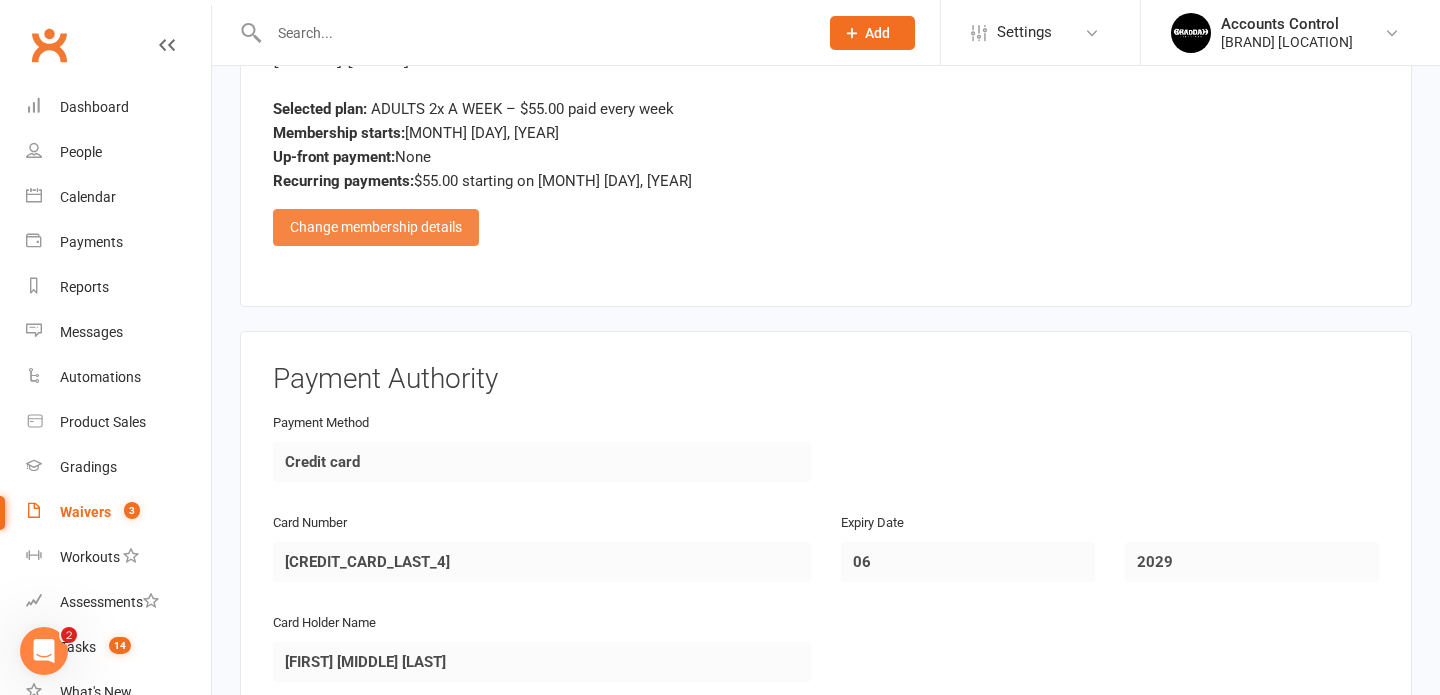 click on "Change membership details" at bounding box center (376, 227) 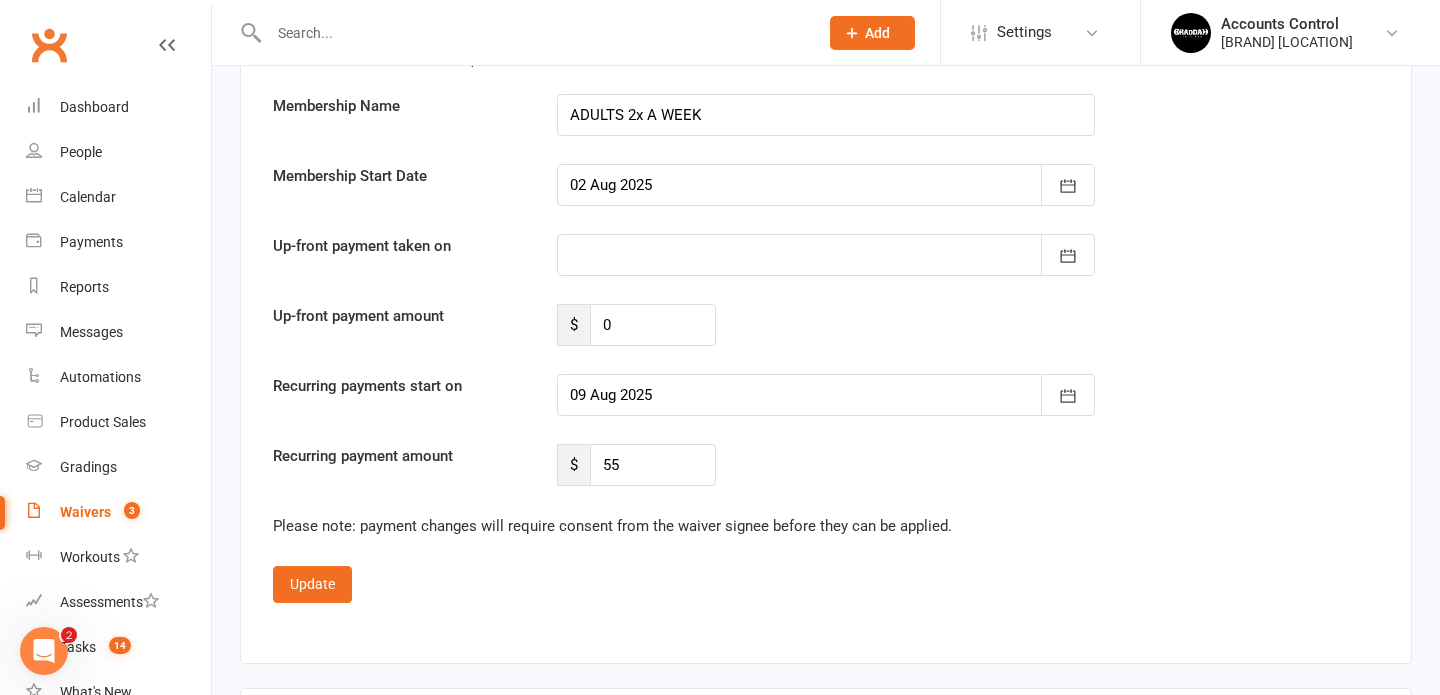 scroll, scrollTop: 1552, scrollLeft: 0, axis: vertical 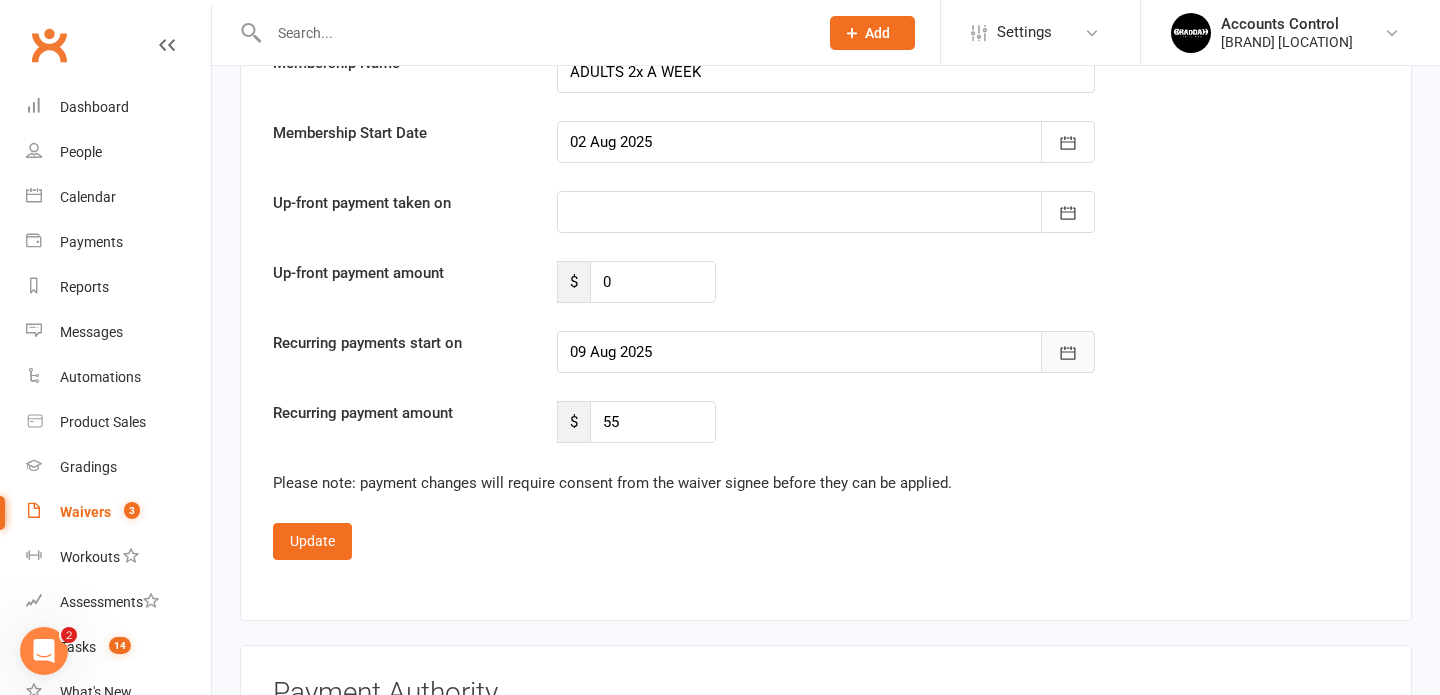 click 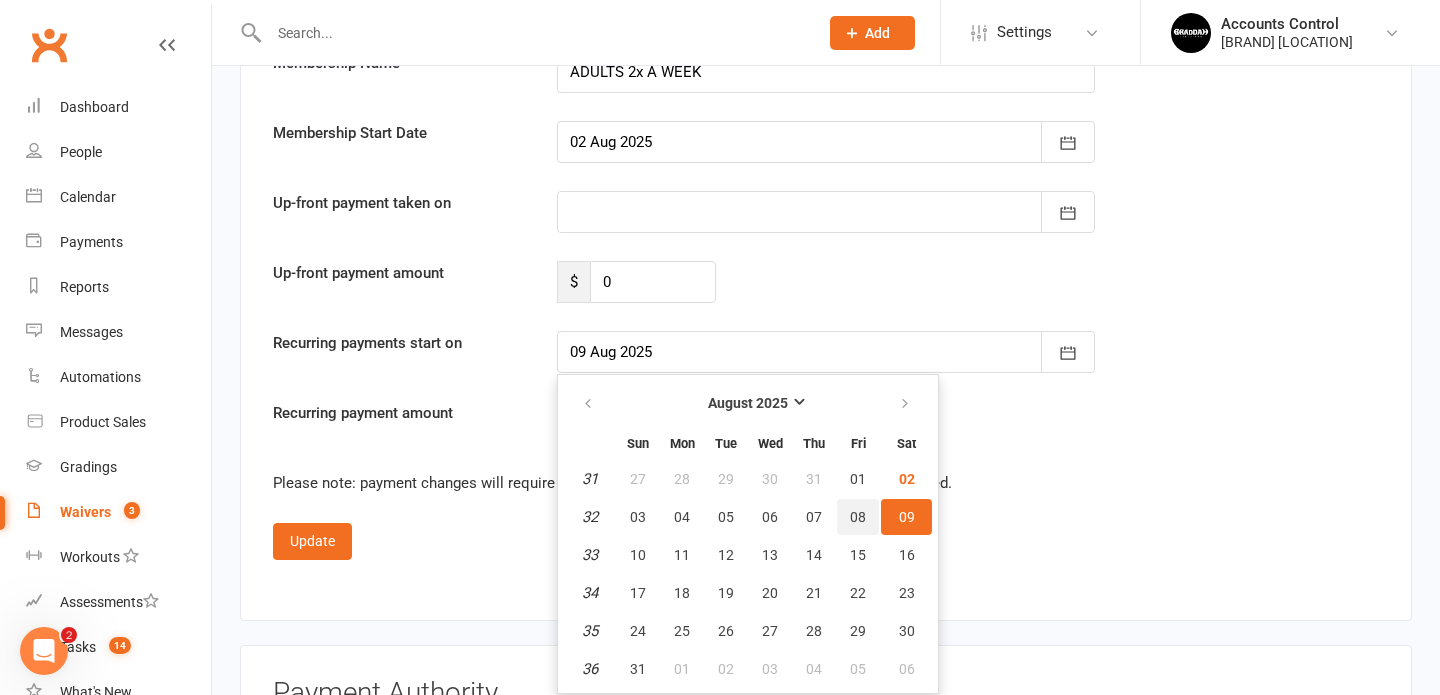 click on "08" at bounding box center (858, 517) 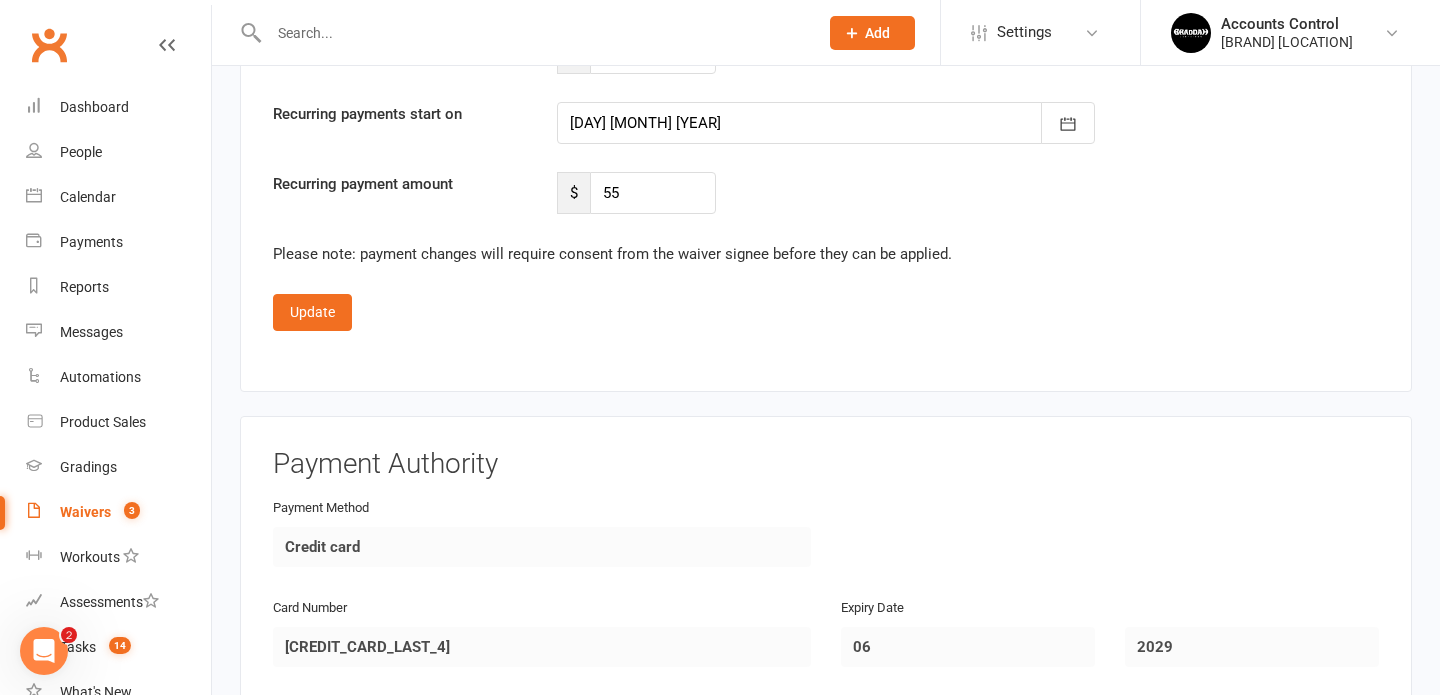 scroll, scrollTop: 1784, scrollLeft: 0, axis: vertical 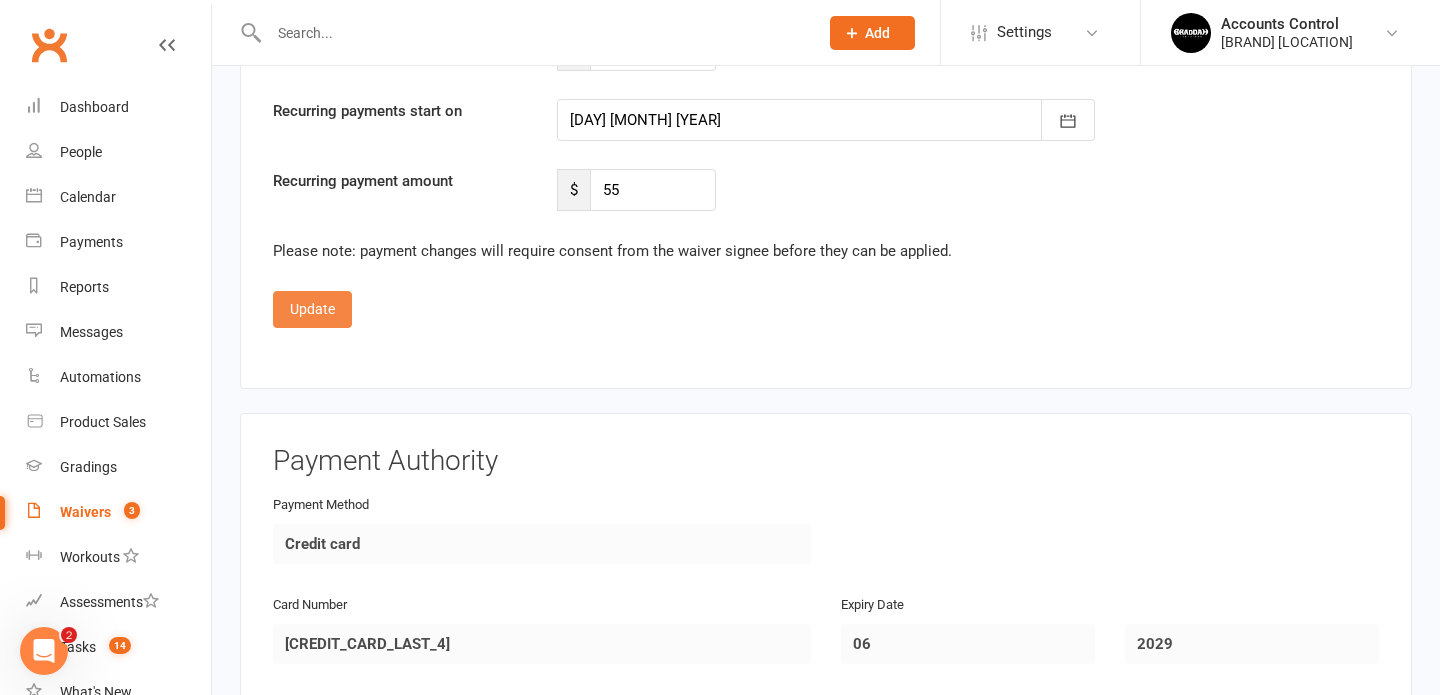 click on "Update" at bounding box center [312, 309] 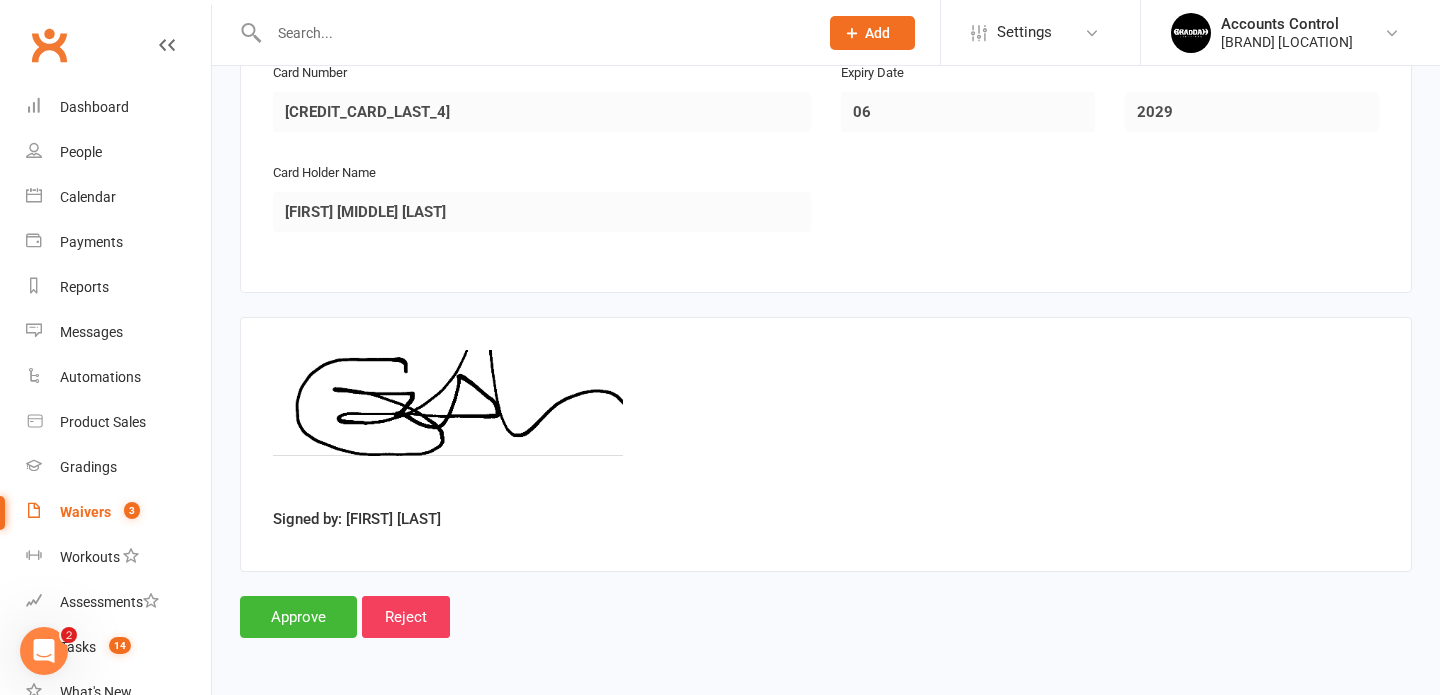 scroll, scrollTop: 1468, scrollLeft: 0, axis: vertical 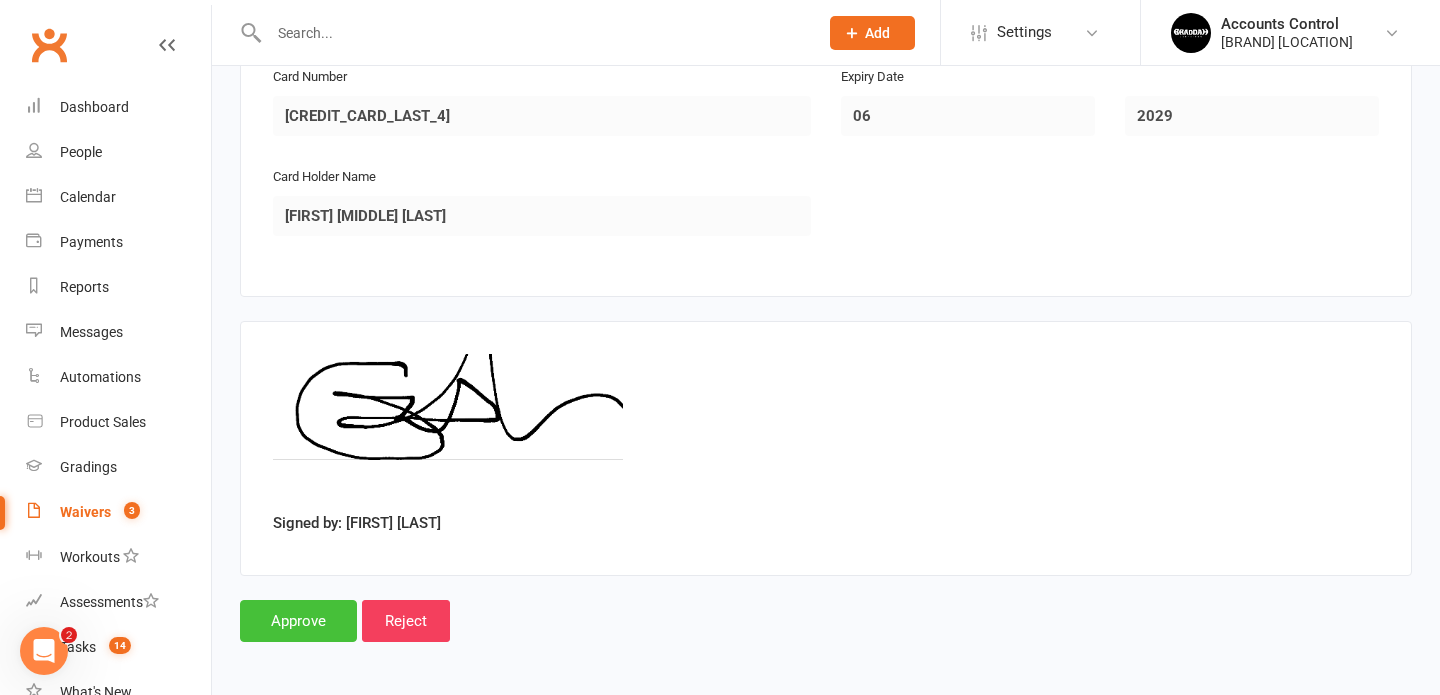 click on "Approve" at bounding box center [298, 621] 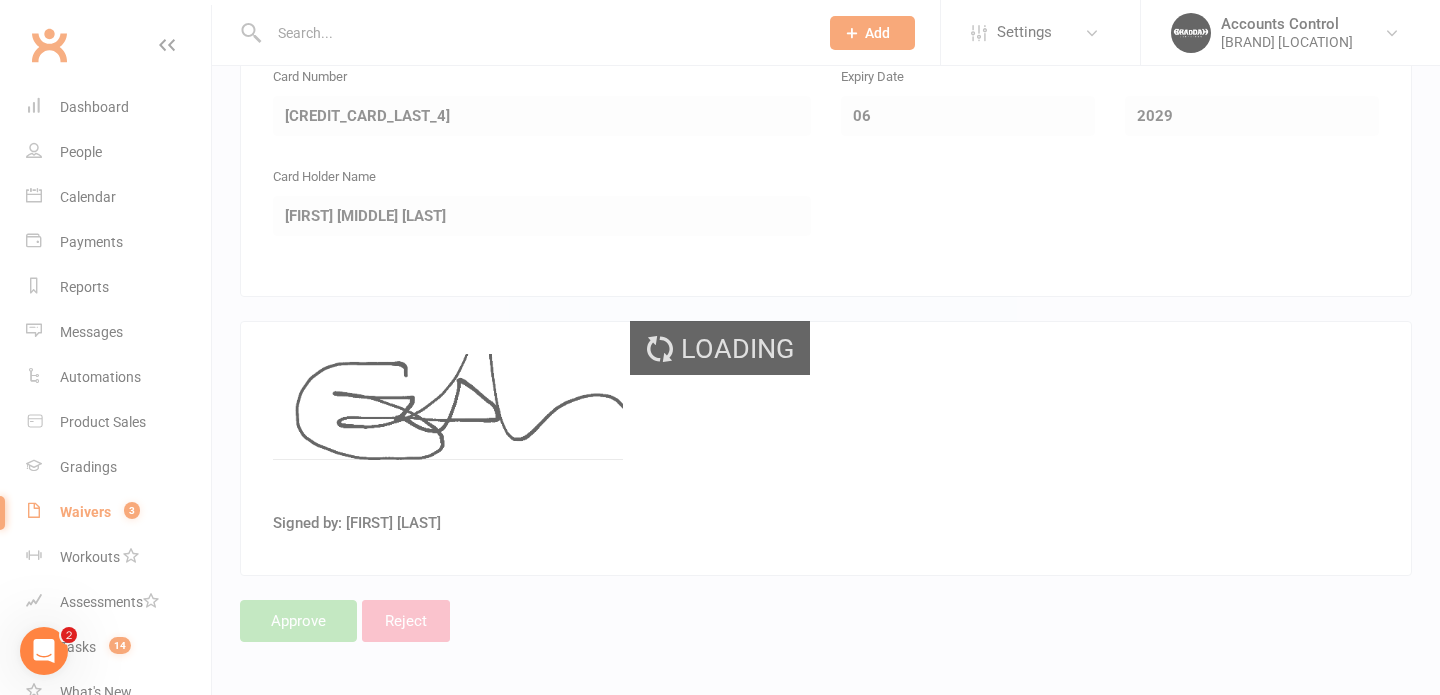 scroll, scrollTop: 0, scrollLeft: 0, axis: both 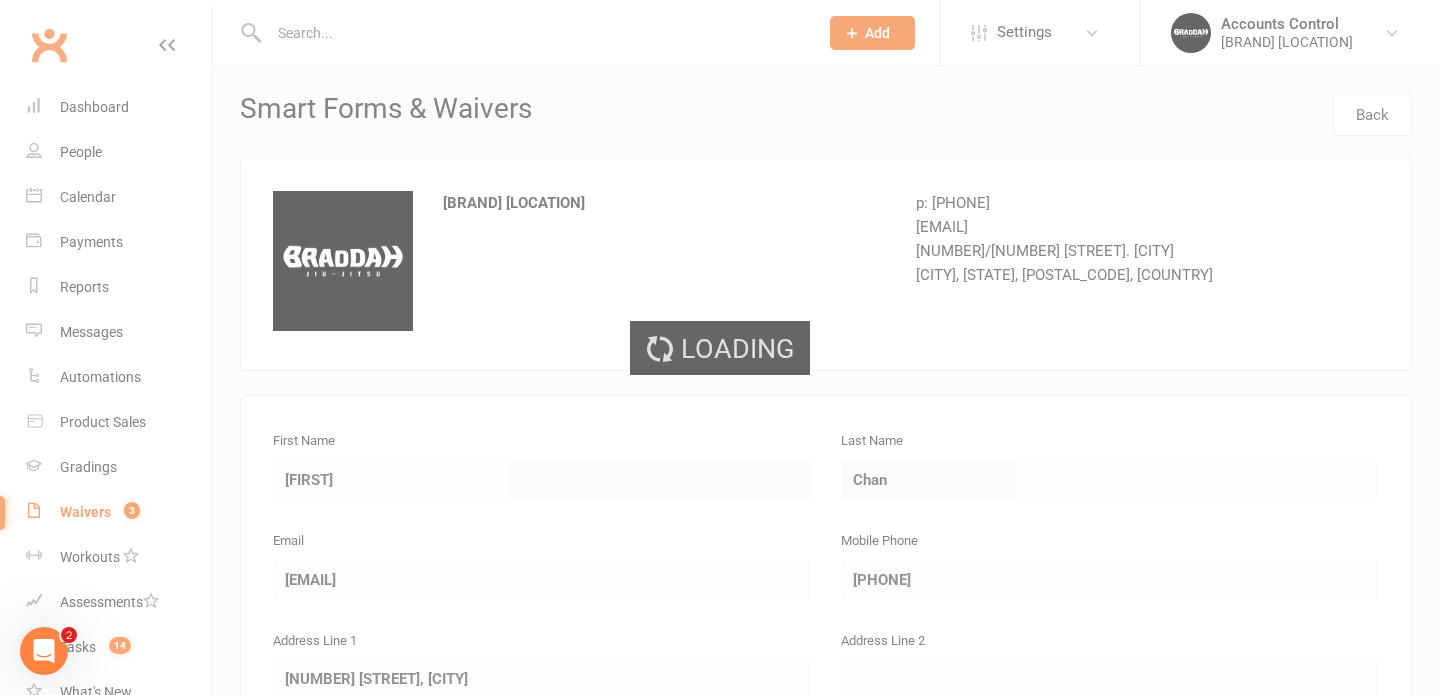 select on "50" 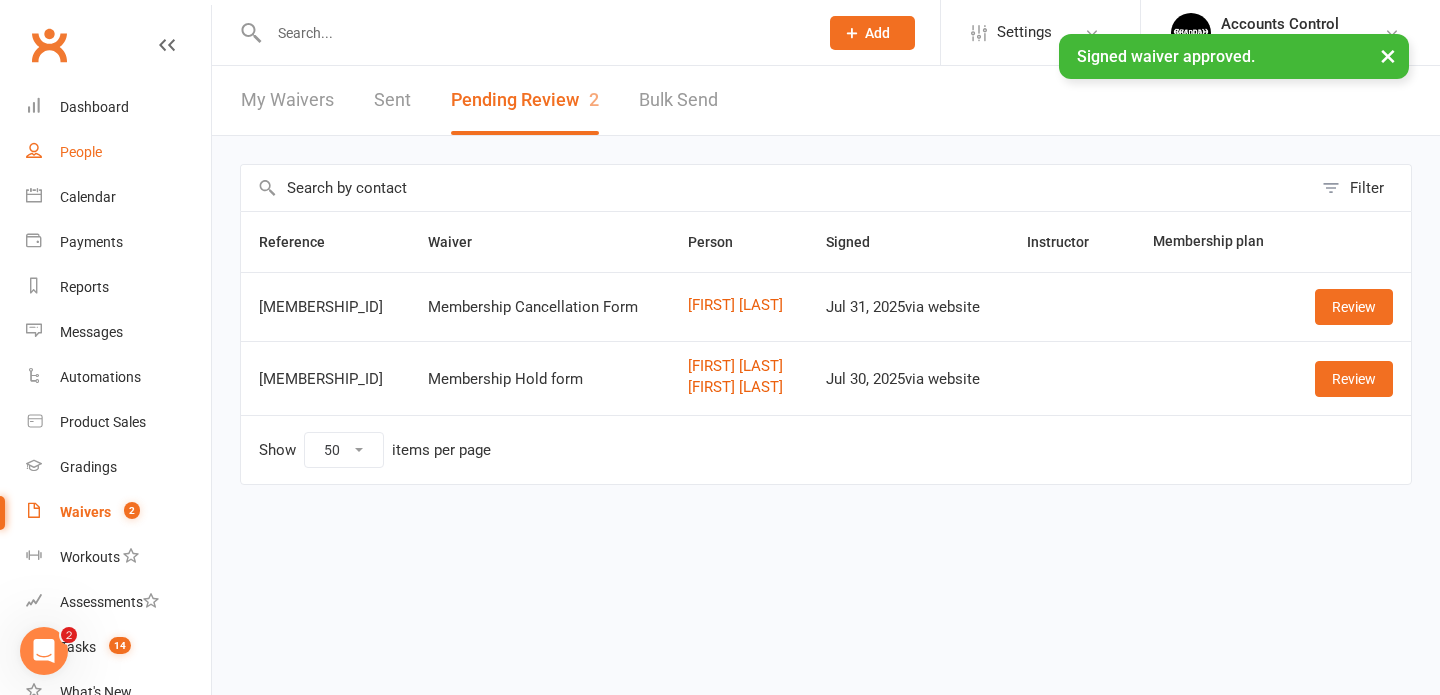 click on "People" at bounding box center [81, 152] 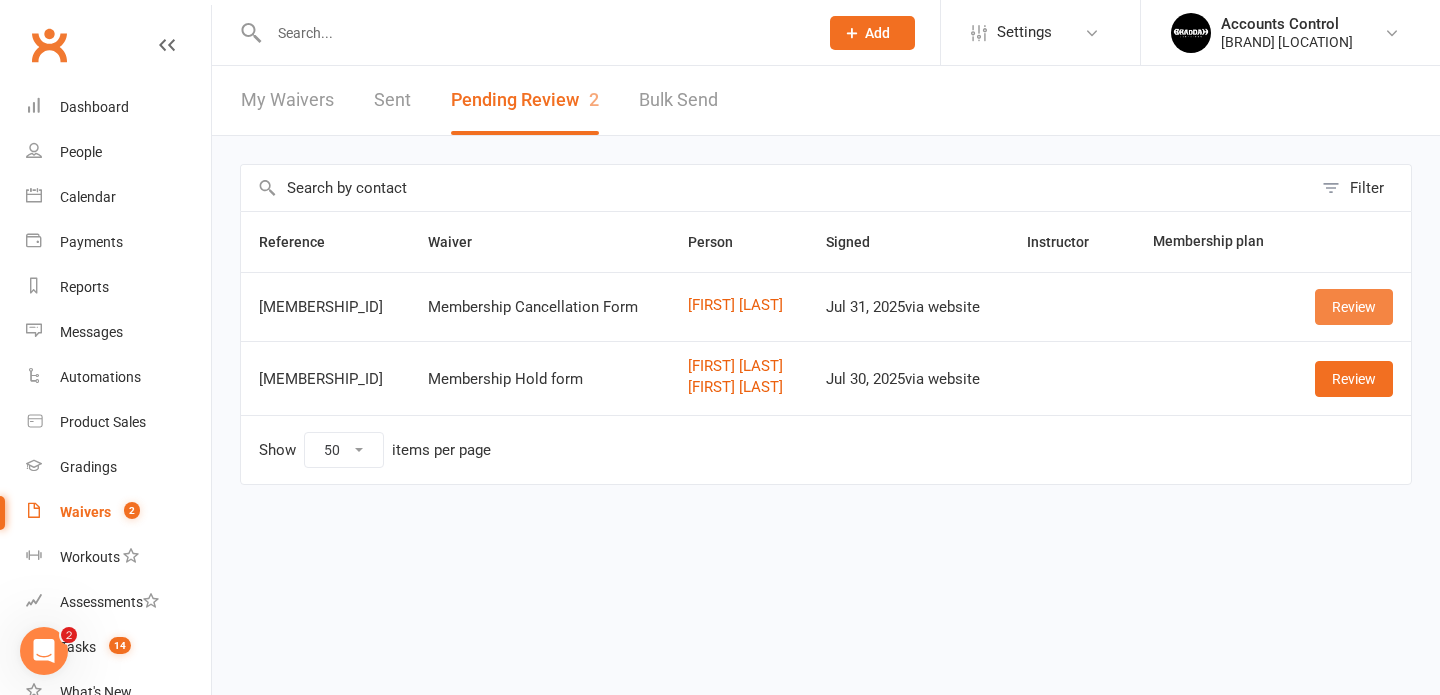 click on "Review" at bounding box center [1354, 307] 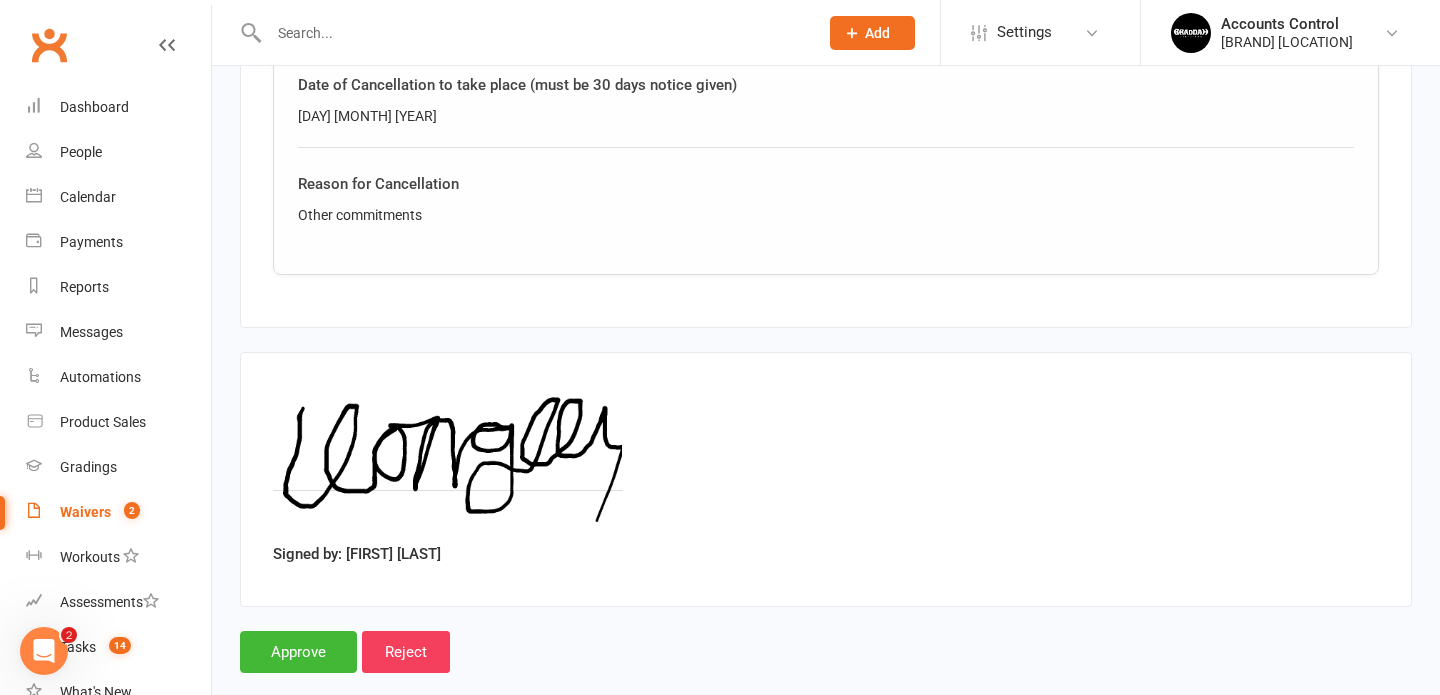 scroll, scrollTop: 729, scrollLeft: 0, axis: vertical 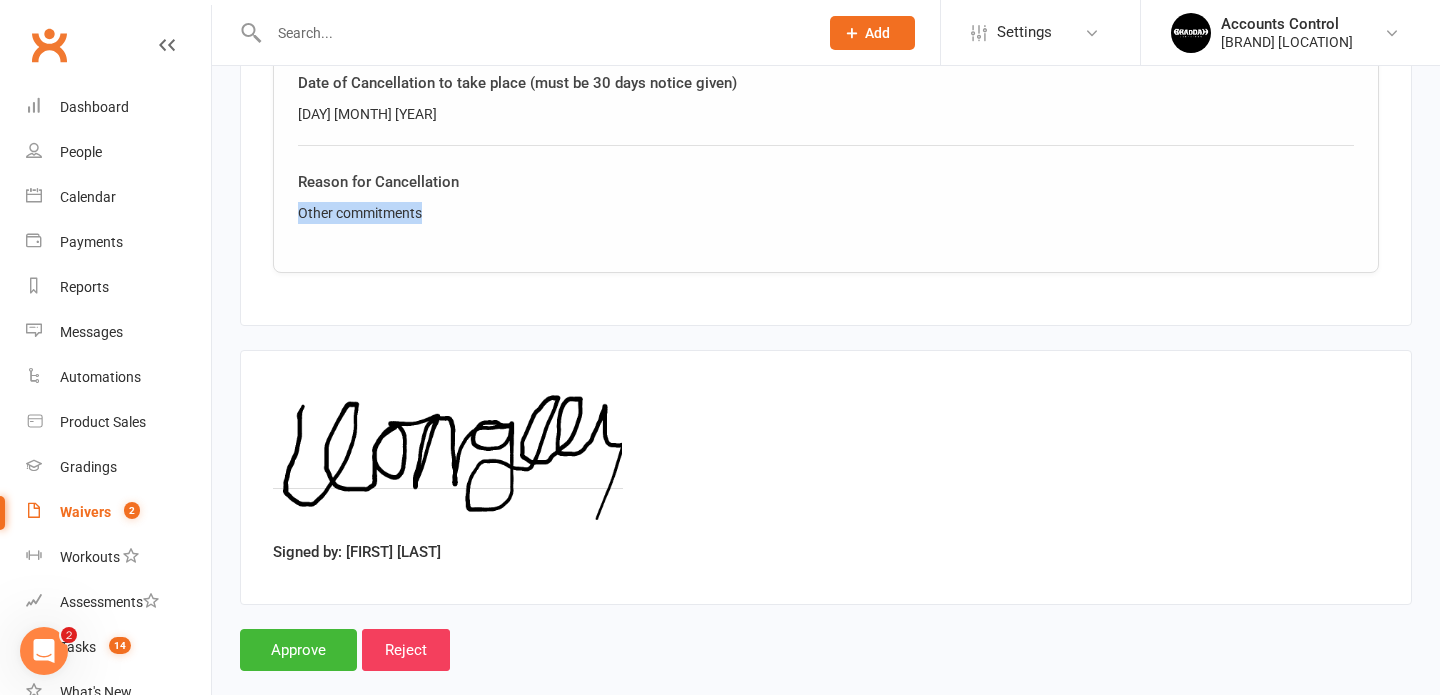 drag, startPoint x: 409, startPoint y: 215, endPoint x: 297, endPoint y: 212, distance: 112.04017 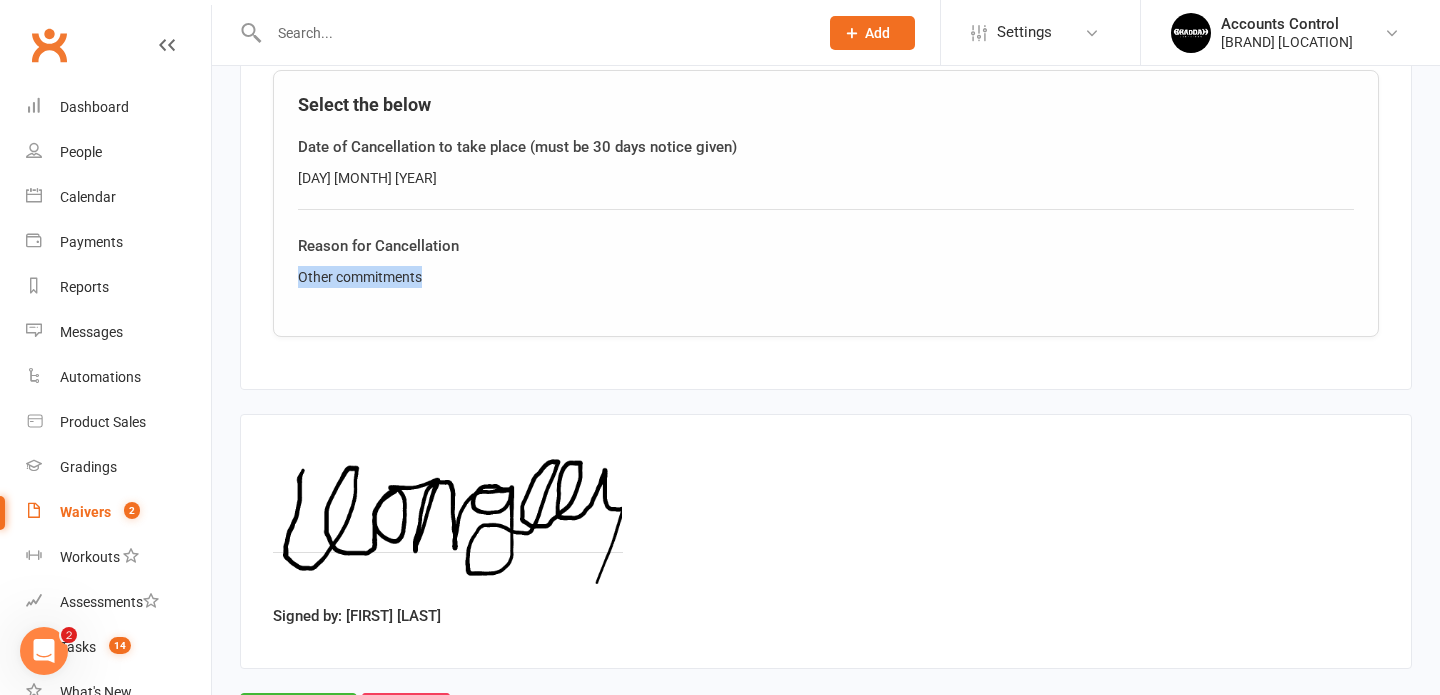 scroll, scrollTop: 761, scrollLeft: 0, axis: vertical 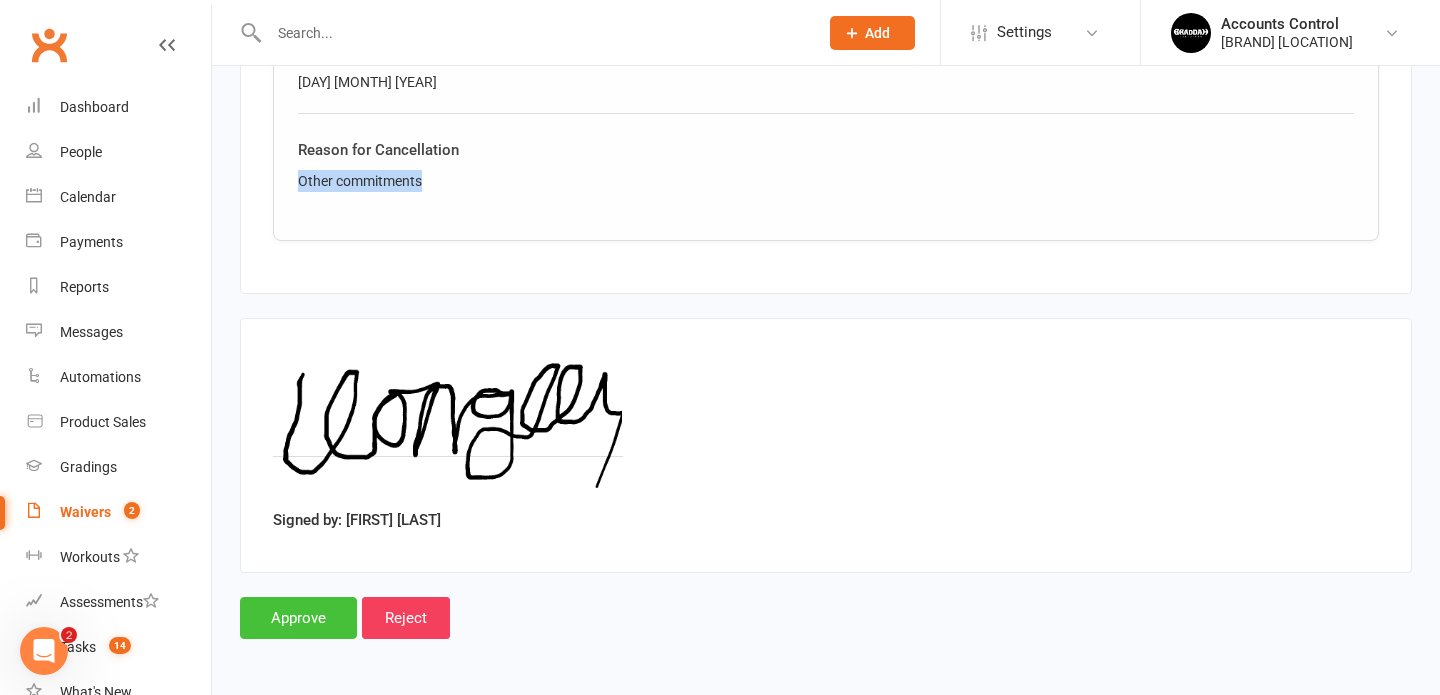 click on "Approve" at bounding box center (298, 618) 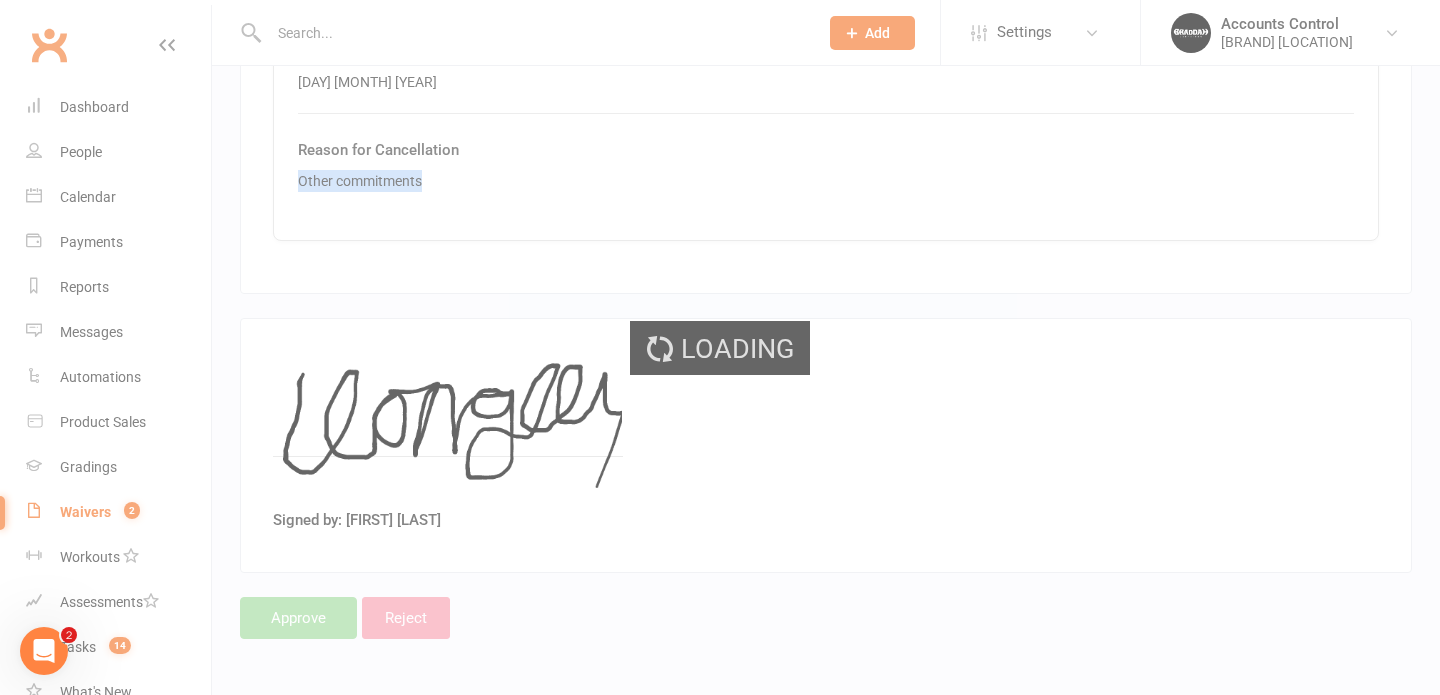 scroll, scrollTop: 0, scrollLeft: 0, axis: both 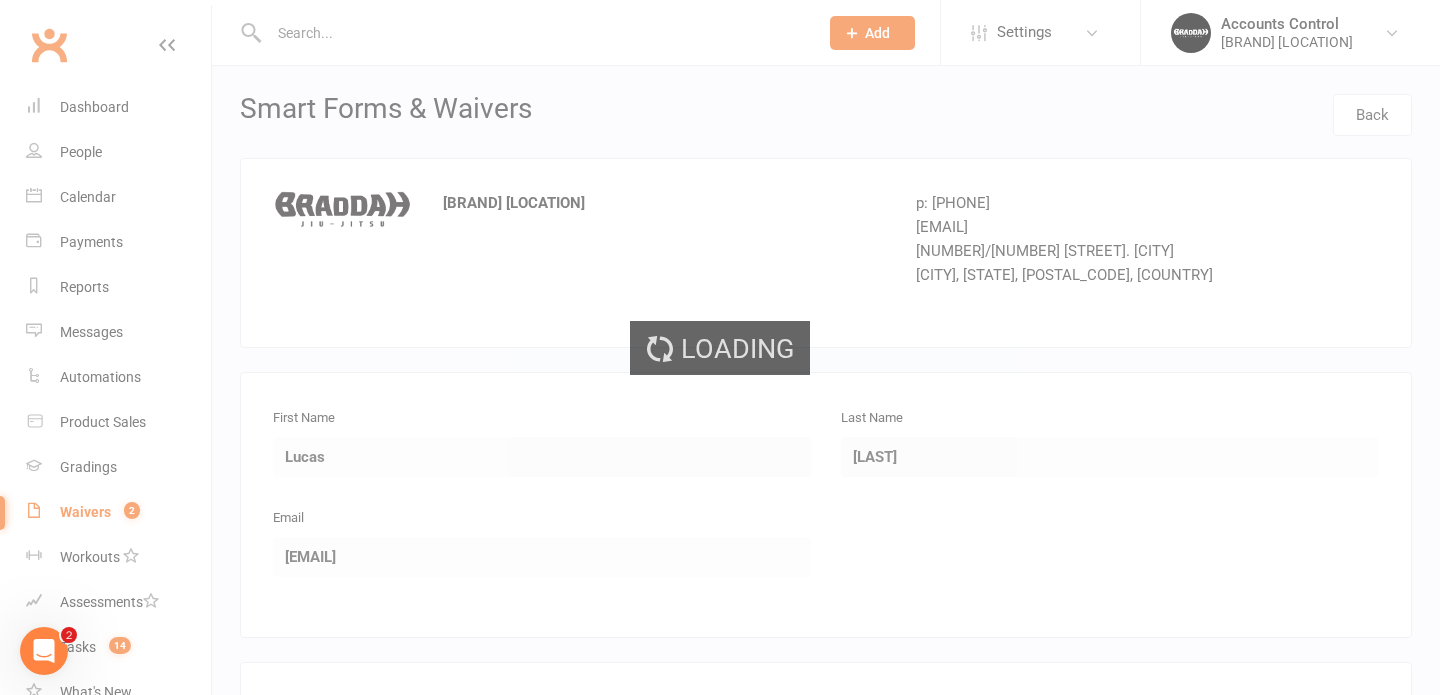 select on "50" 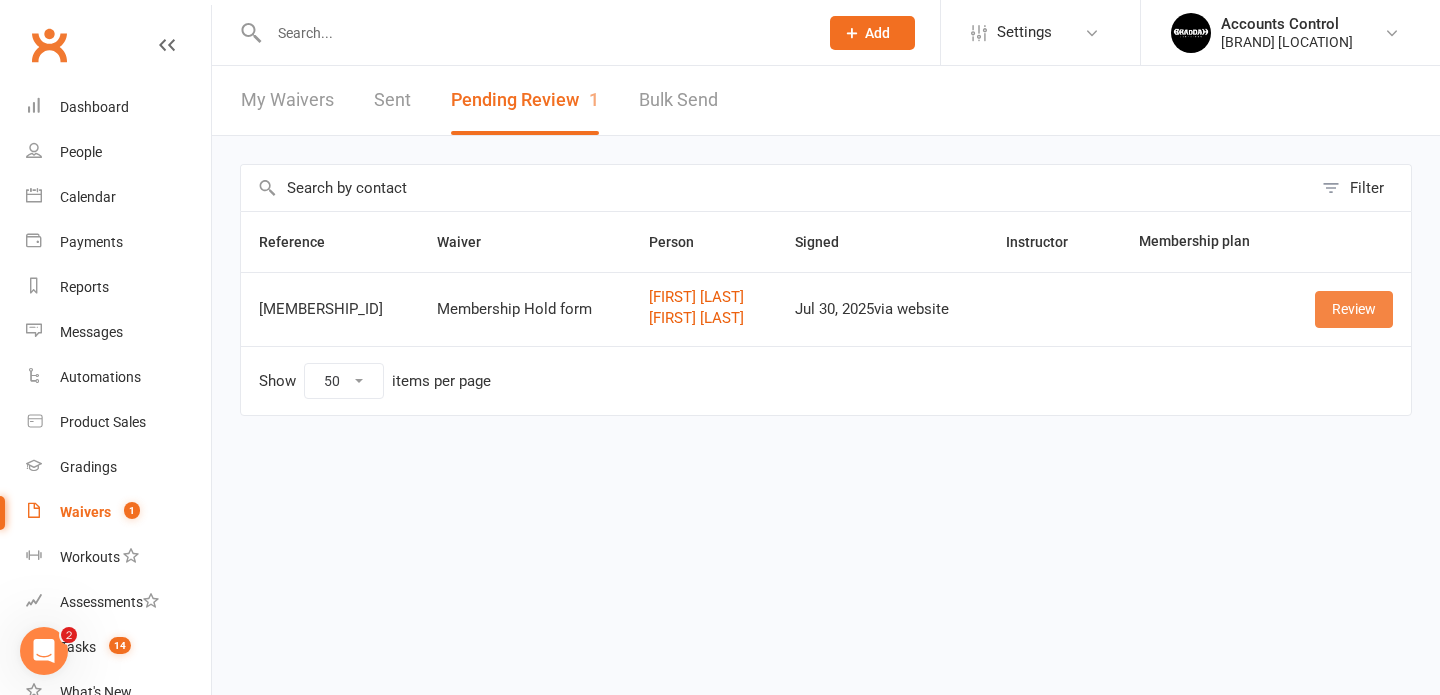 click on "Review" at bounding box center (1354, 309) 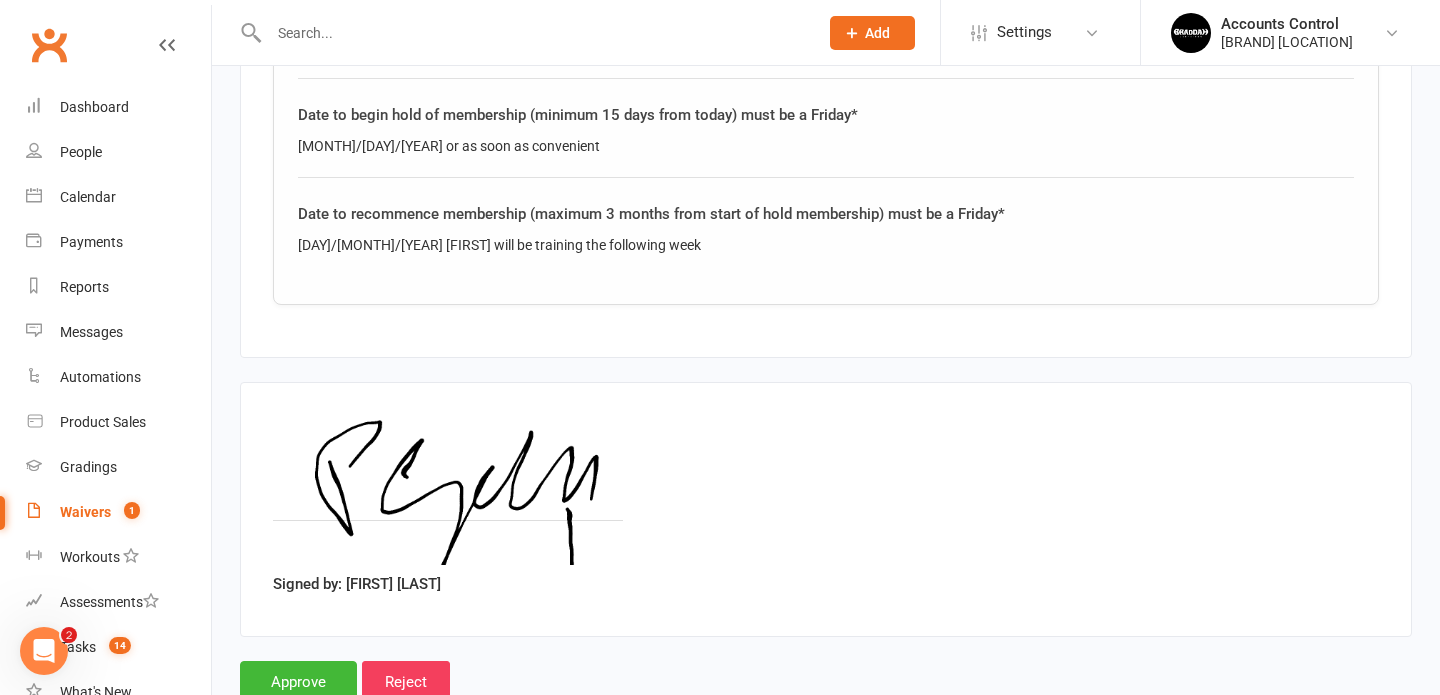 scroll, scrollTop: 1320, scrollLeft: 0, axis: vertical 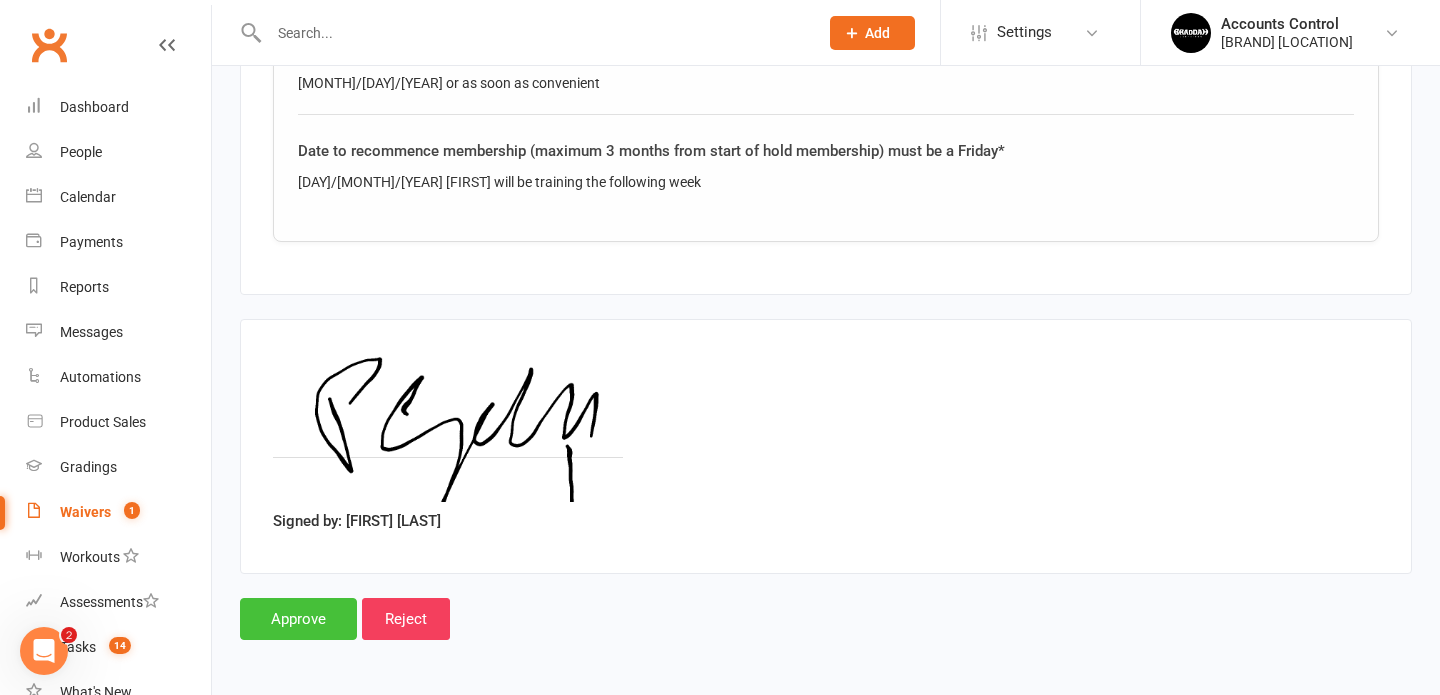 click on "Approve" at bounding box center (298, 619) 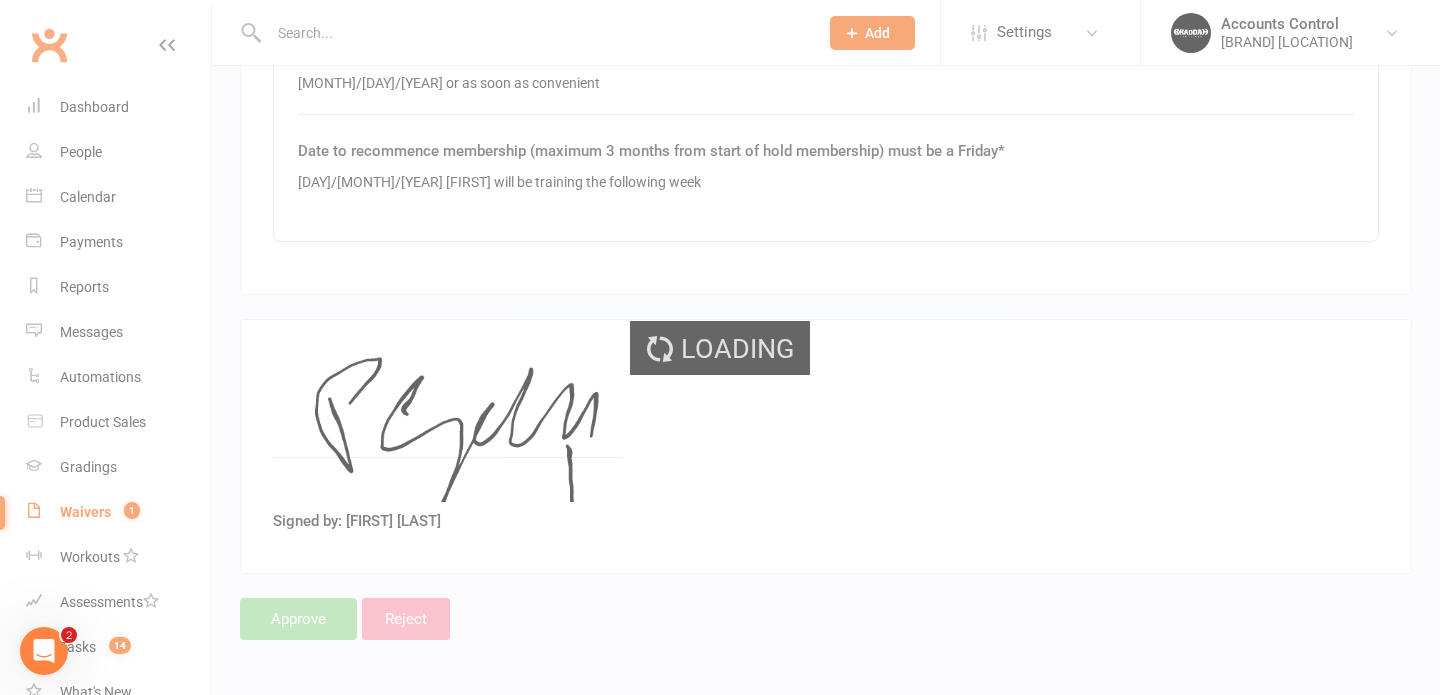 select on "50" 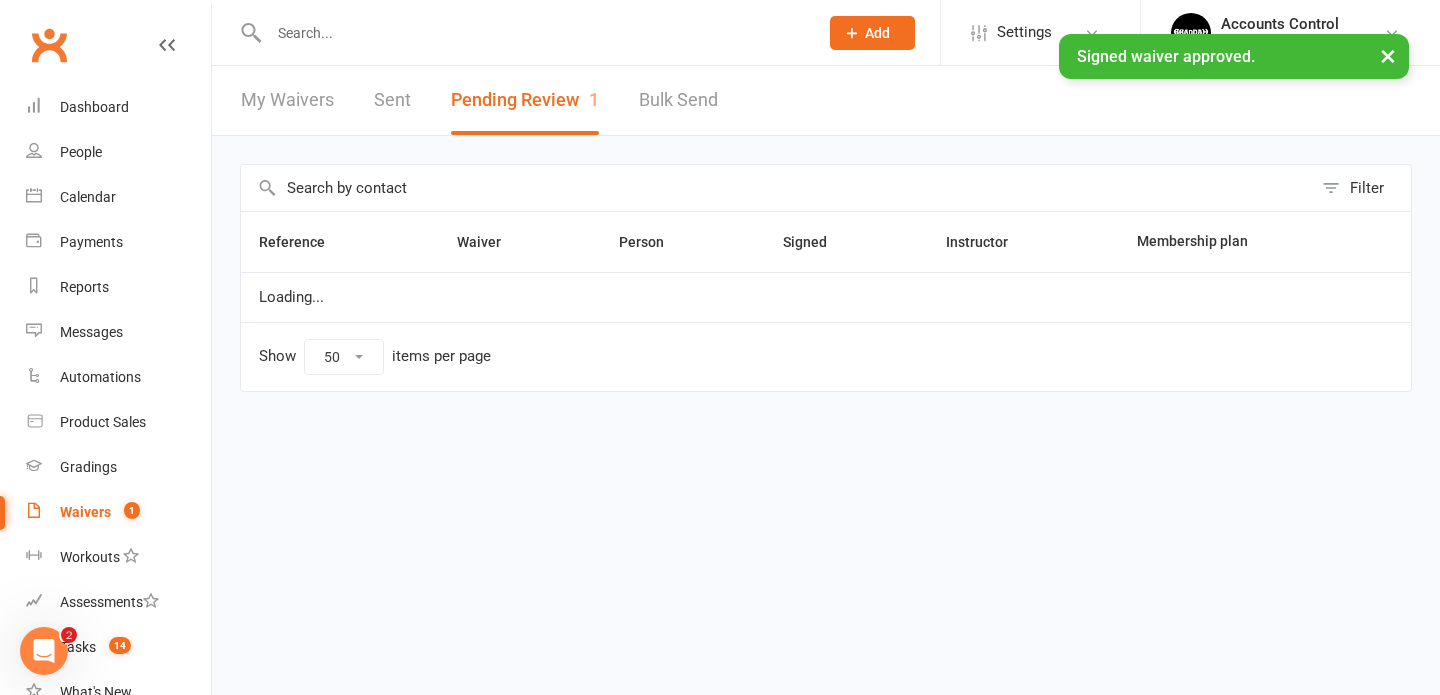 scroll, scrollTop: 0, scrollLeft: 0, axis: both 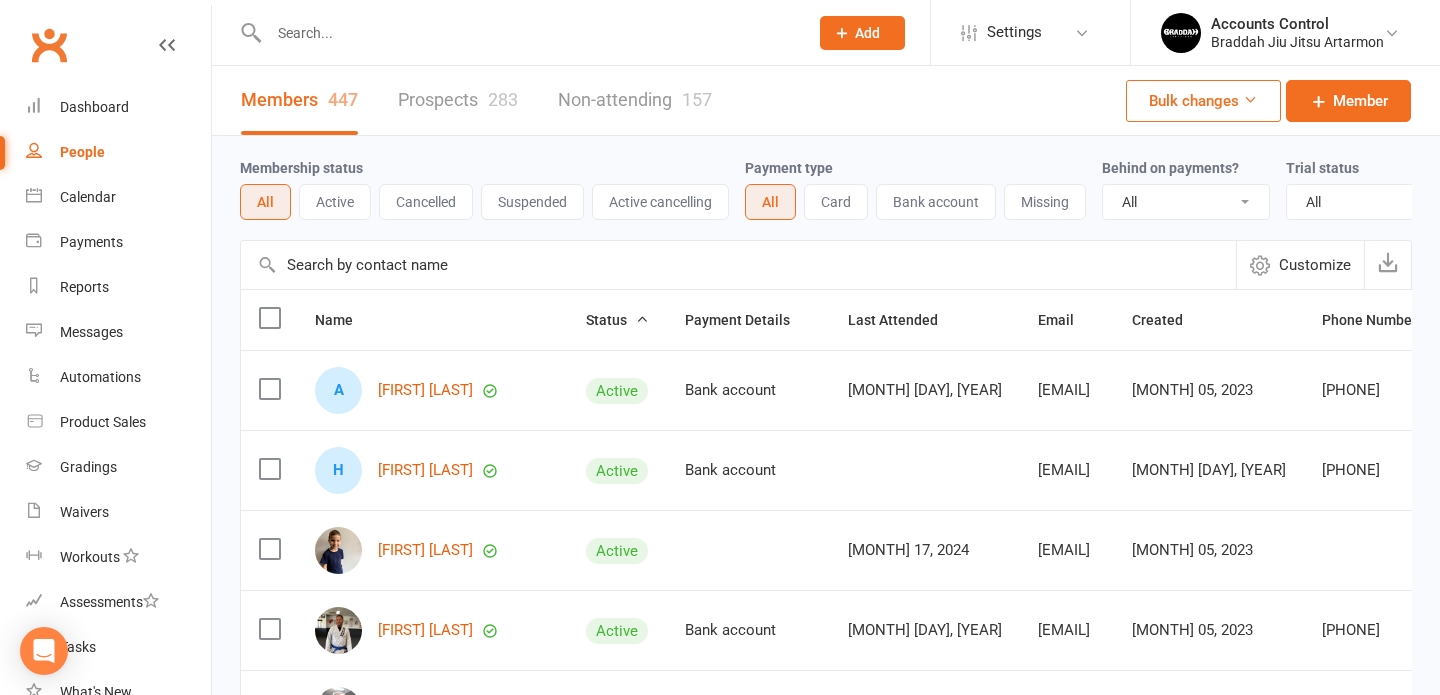select on "100" 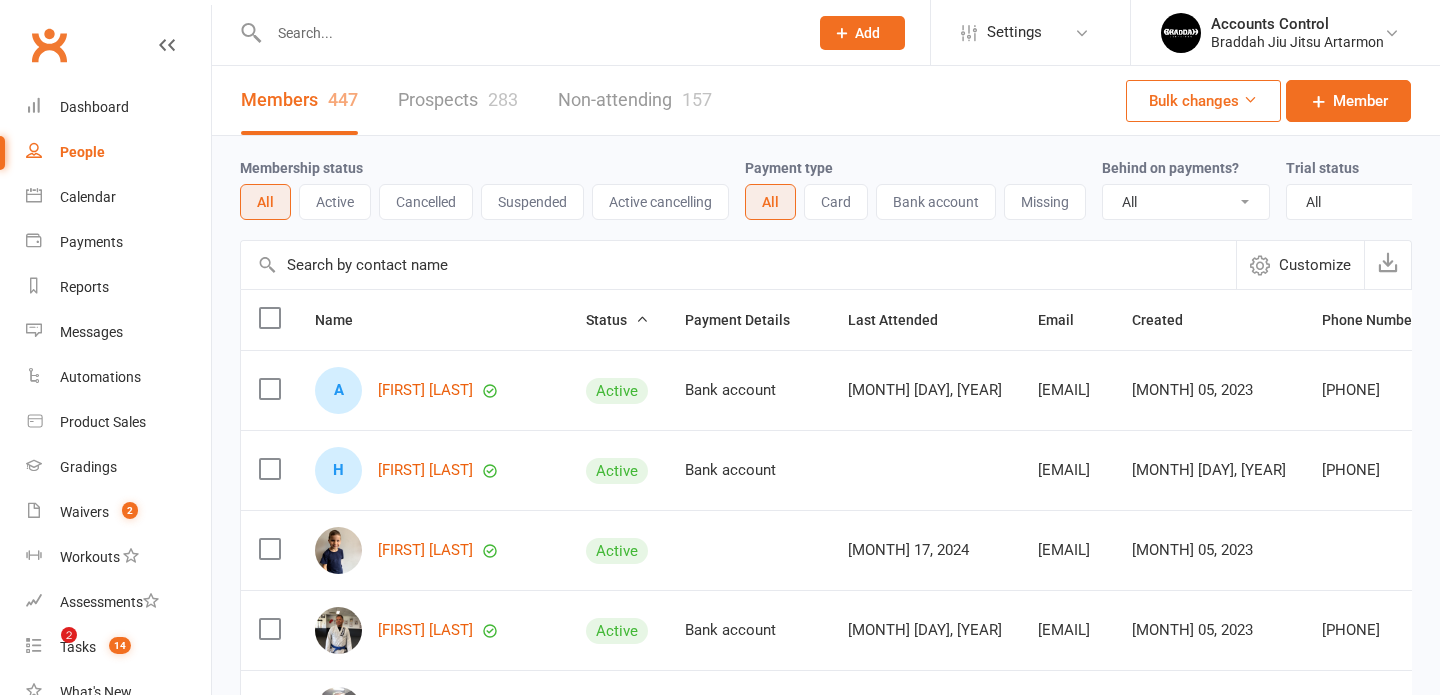 scroll, scrollTop: 0, scrollLeft: 0, axis: both 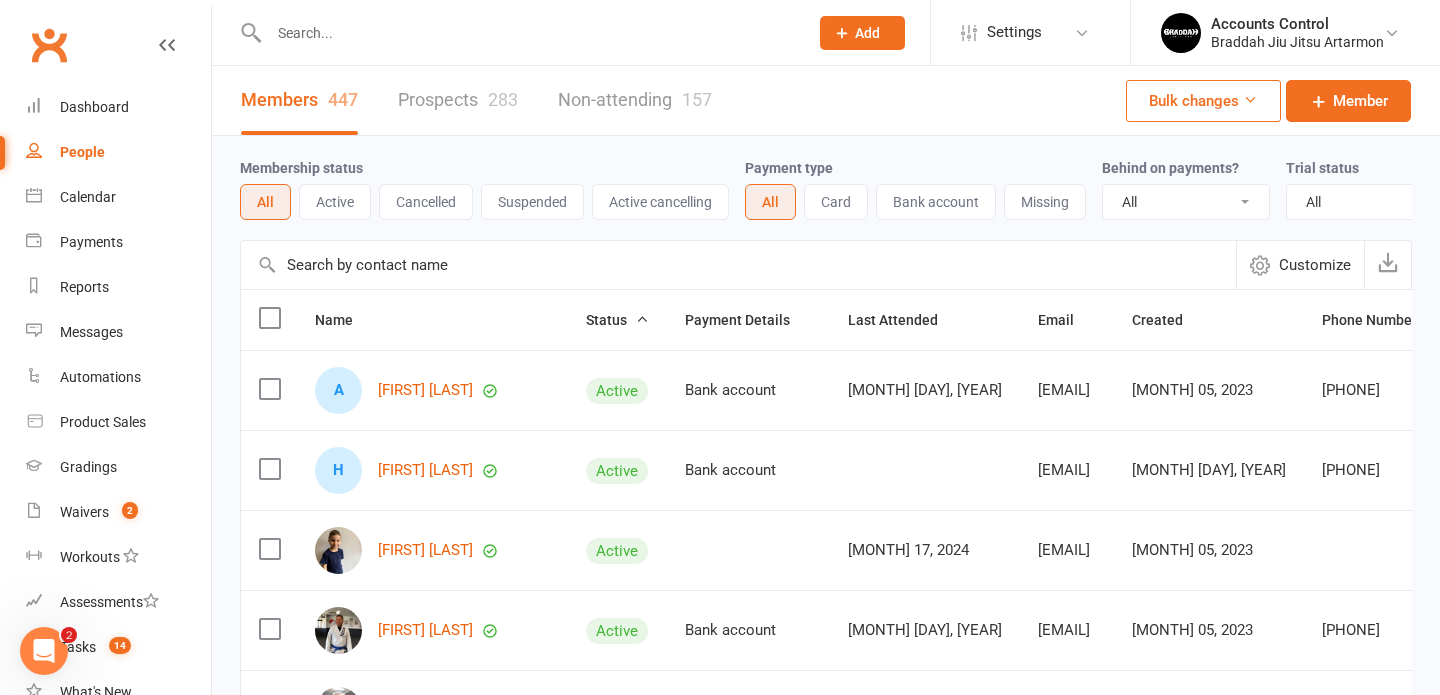 click at bounding box center (517, 32) 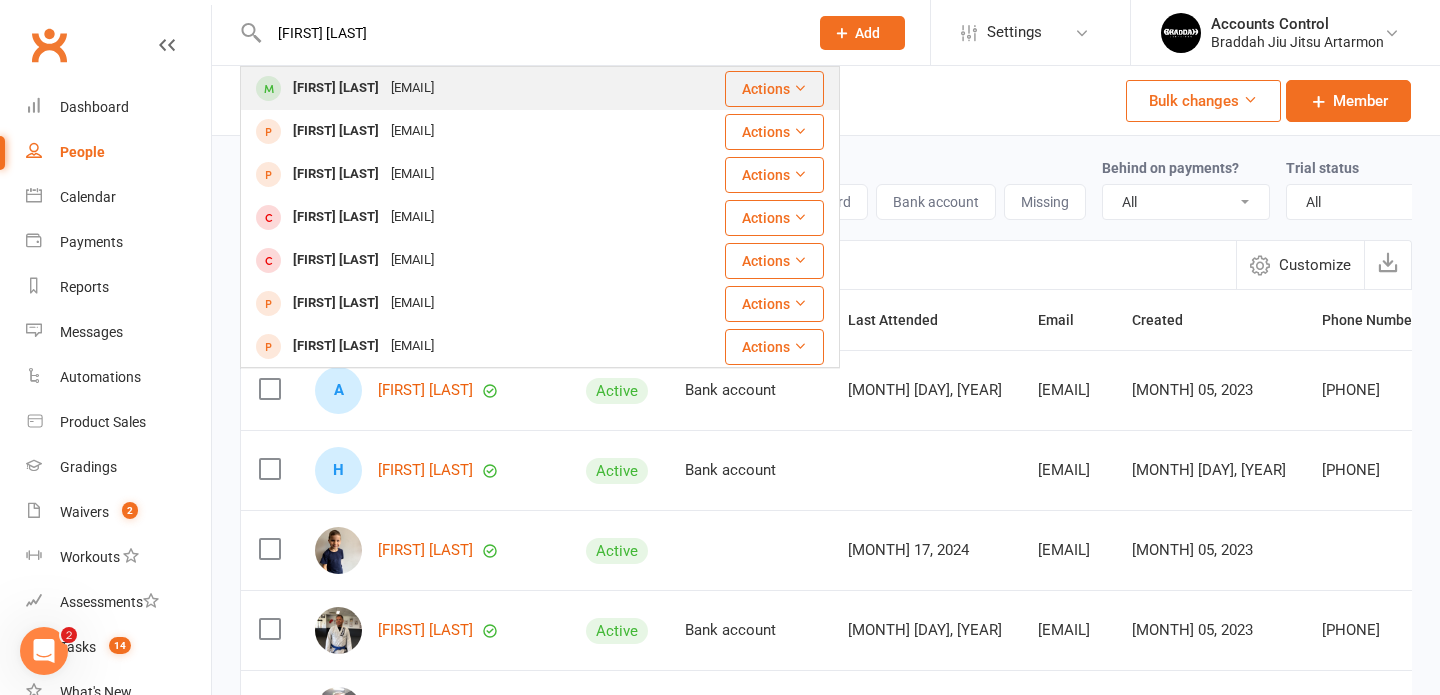 type on "lucas lo" 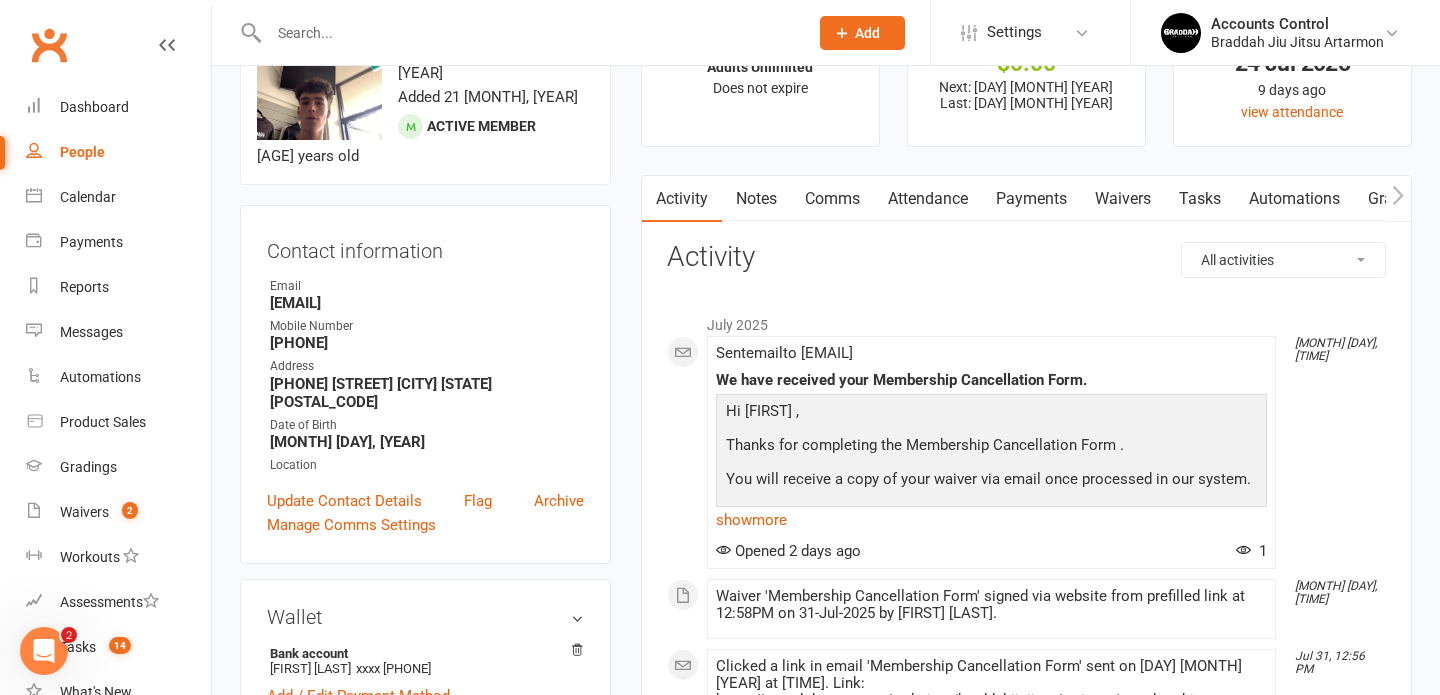 scroll, scrollTop: 110, scrollLeft: 0, axis: vertical 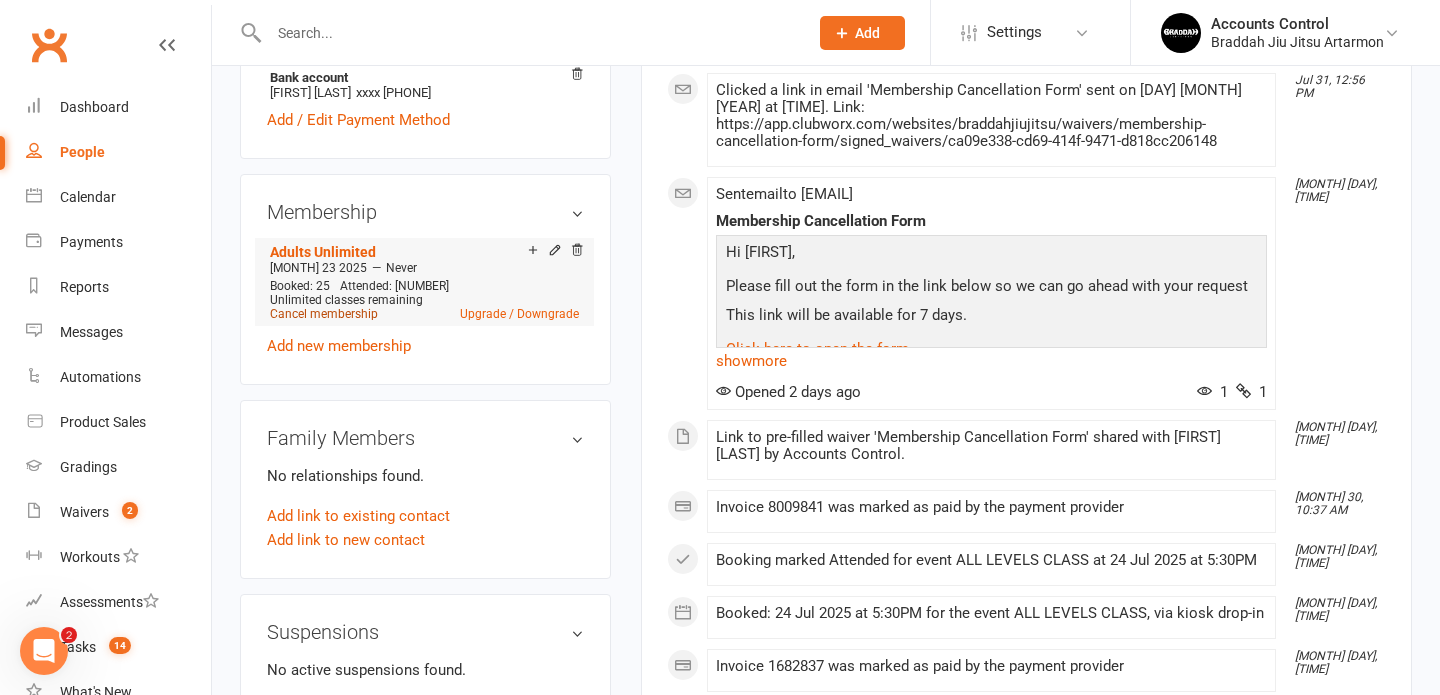 click on "Booked: 25 Attended: 25 Unlimited classes remaining   Cancel membership Upgrade / Downgrade" at bounding box center (424, 300) 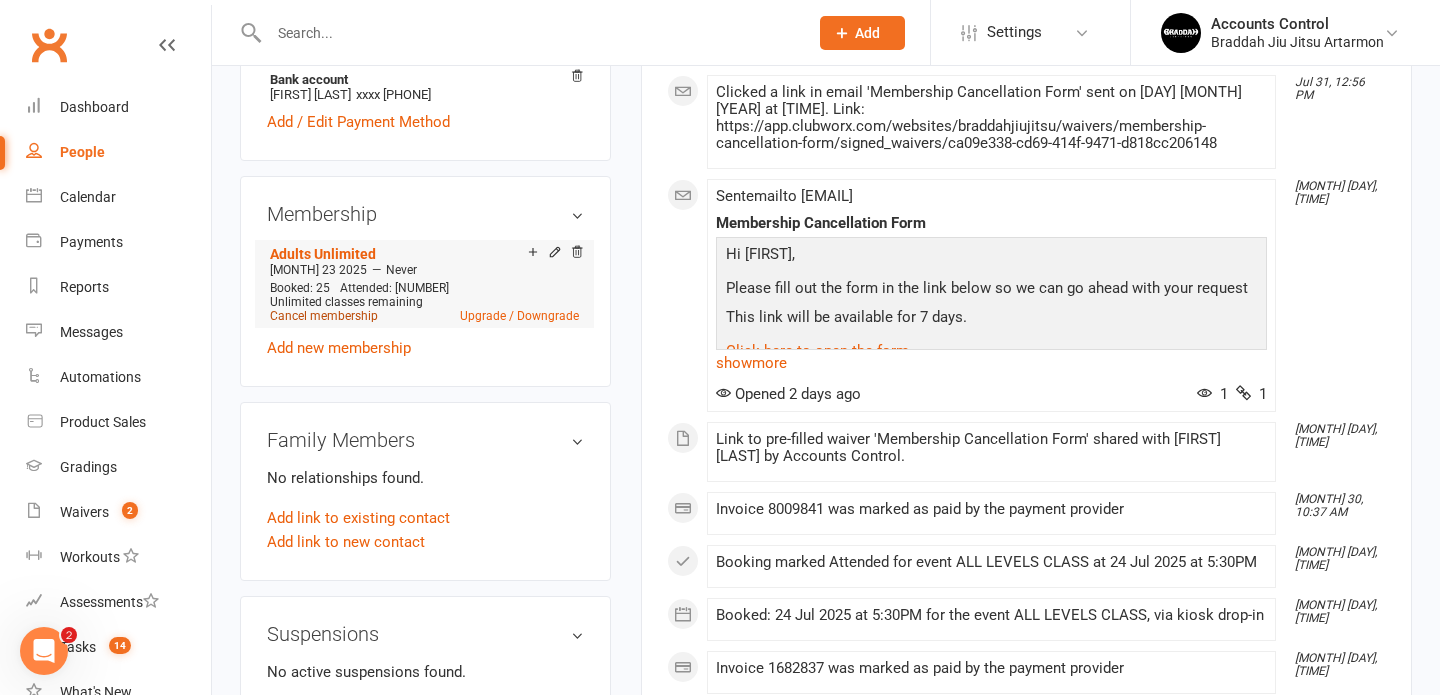 click on "Cancel membership" at bounding box center [324, 316] 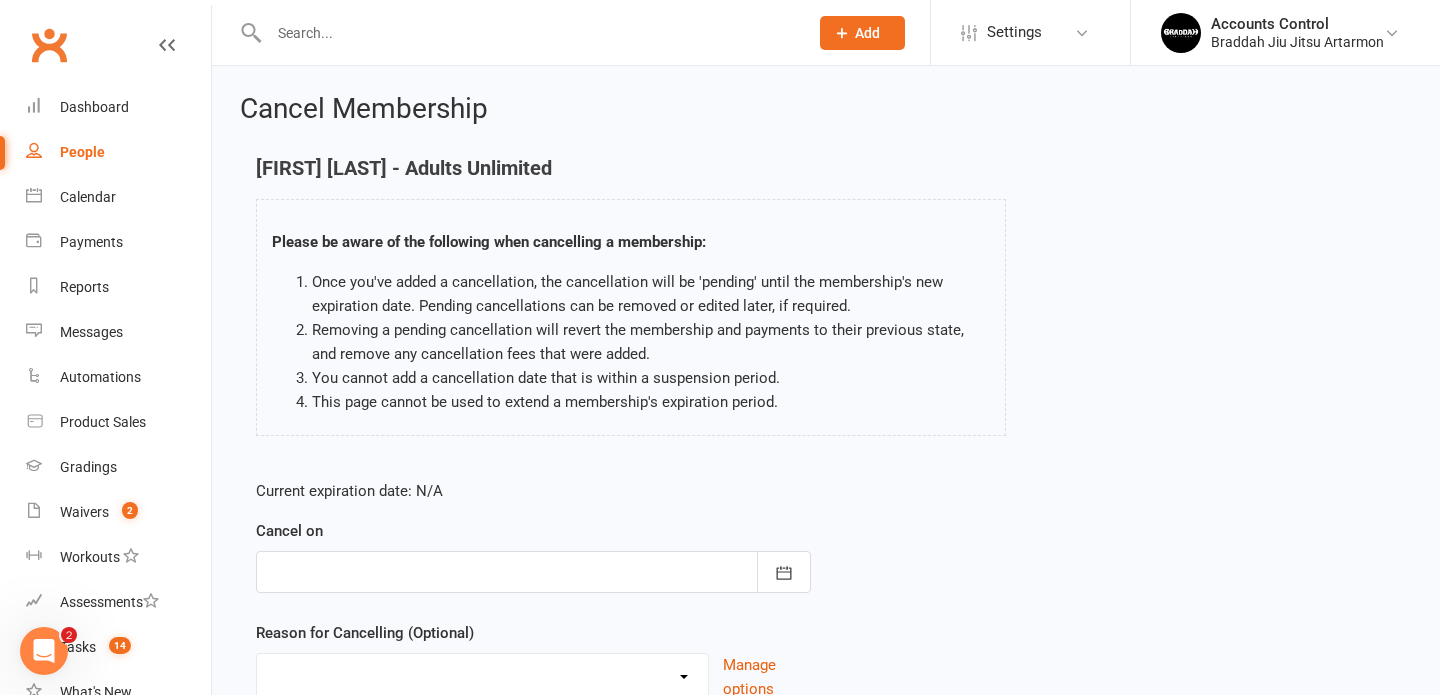 scroll, scrollTop: 169, scrollLeft: 0, axis: vertical 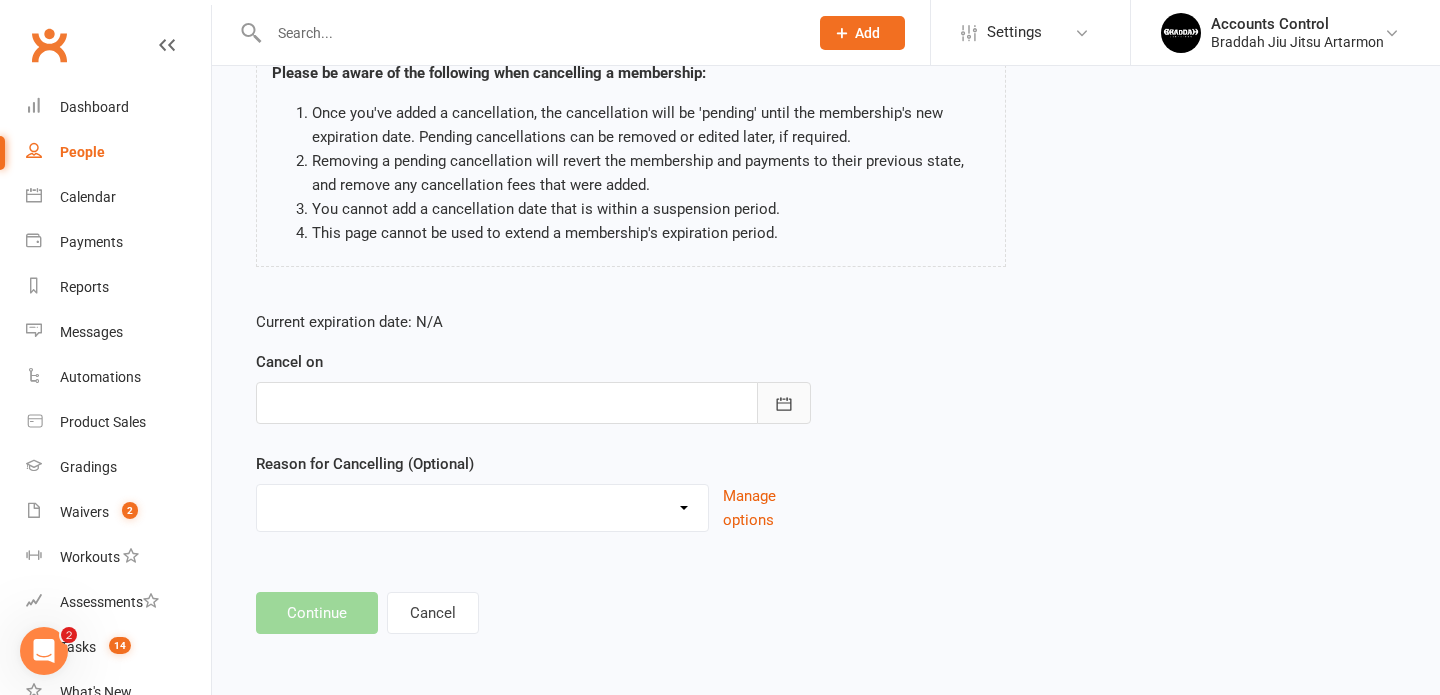 click 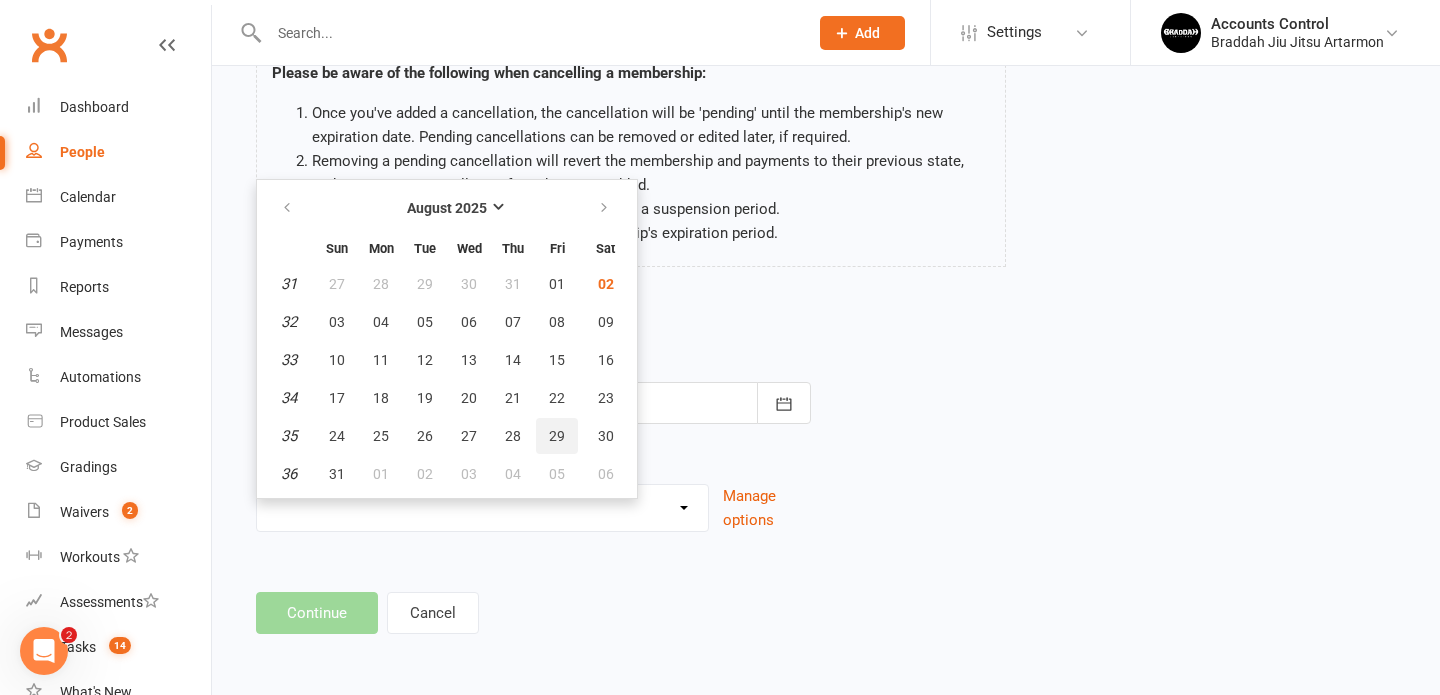 click on "29" at bounding box center [557, 436] 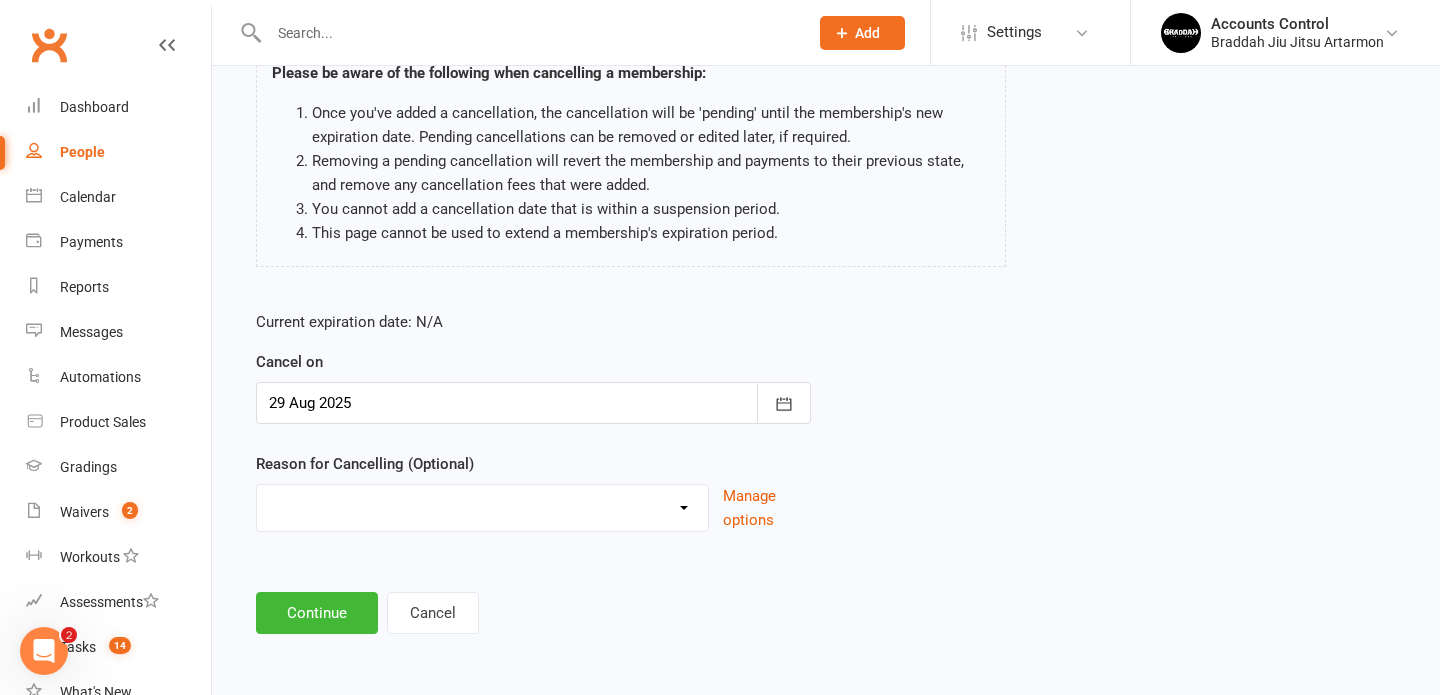 click on "Holiday Injury Other reason" at bounding box center (482, 505) 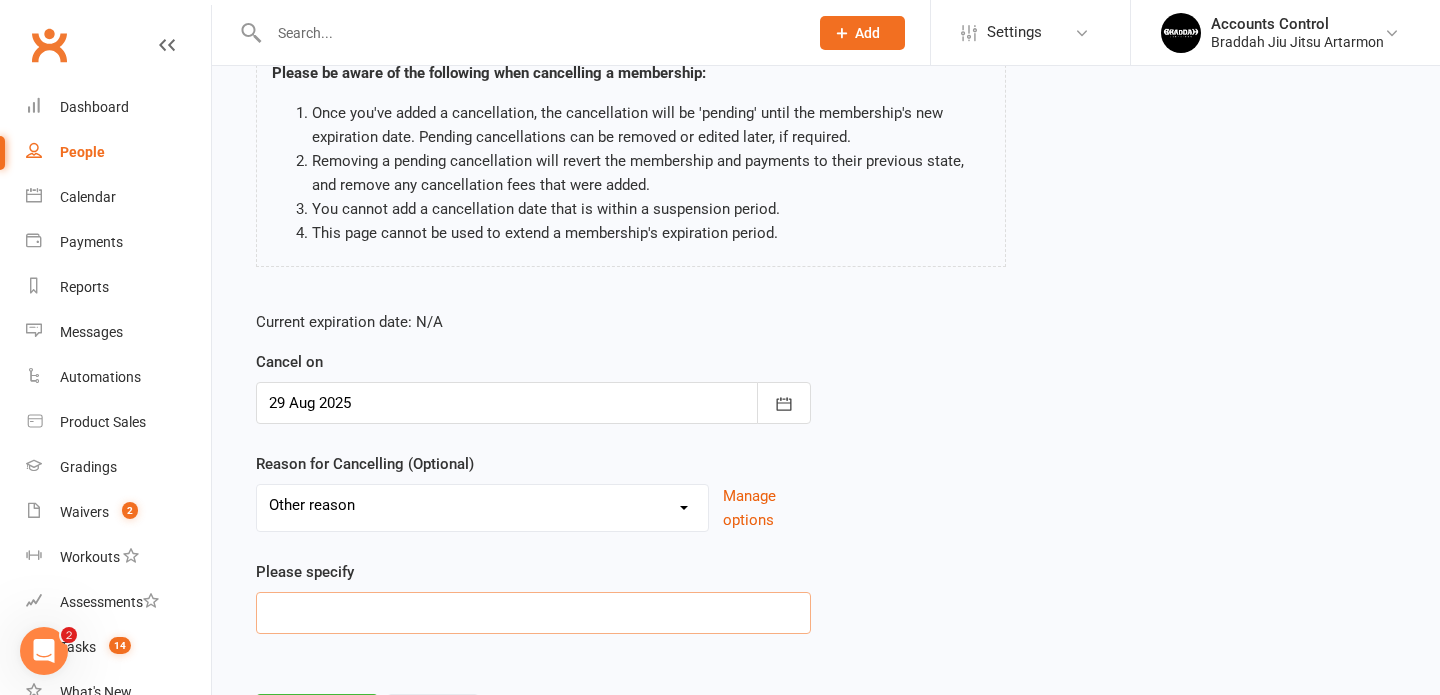 click at bounding box center (533, 613) 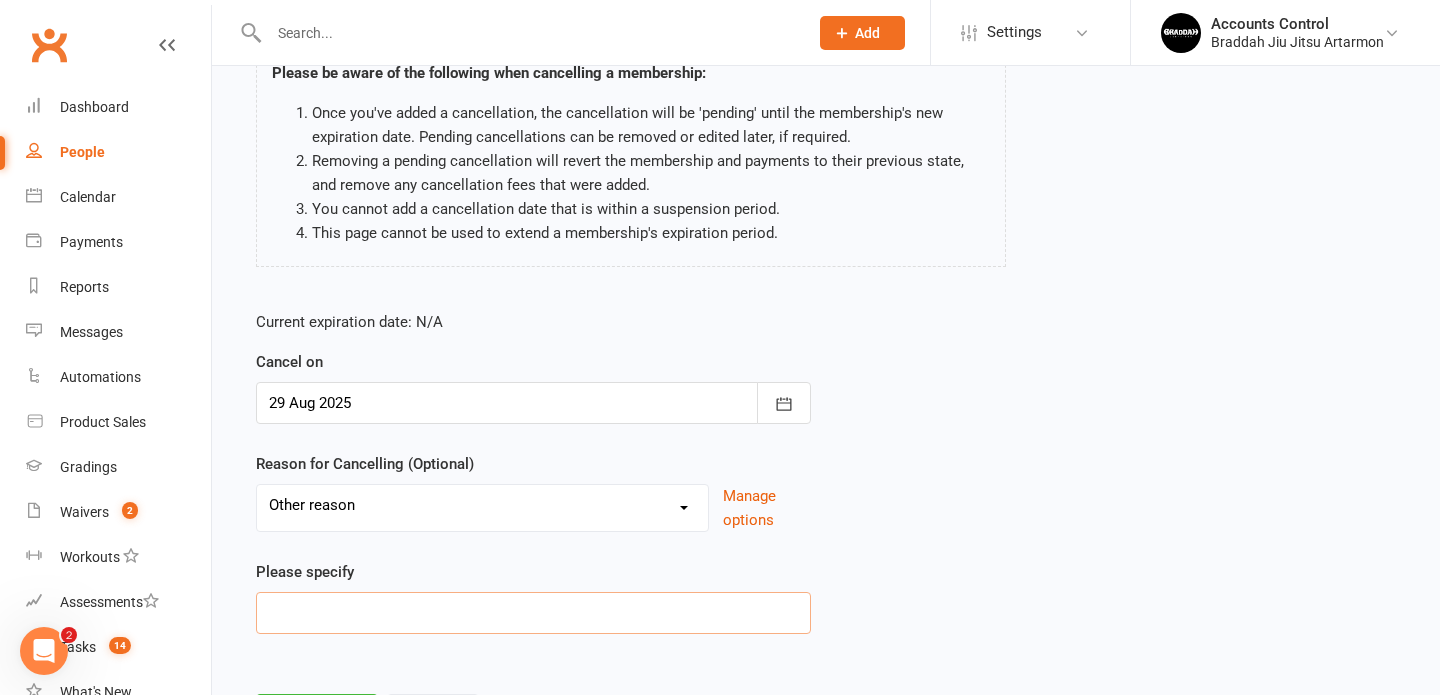 paste on "Other commitments" 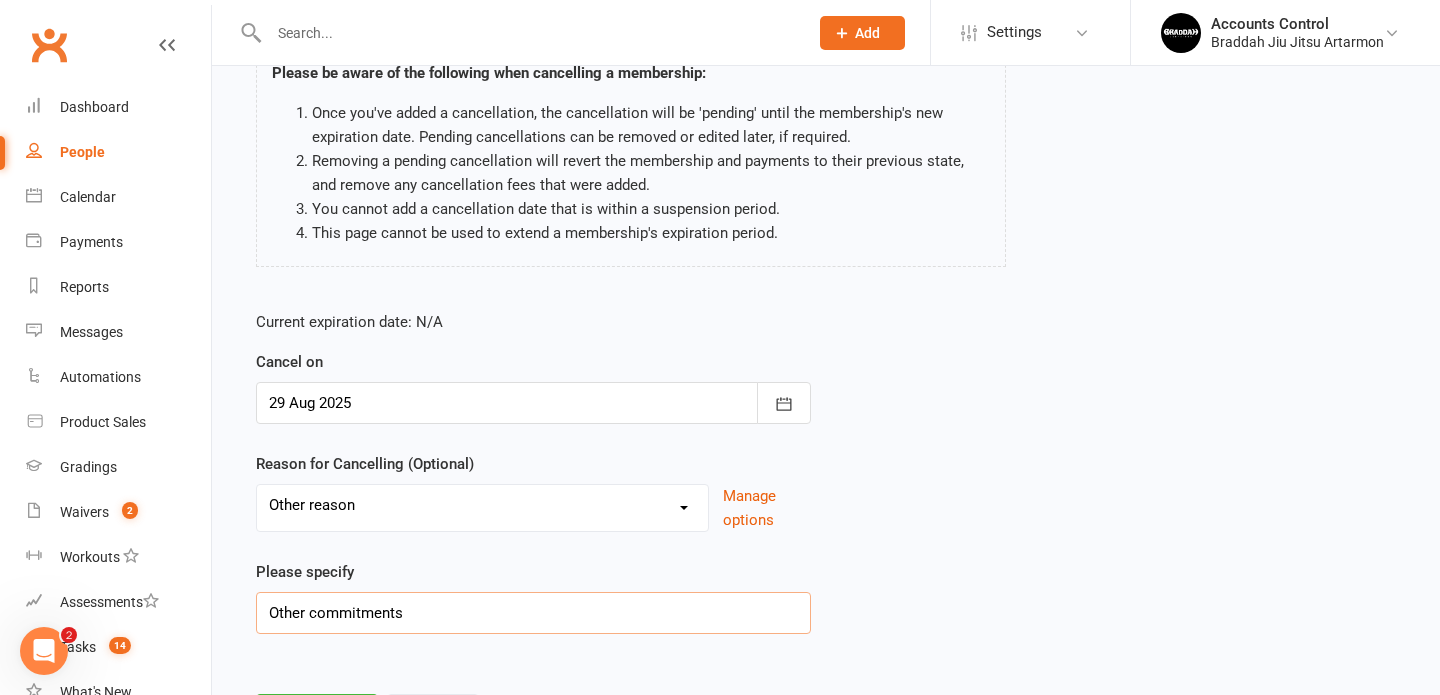 scroll, scrollTop: 271, scrollLeft: 0, axis: vertical 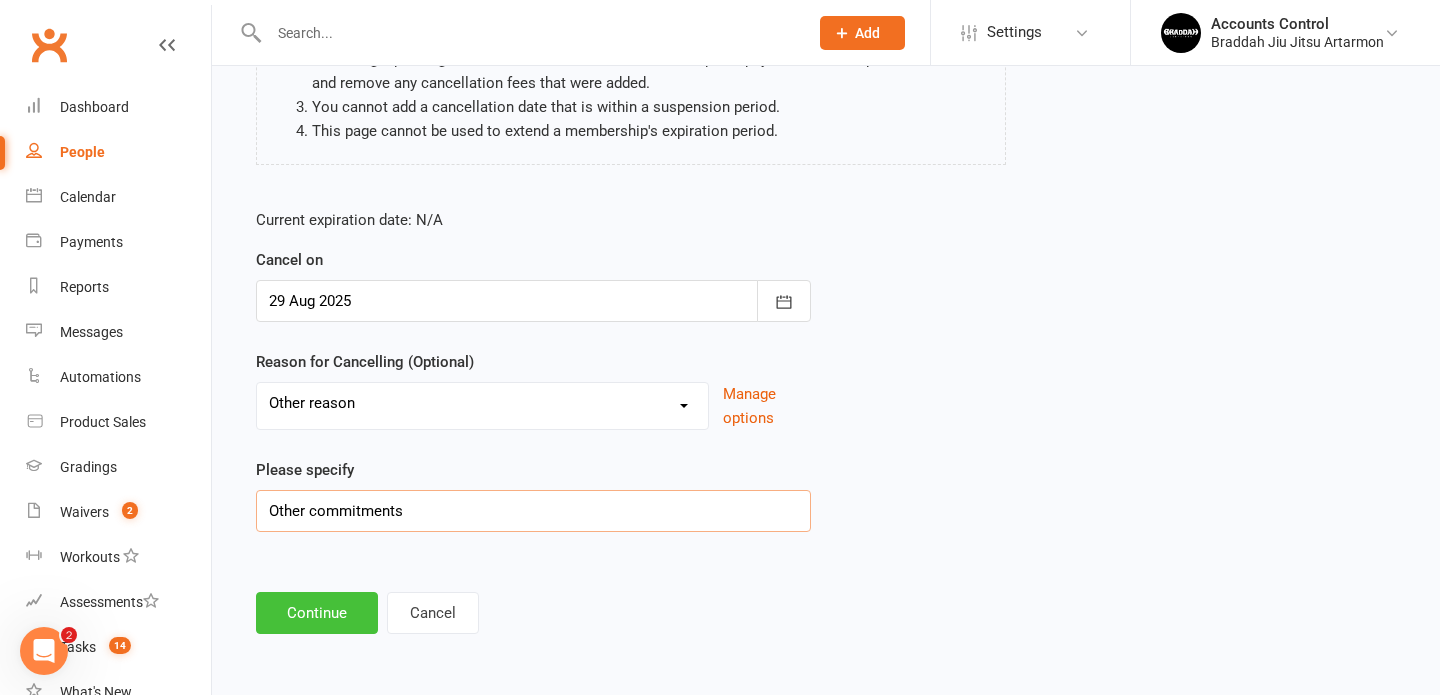 type on "Other commitments" 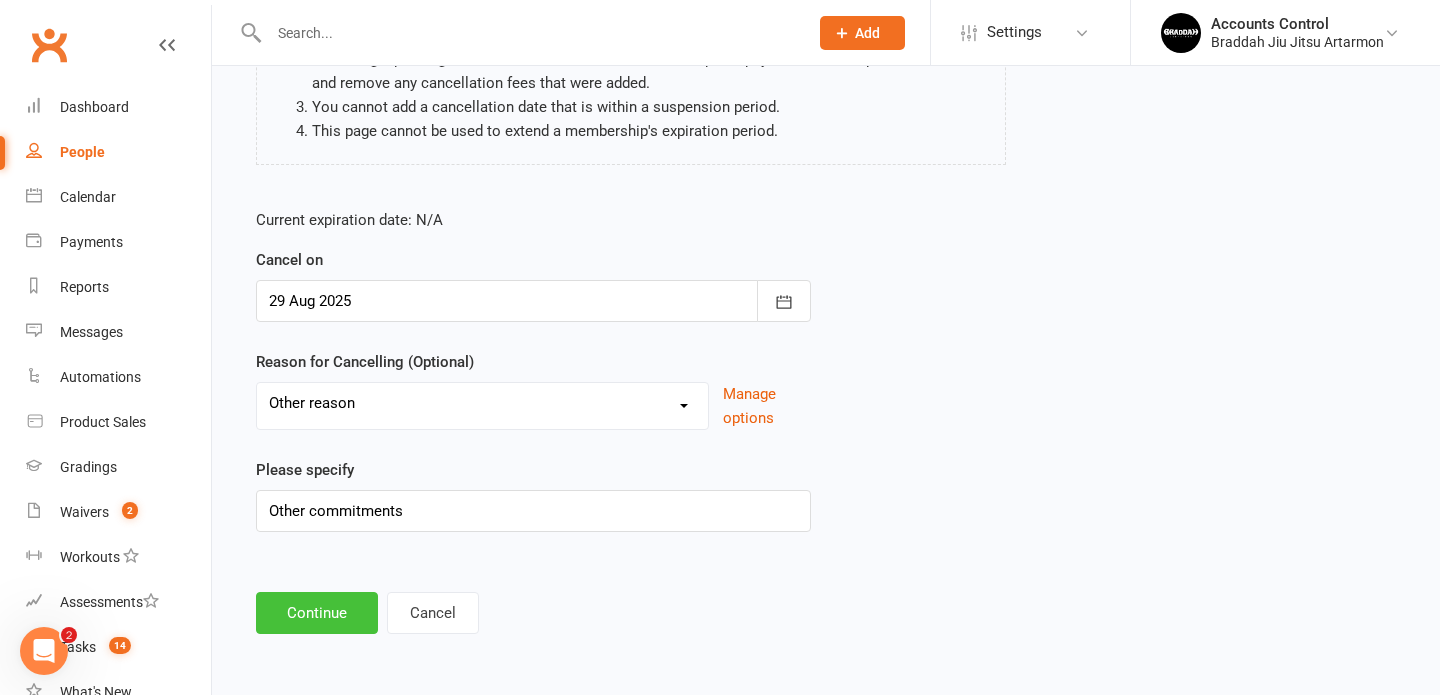 click on "Continue" at bounding box center [317, 613] 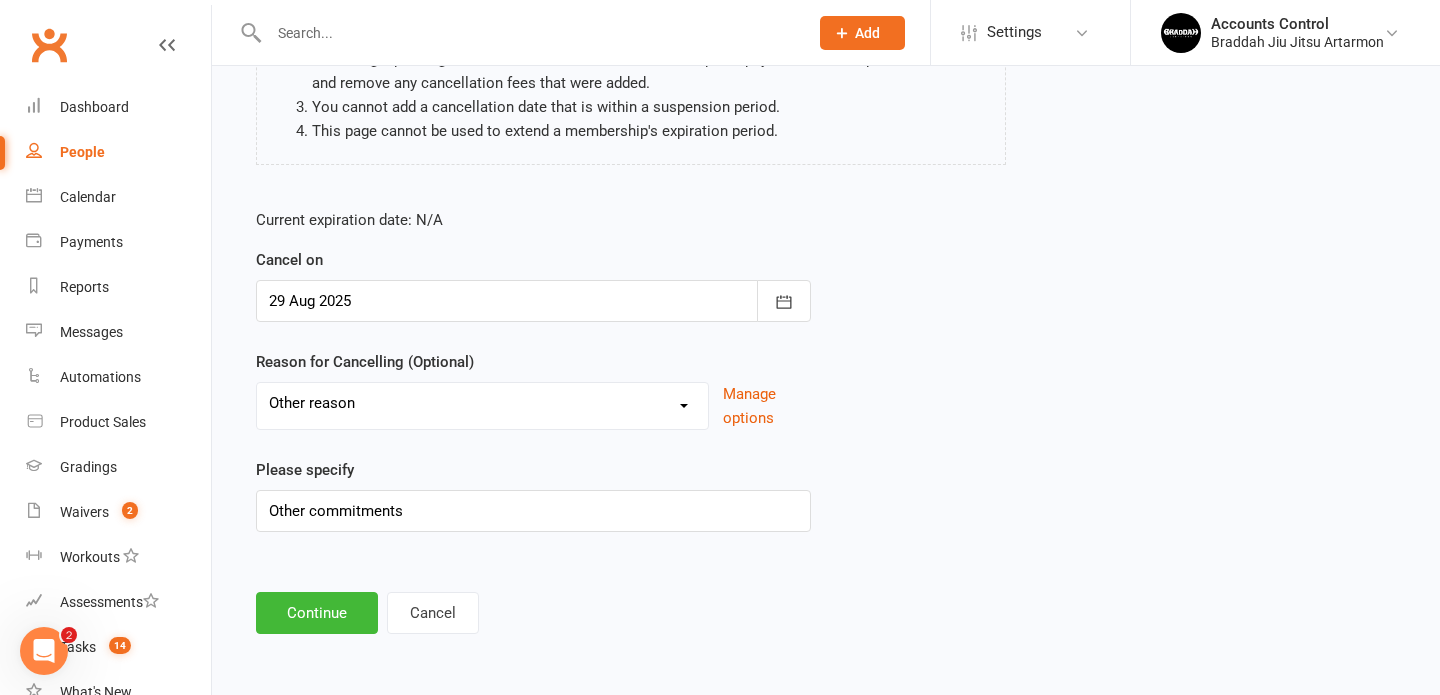 scroll, scrollTop: 0, scrollLeft: 0, axis: both 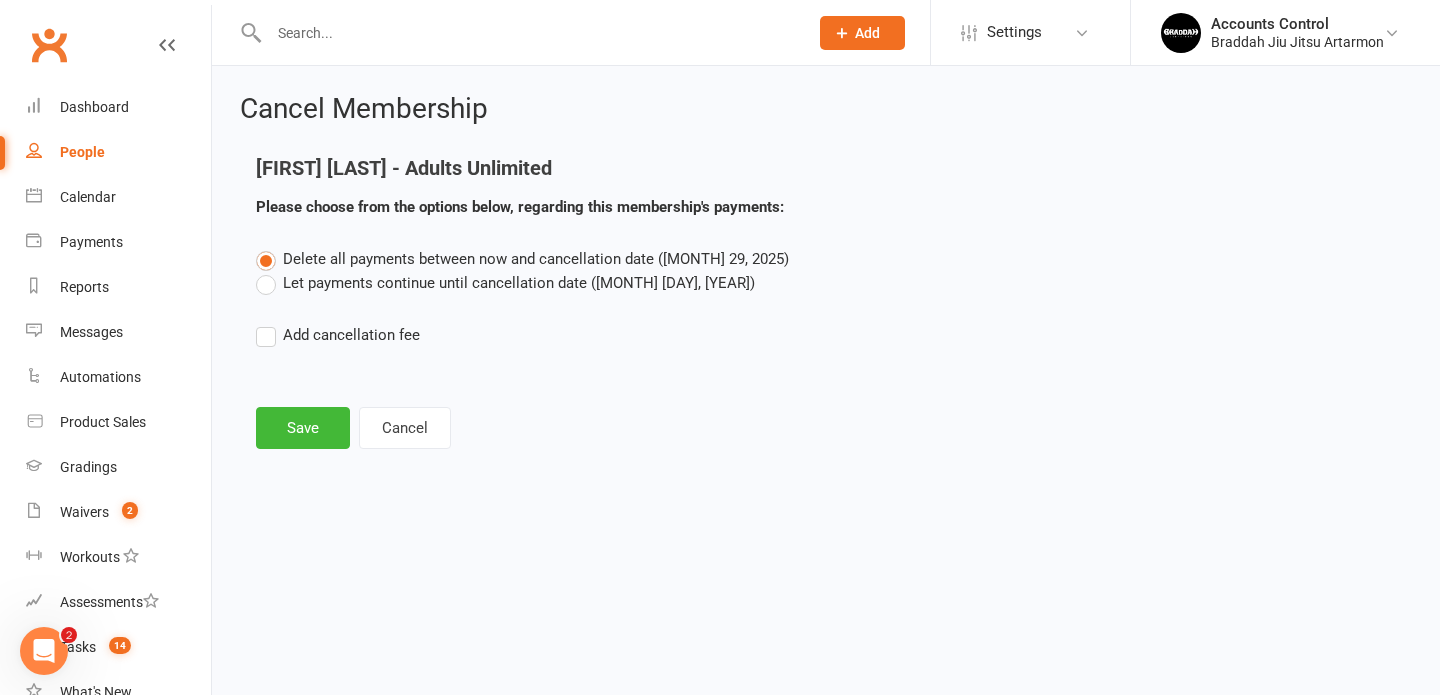 click on "Let payments continue until cancellation date ([DATE])" at bounding box center (505, 283) 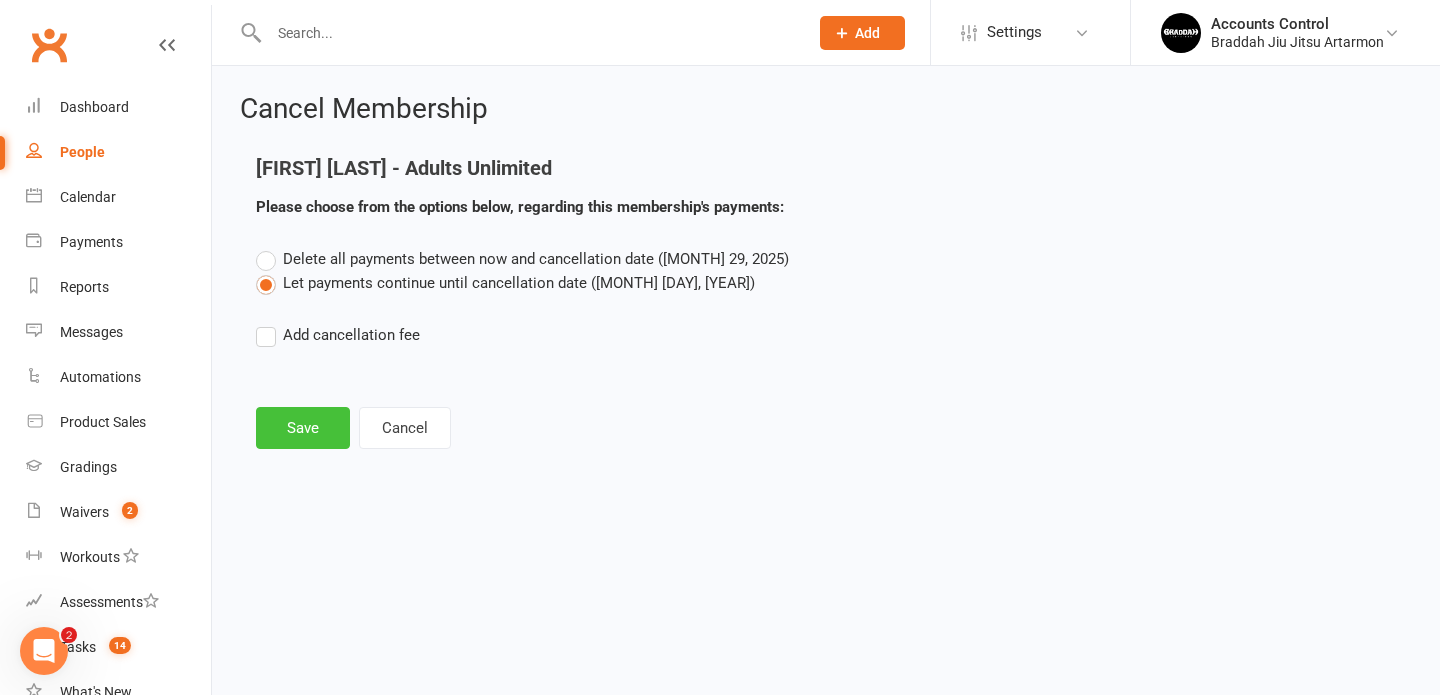 click on "Save" at bounding box center [303, 428] 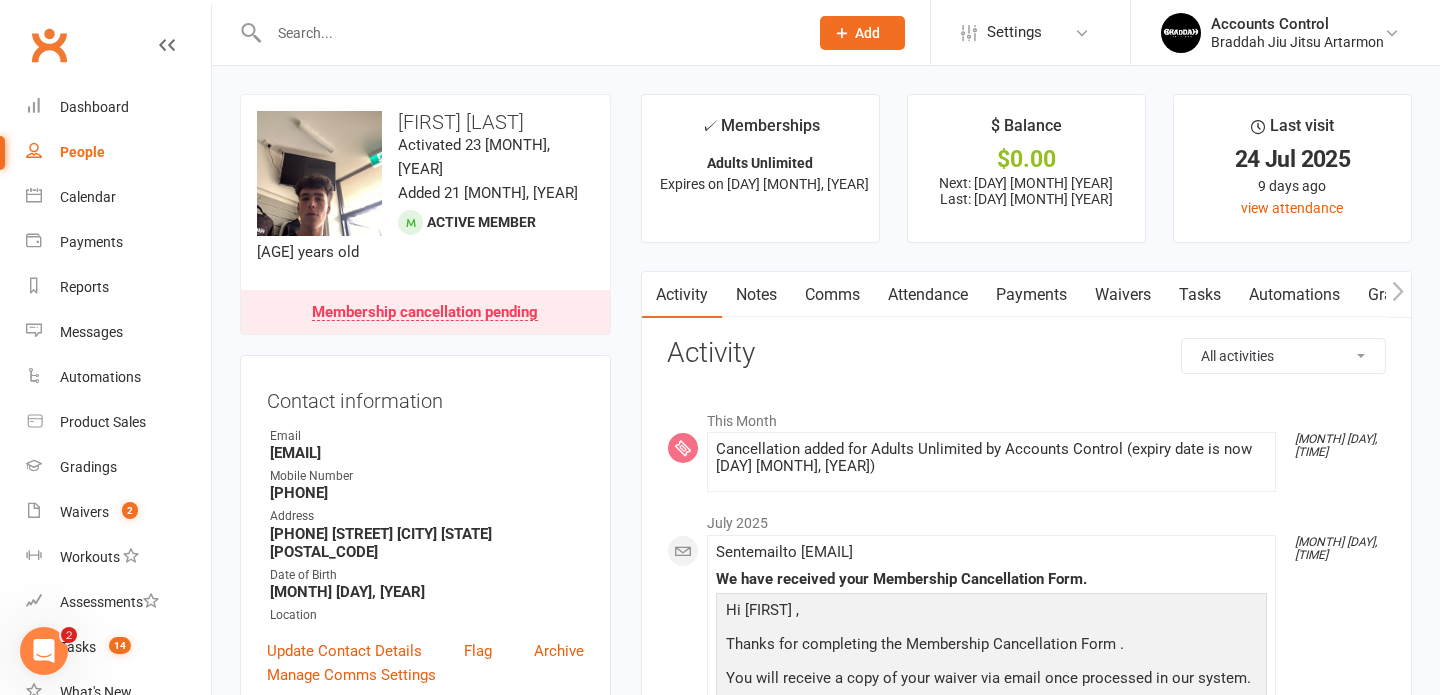 click at bounding box center (528, 33) 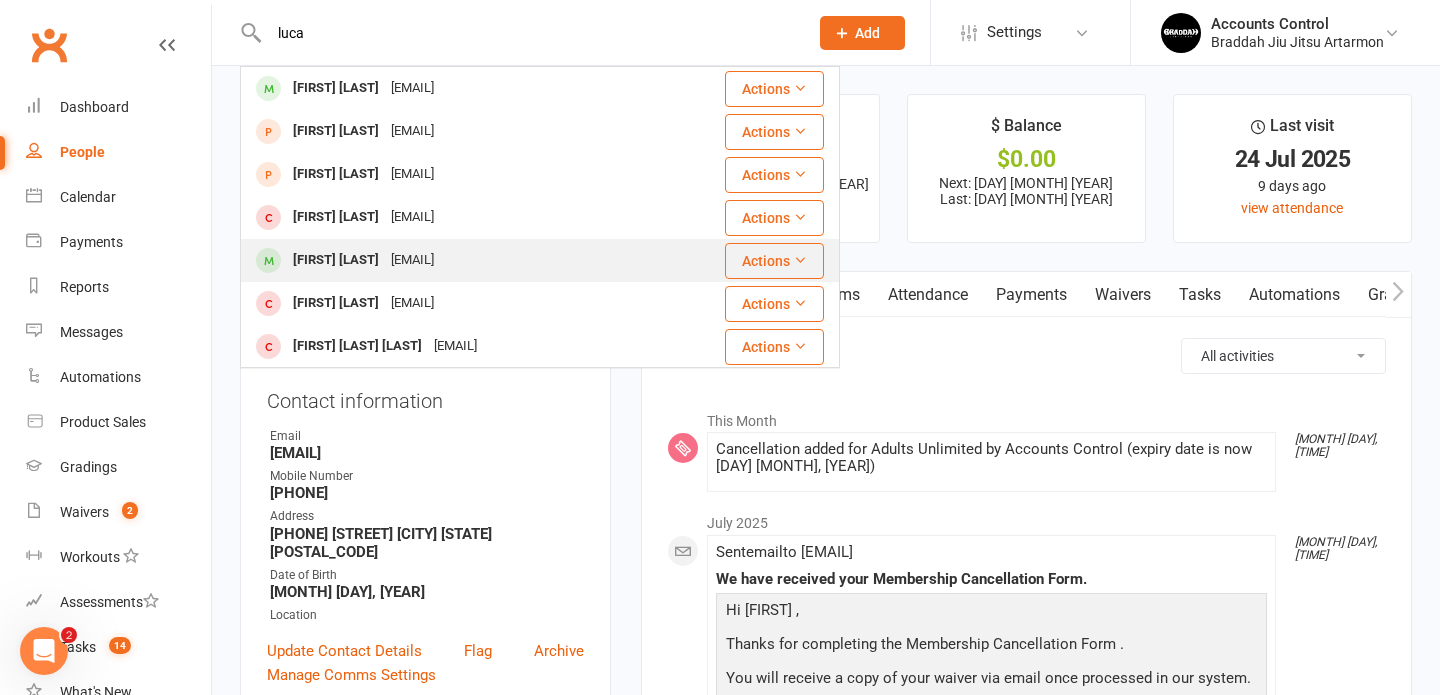 type on "luca" 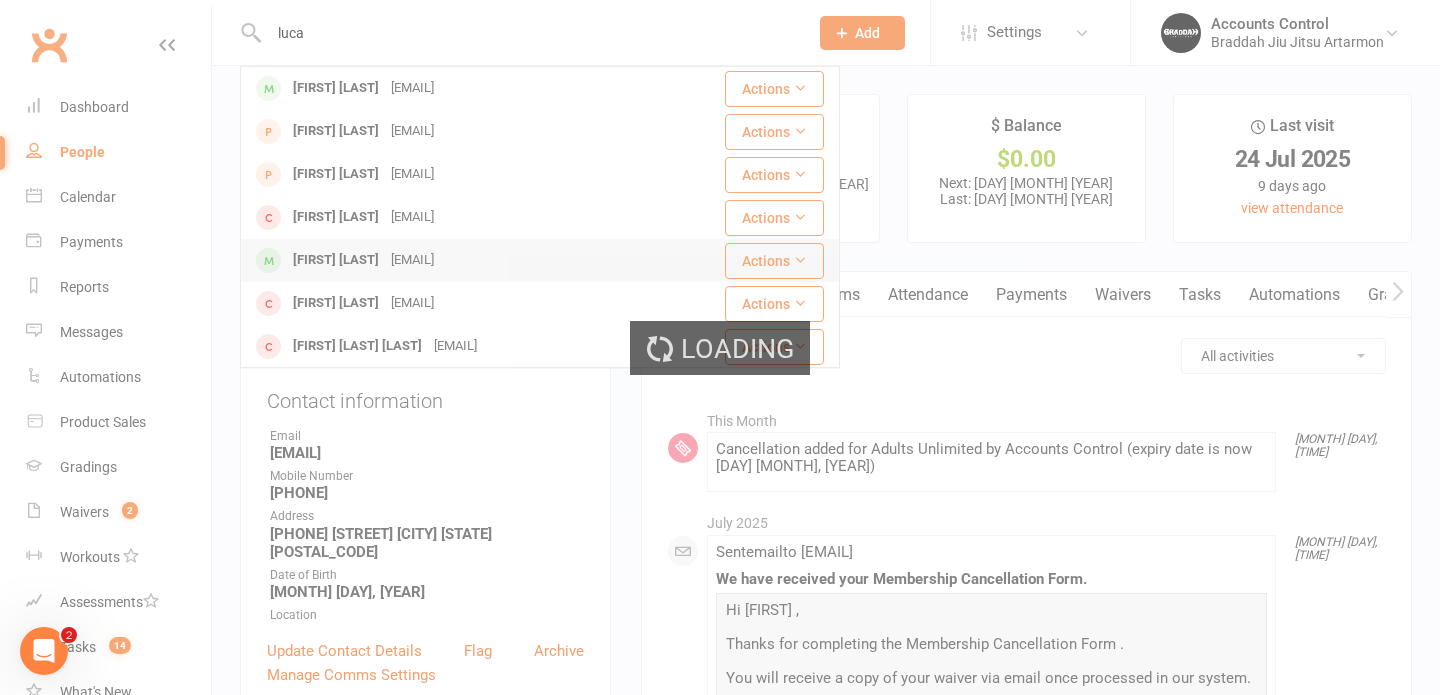 type 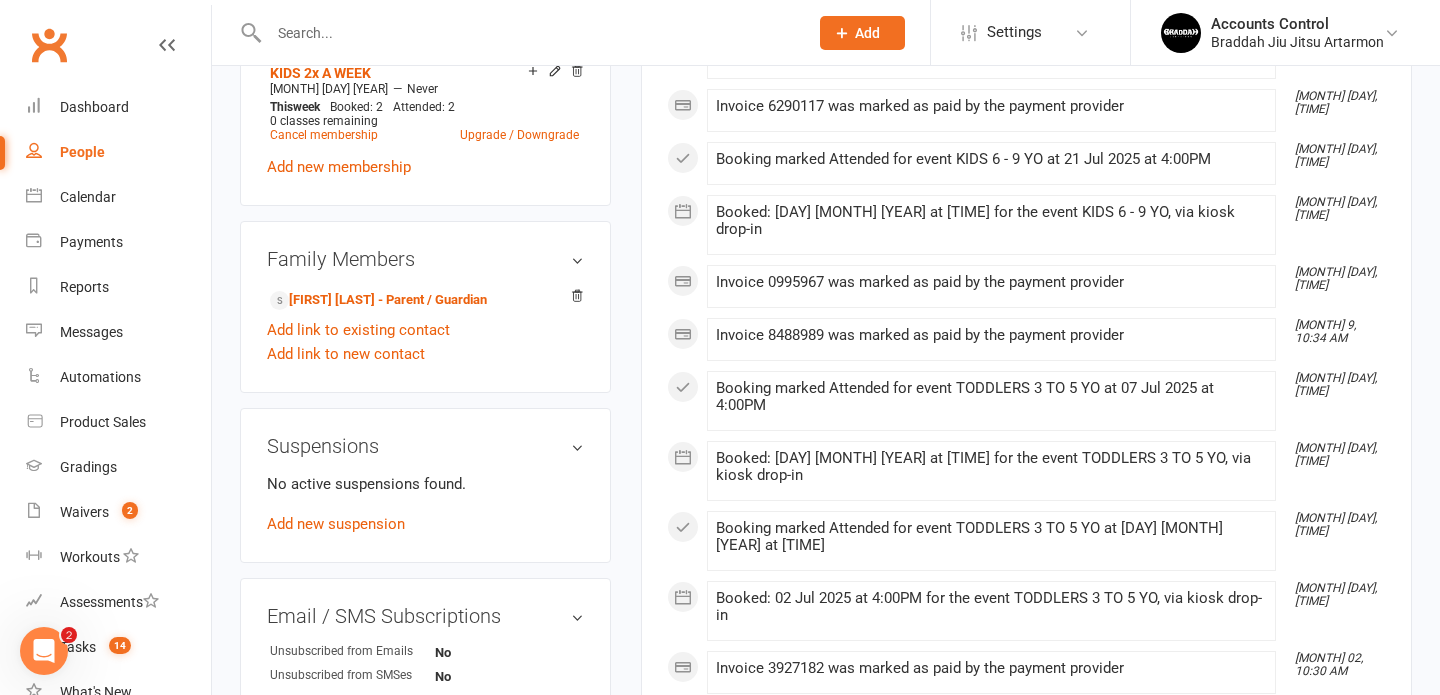 scroll, scrollTop: 903, scrollLeft: 0, axis: vertical 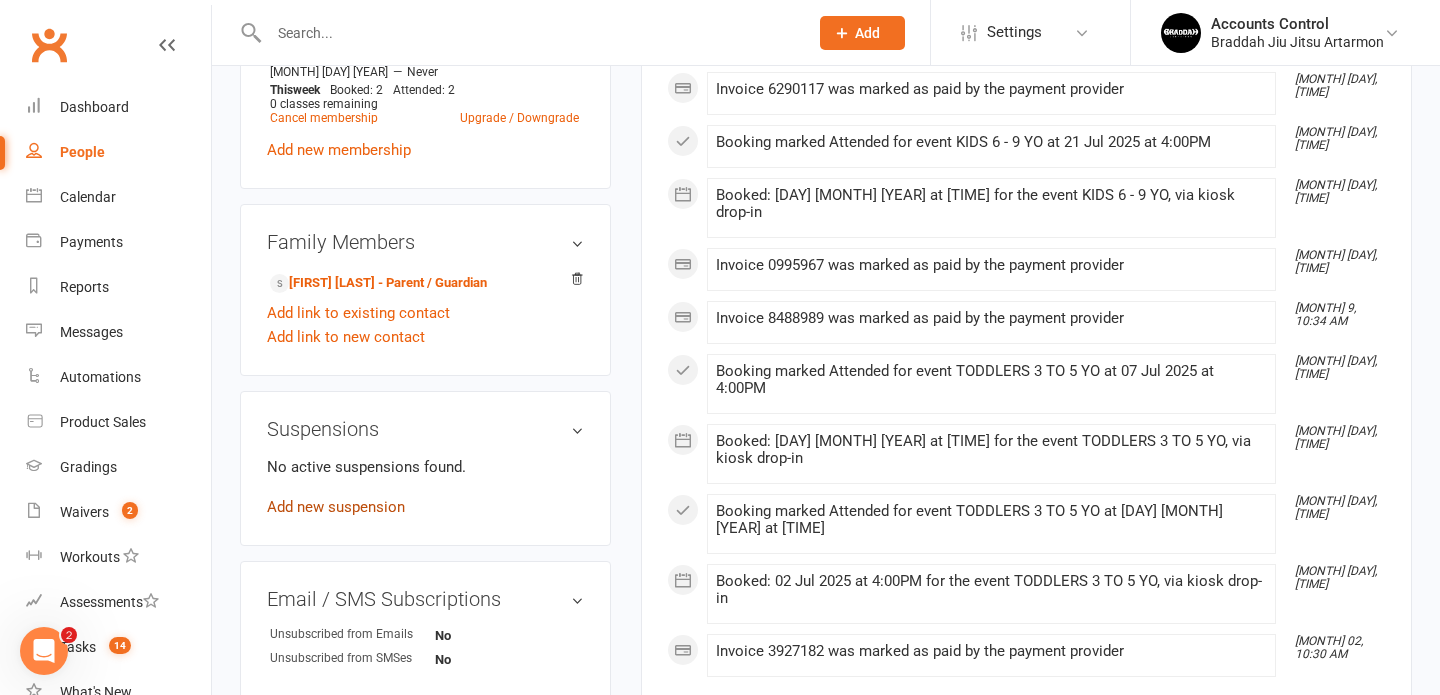 click on "Add new suspension" at bounding box center [336, 507] 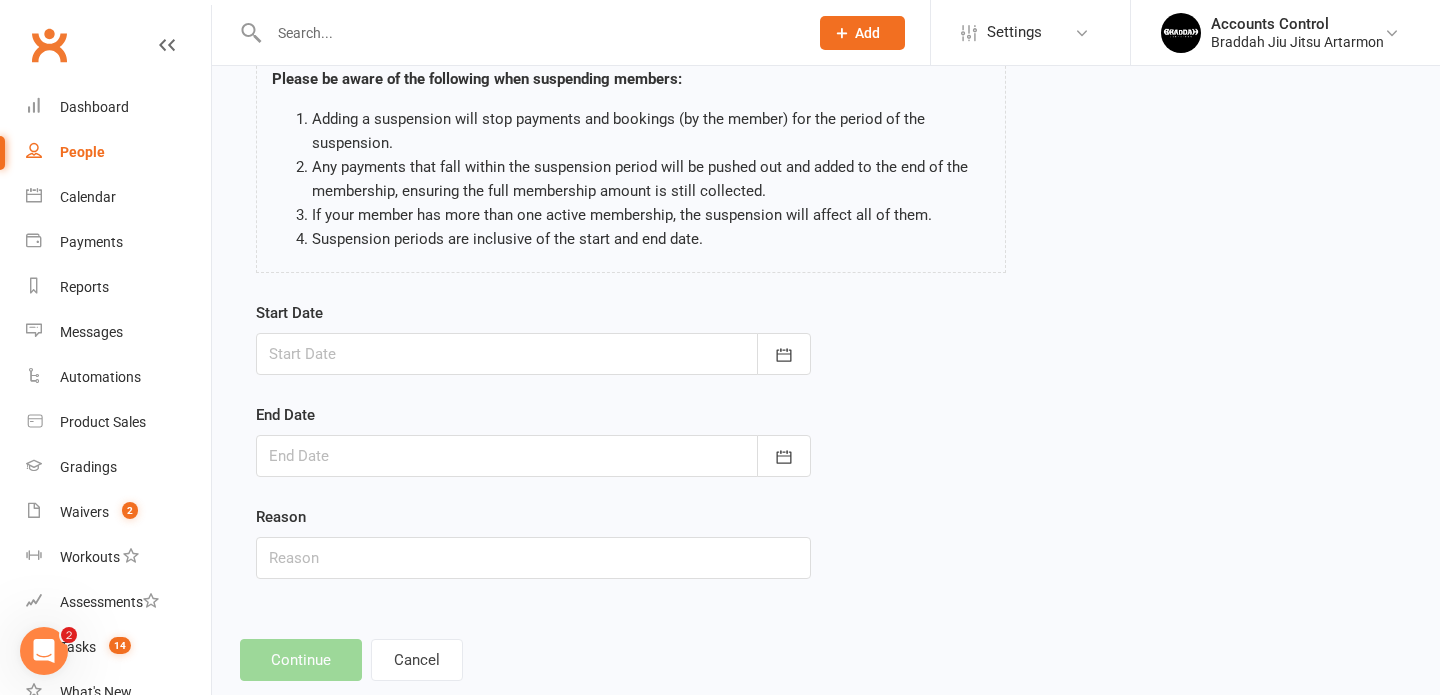 scroll, scrollTop: 143, scrollLeft: 0, axis: vertical 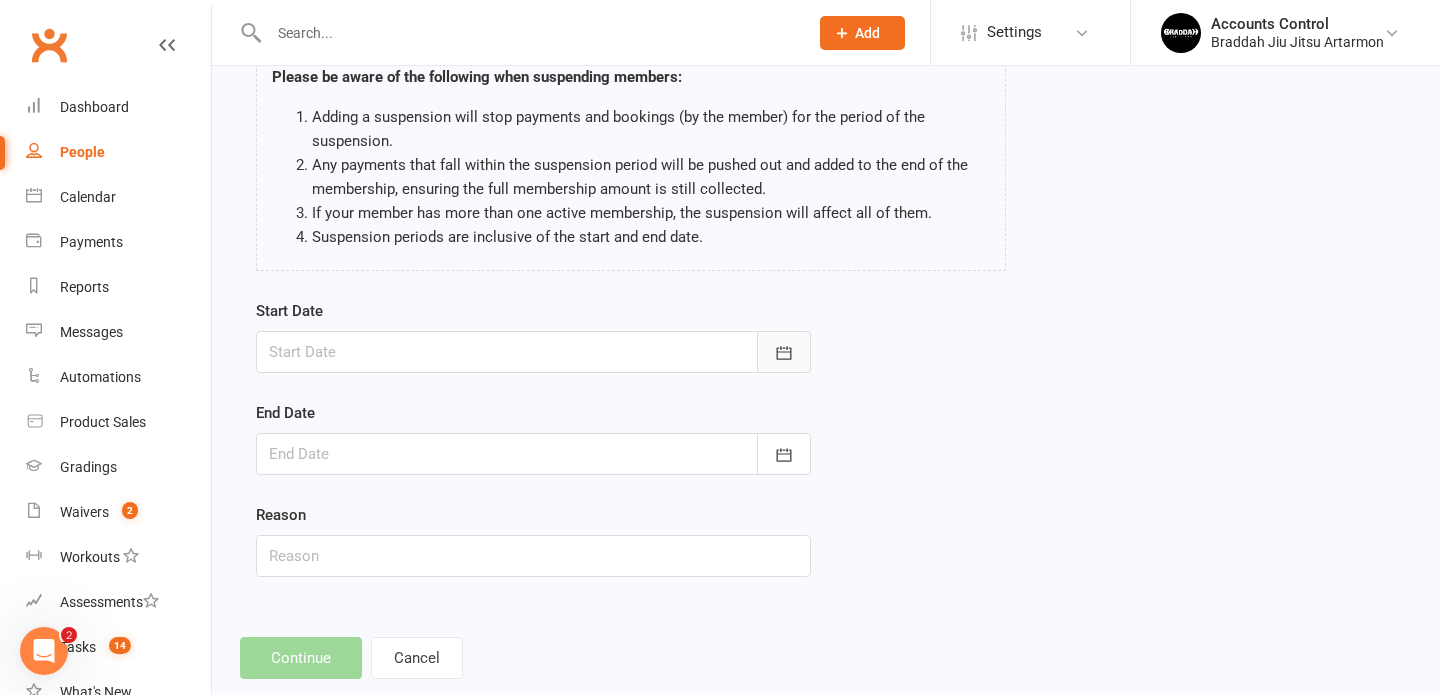 click at bounding box center [784, 352] 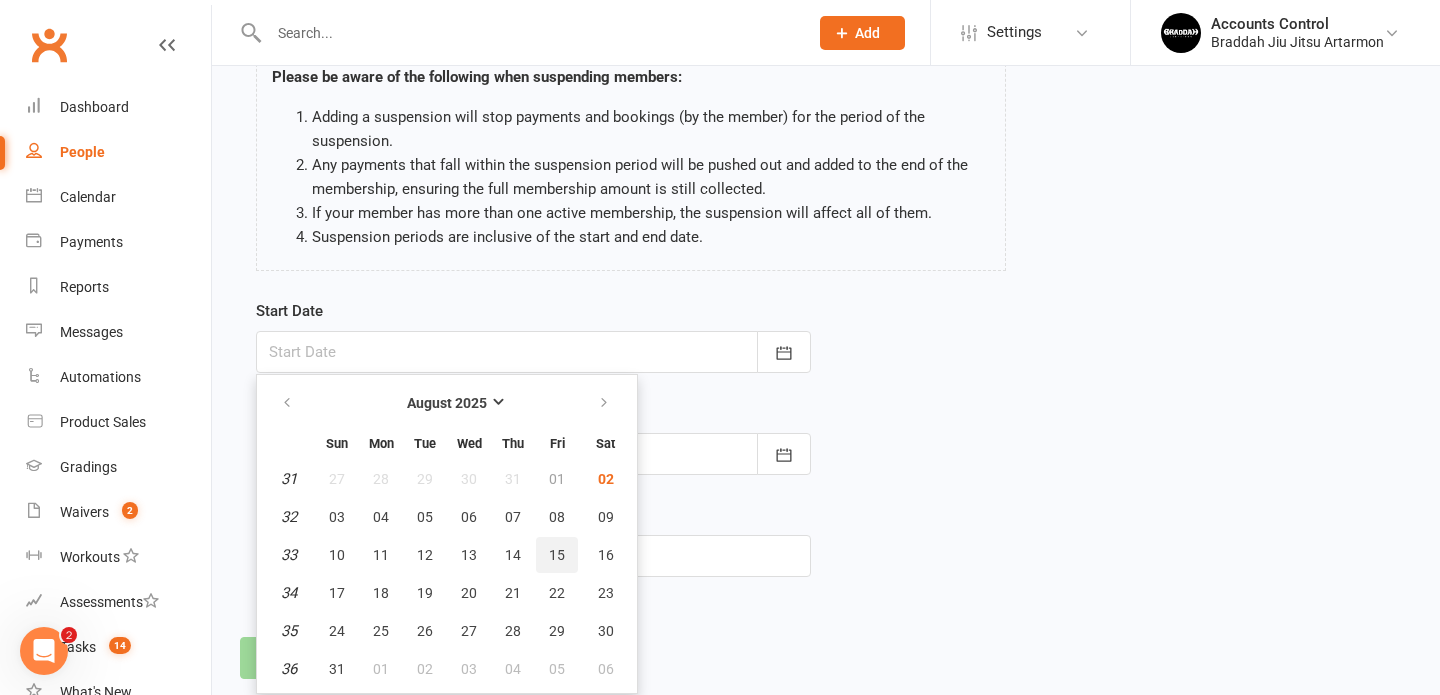 click on "15" at bounding box center [557, 555] 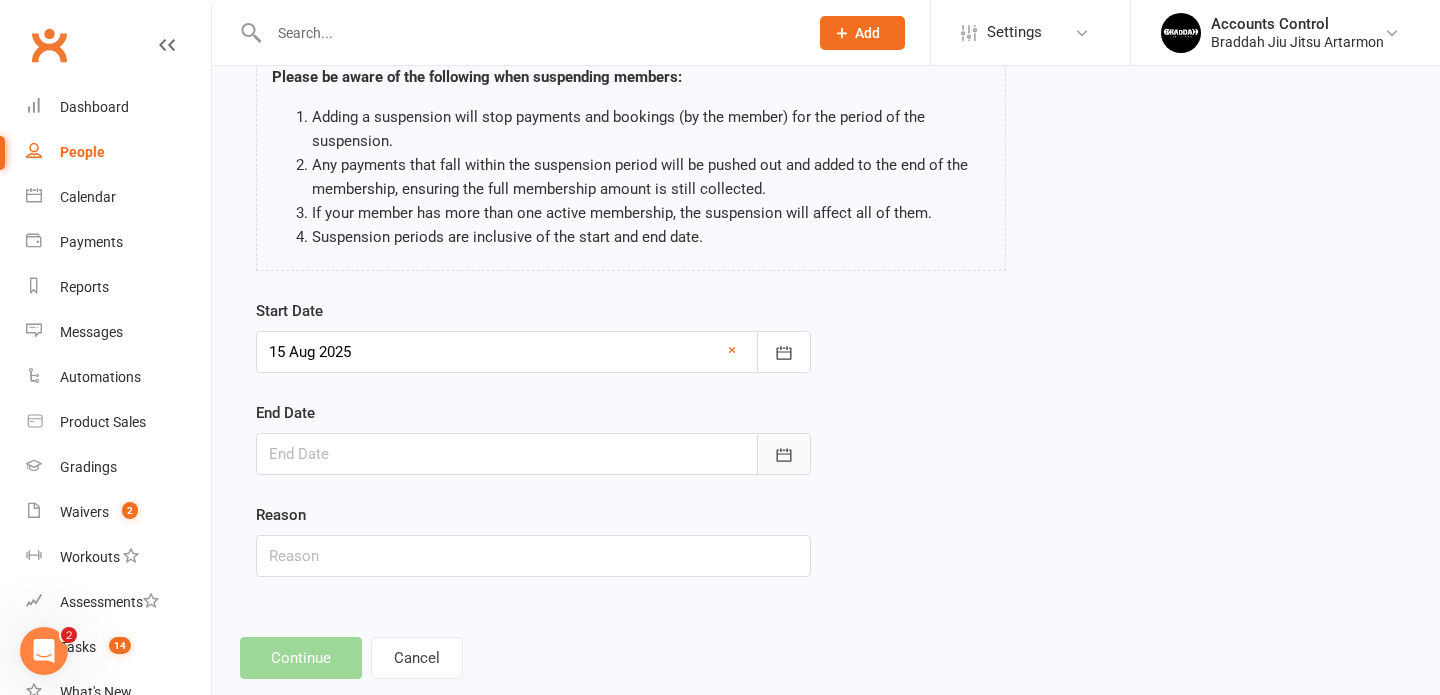 click 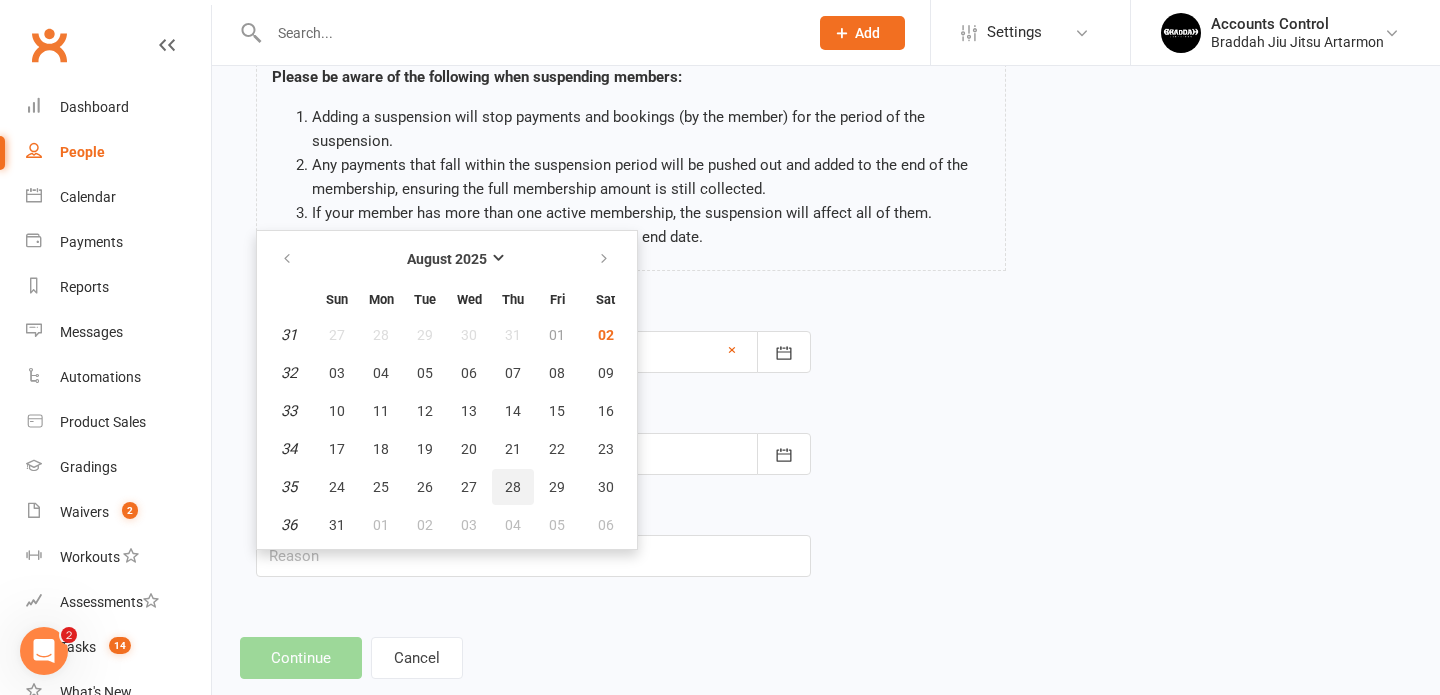 click on "28" at bounding box center (513, 487) 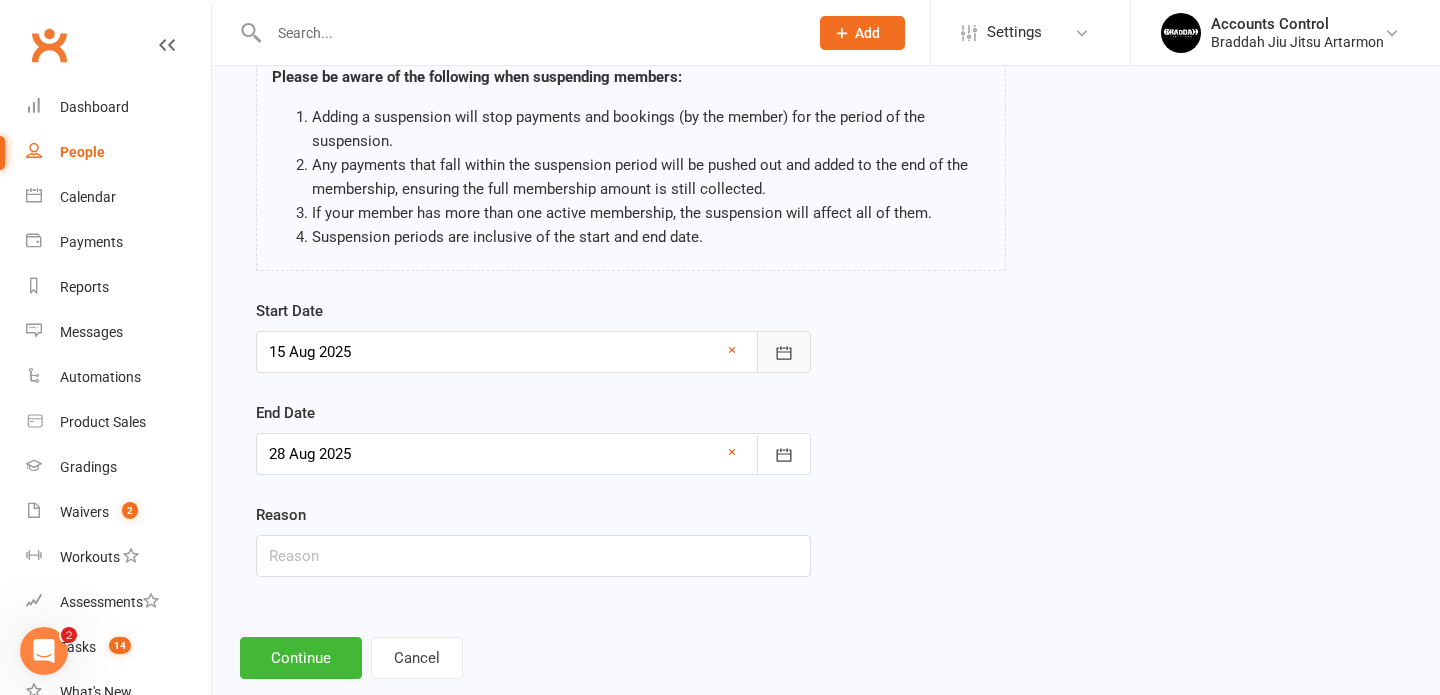 click 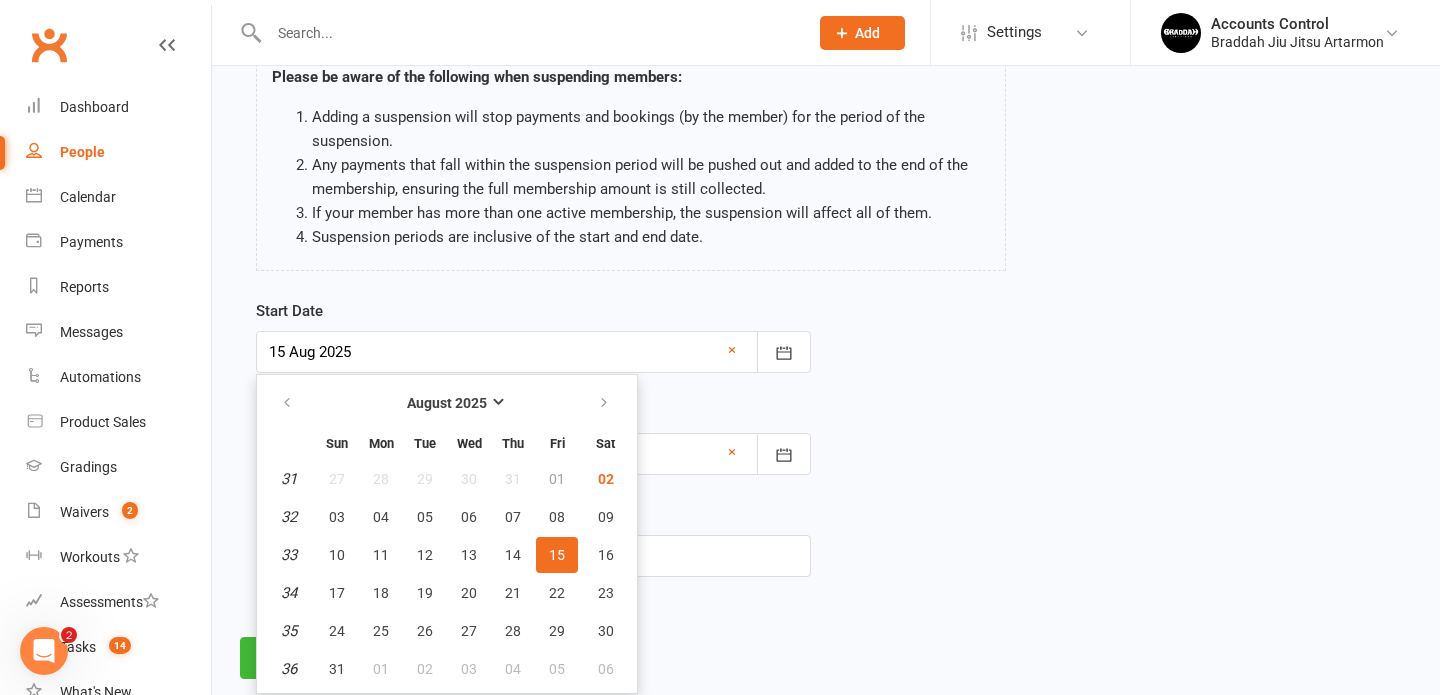 click on "Start Date  15 Aug 2025
August 2025
Sun Mon Tue Wed Thu Fri Sat
31
27
28
29
30
31
01
02
32
03
04
05
06
07
08
09
33
10
11
12
13
14
15
16
34
17
18
19
20
21
22
23
35
24
25
26
27
28
29
30
36" at bounding box center [826, 452] 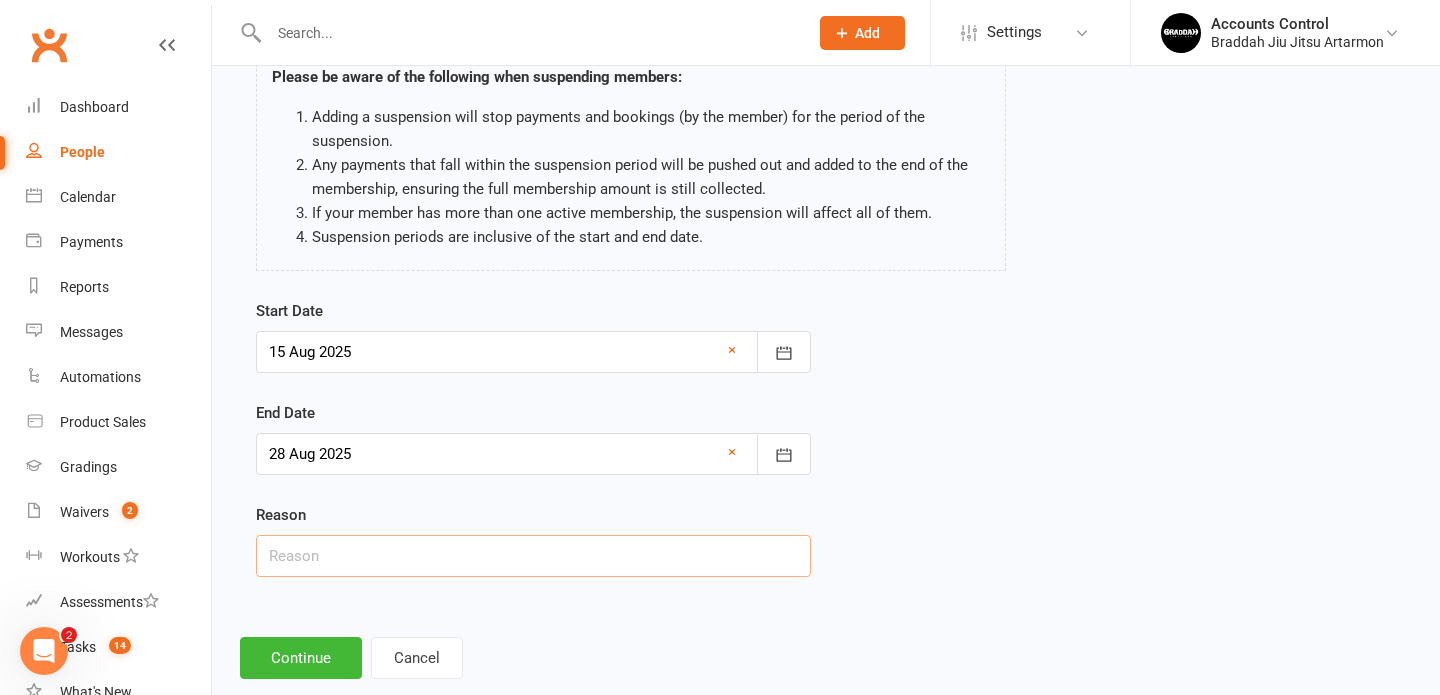 click at bounding box center [533, 556] 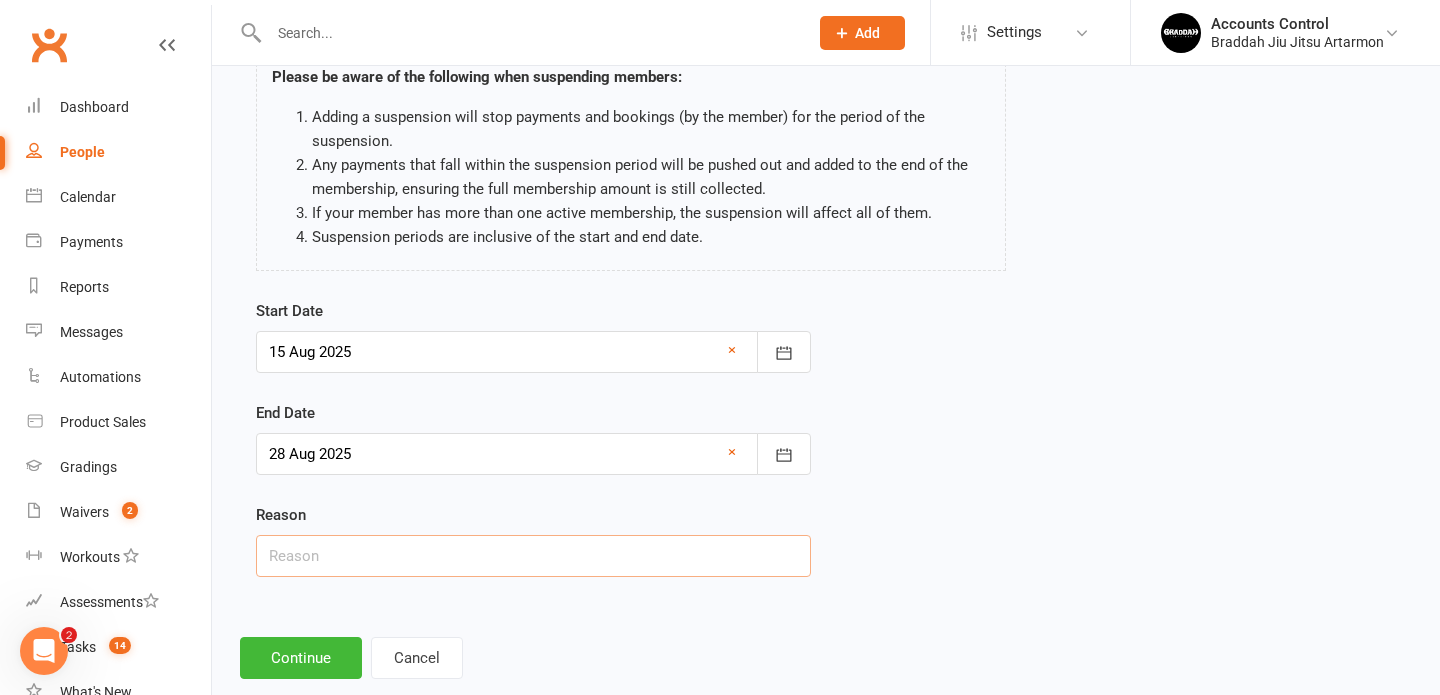 type on "holidays" 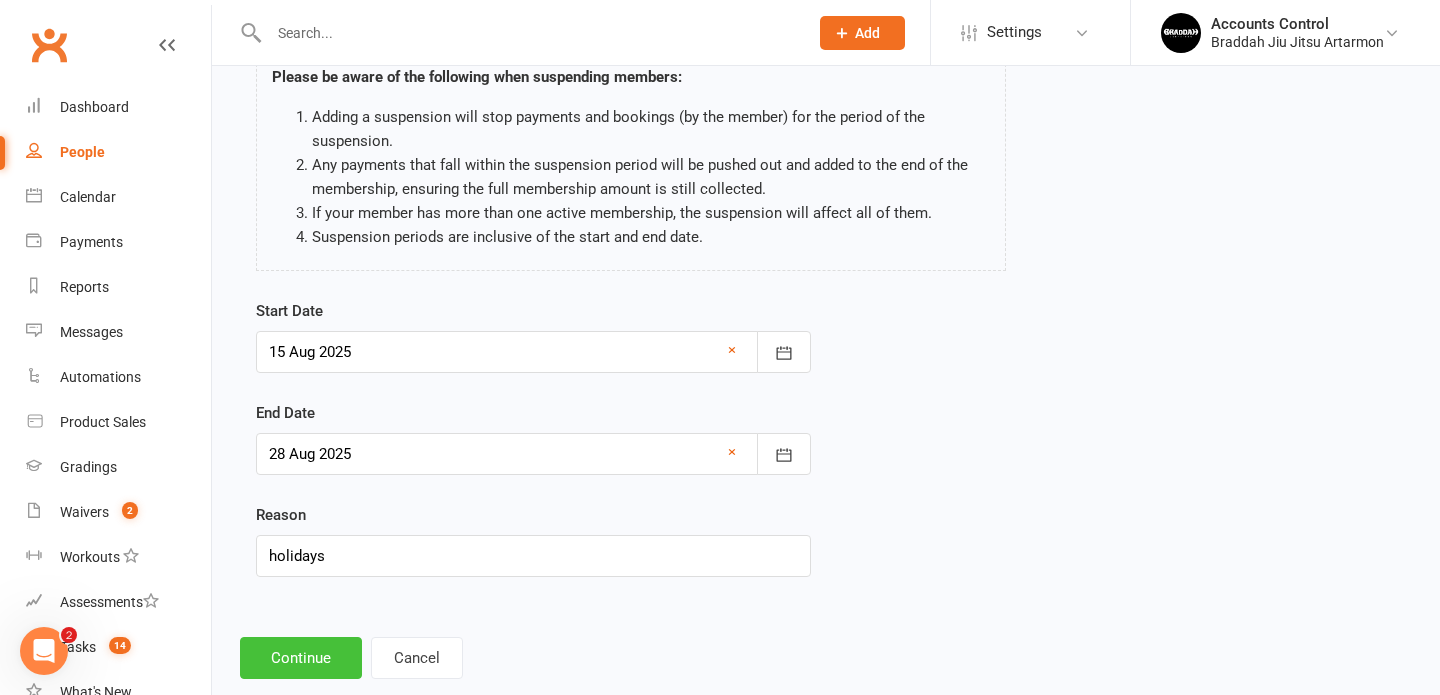 click on "Continue" at bounding box center (301, 658) 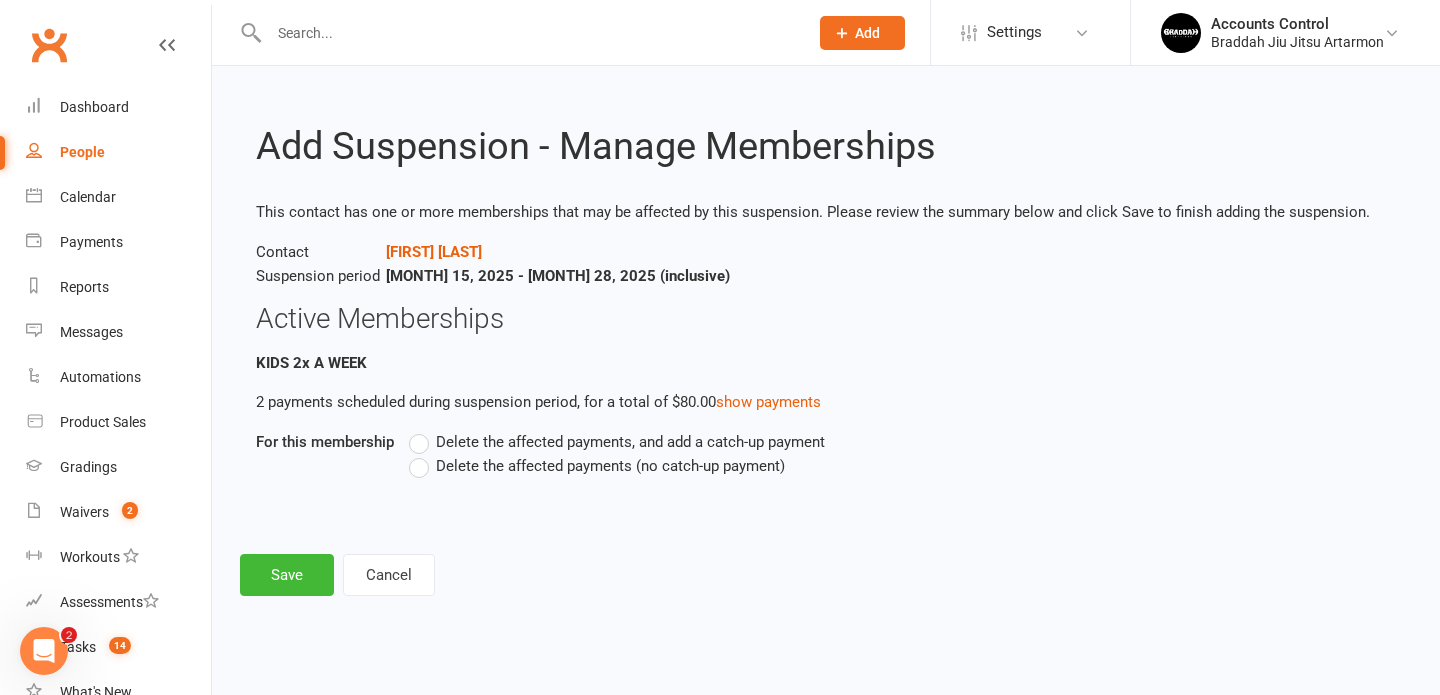 scroll, scrollTop: 0, scrollLeft: 0, axis: both 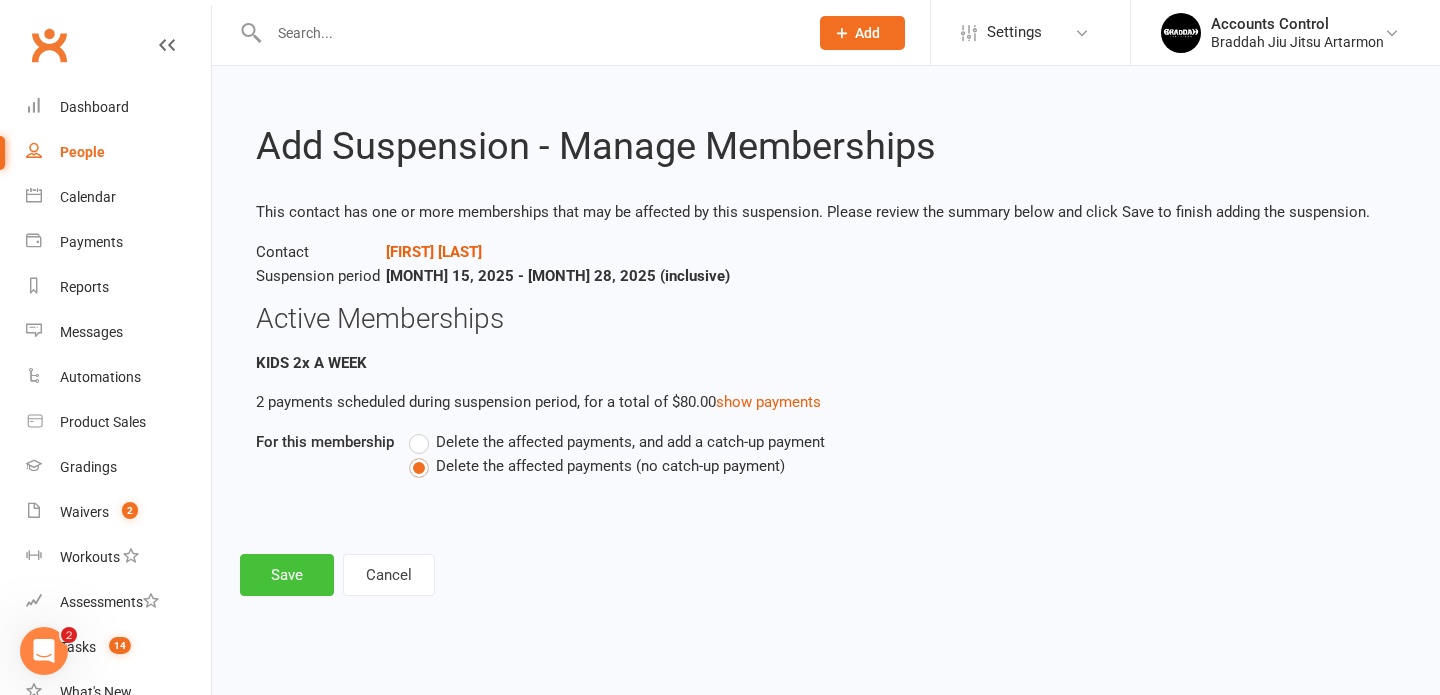 click on "Save" at bounding box center (287, 575) 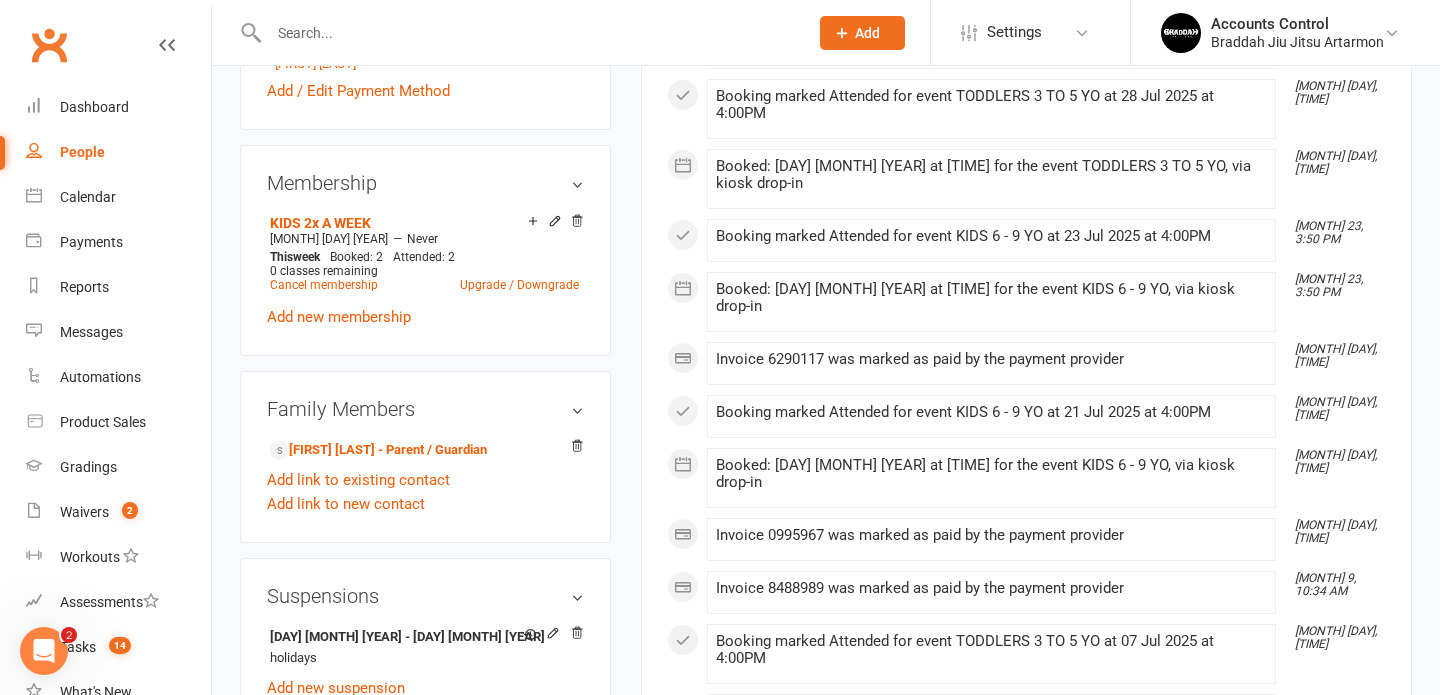 scroll, scrollTop: 737, scrollLeft: 0, axis: vertical 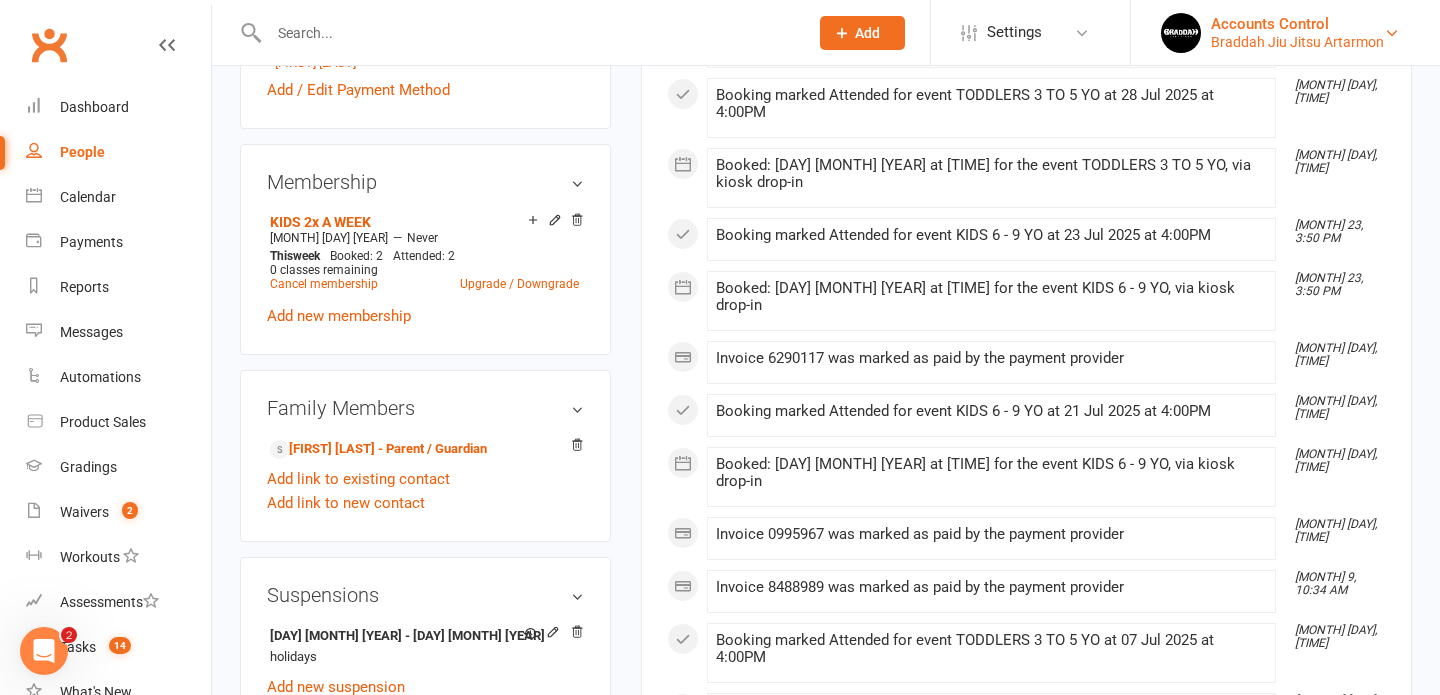click on "Braddah Jiu Jitsu Artarmon" at bounding box center [1297, 42] 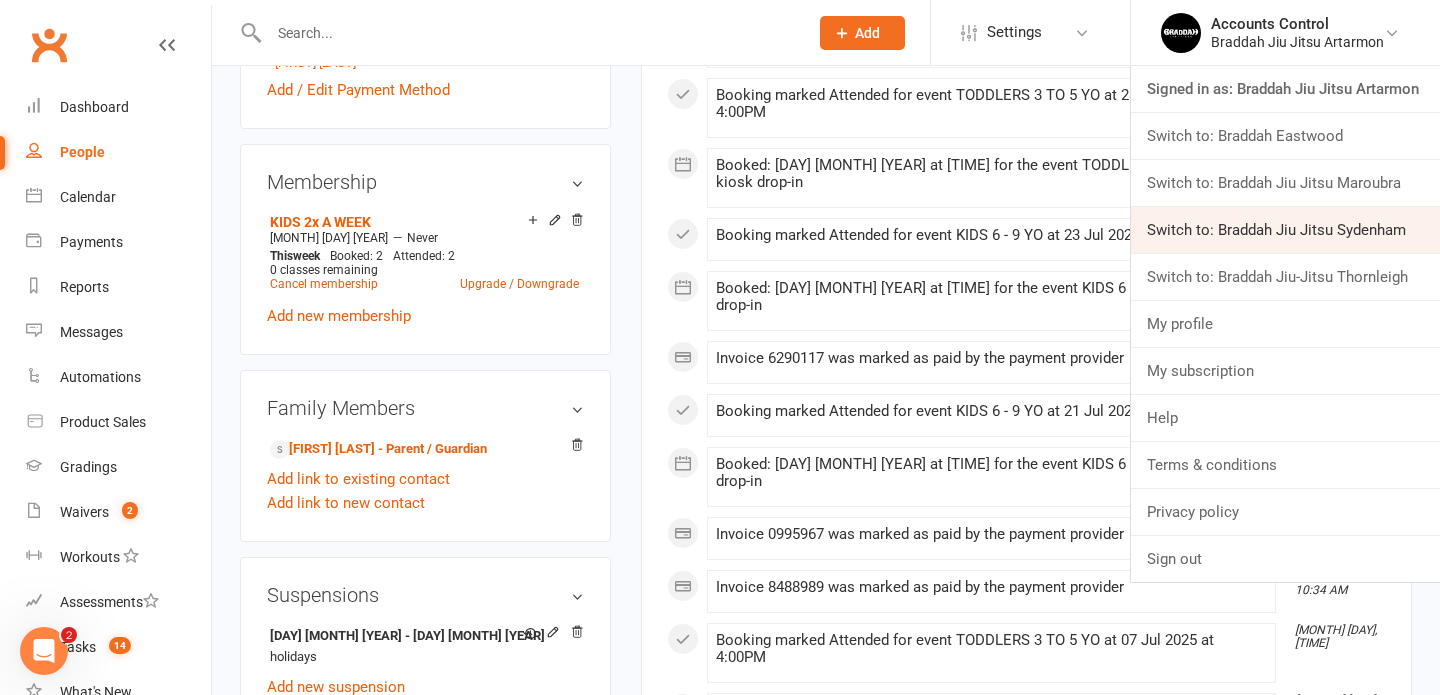 click on "Switch to: Braddah Jiu Jitsu Sydenham" at bounding box center (1285, 230) 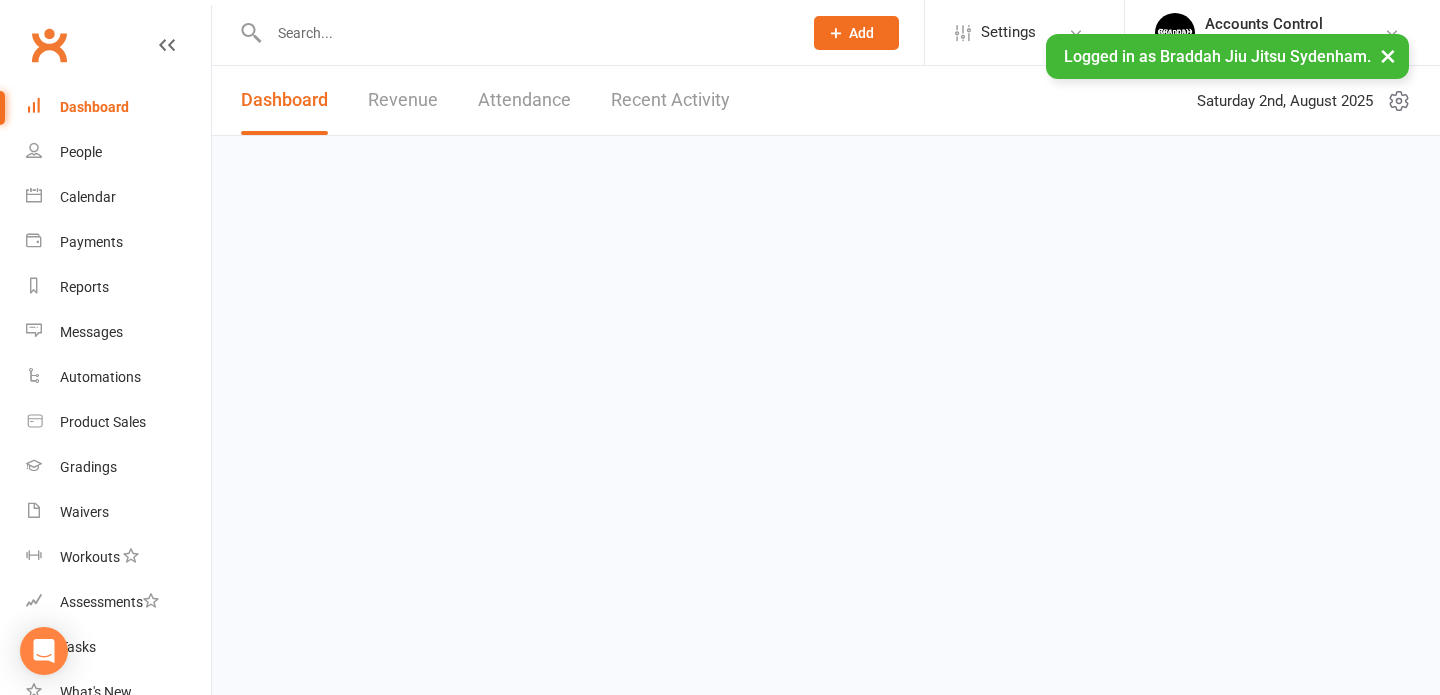 scroll, scrollTop: 0, scrollLeft: 0, axis: both 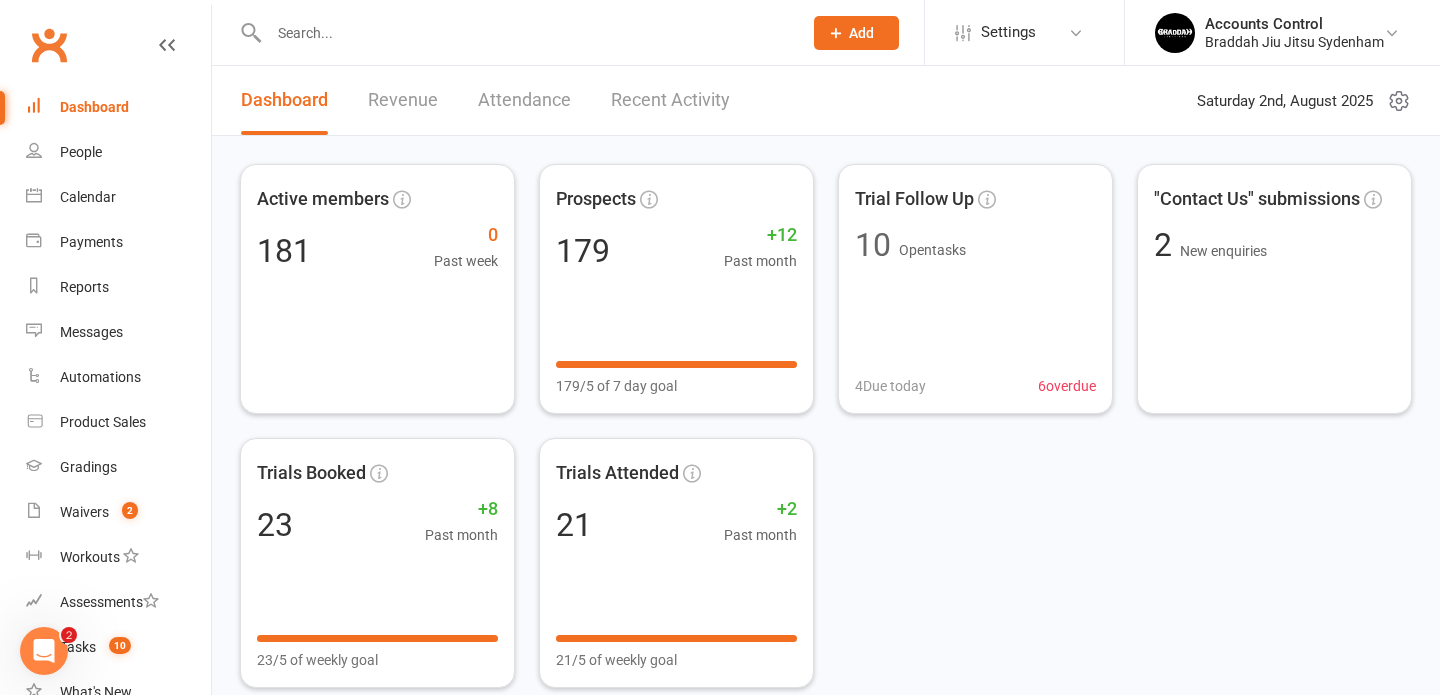 click at bounding box center [514, 32] 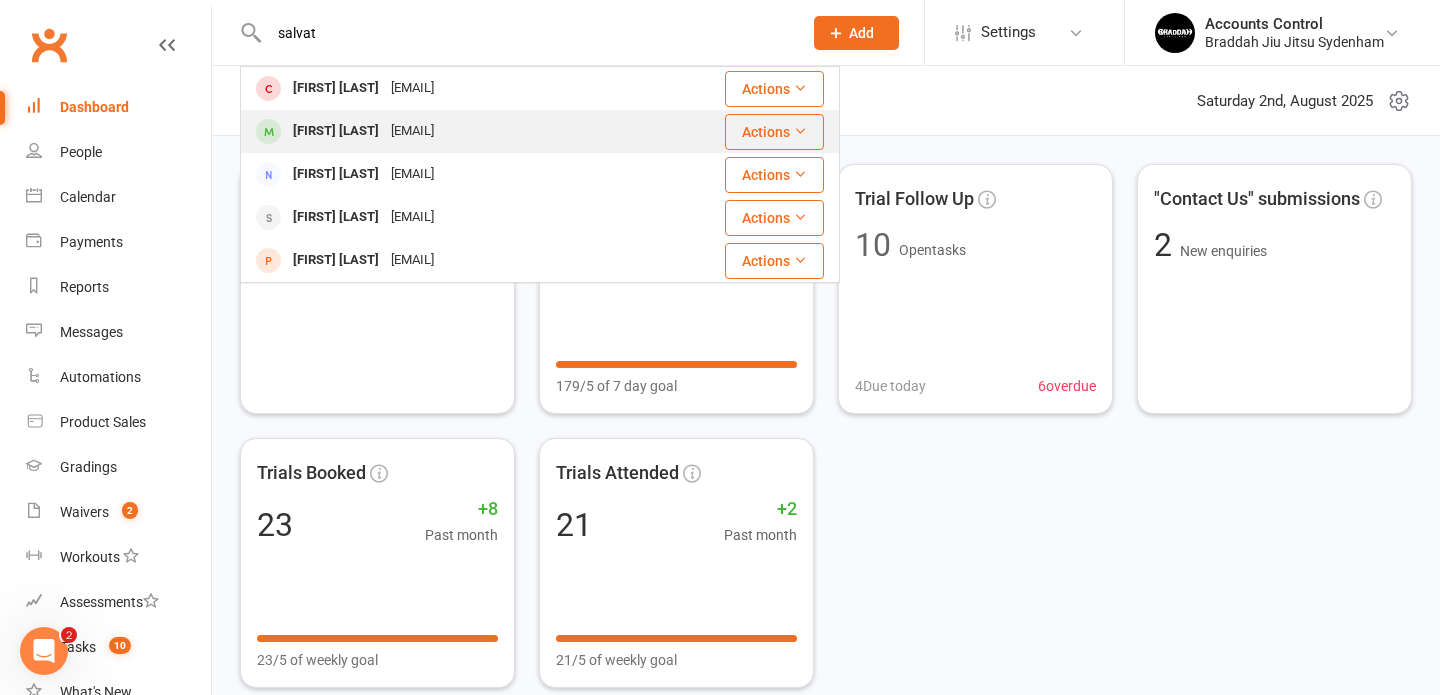 type on "salvat" 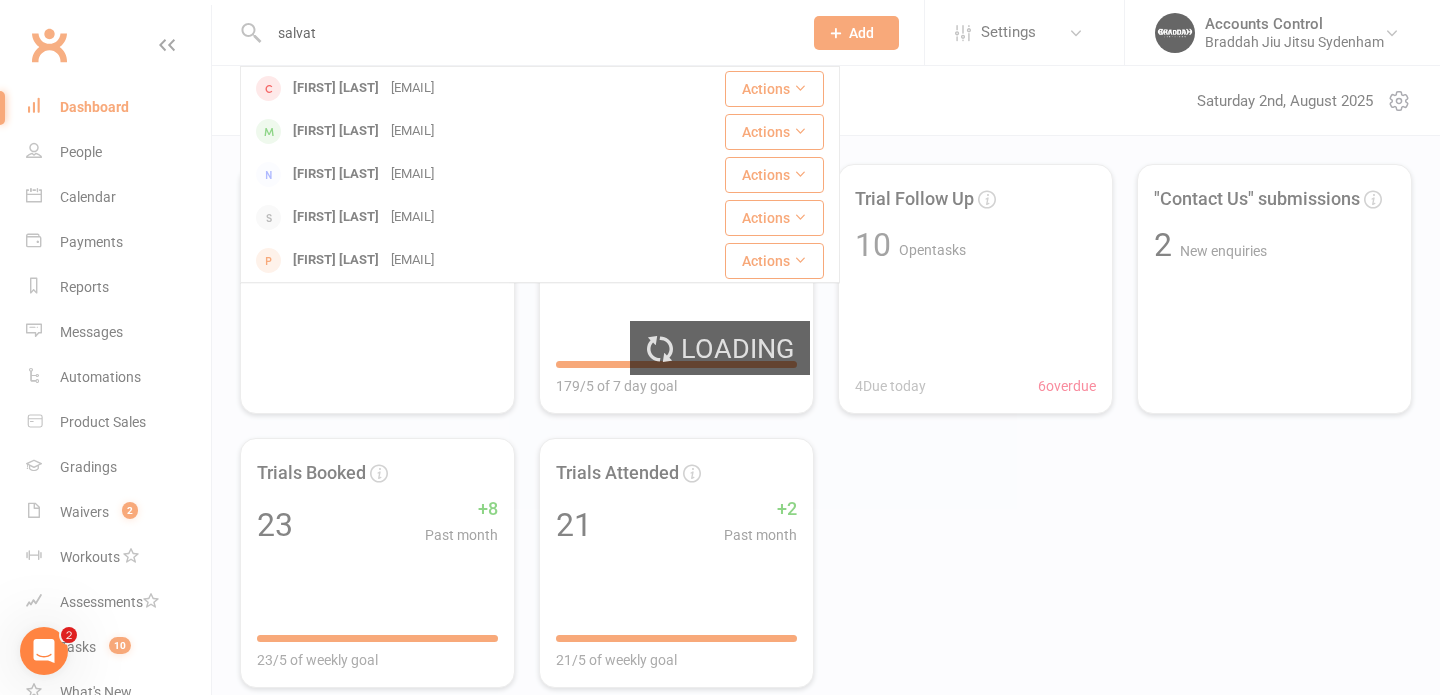 type 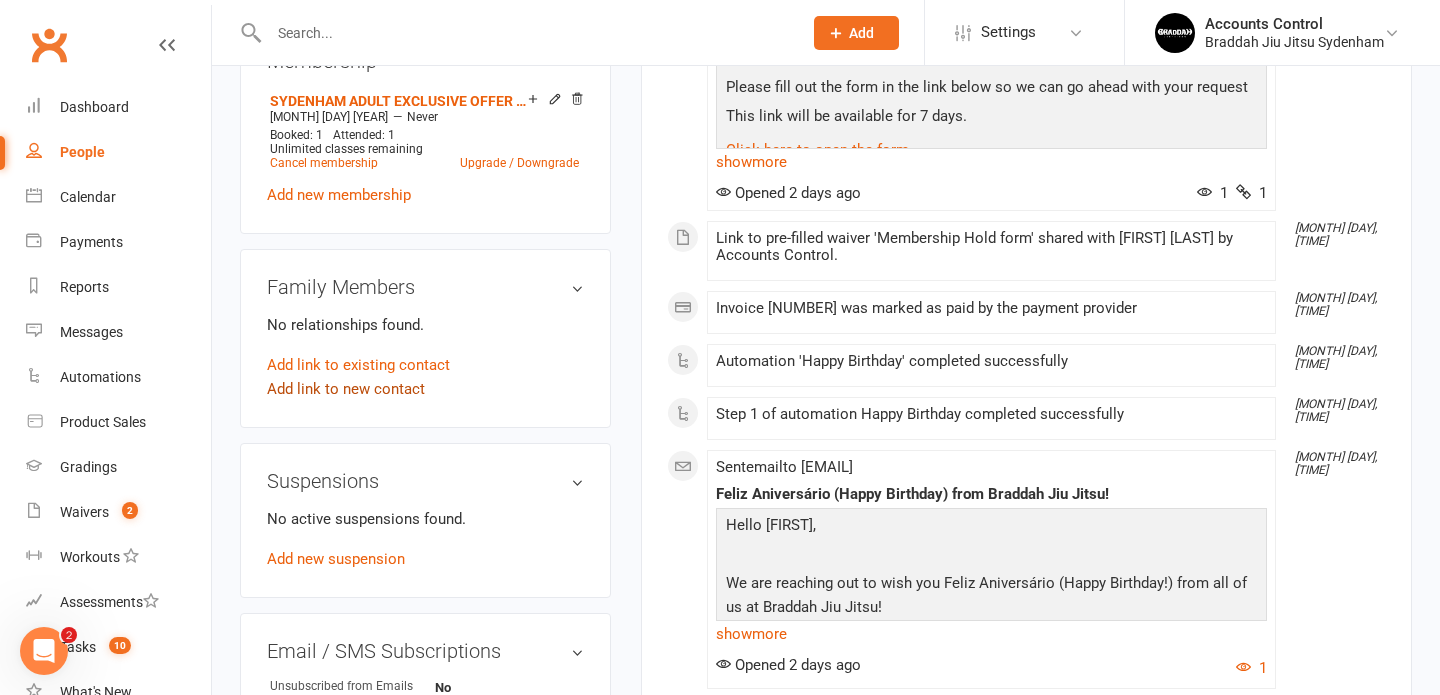 scroll, scrollTop: 869, scrollLeft: 0, axis: vertical 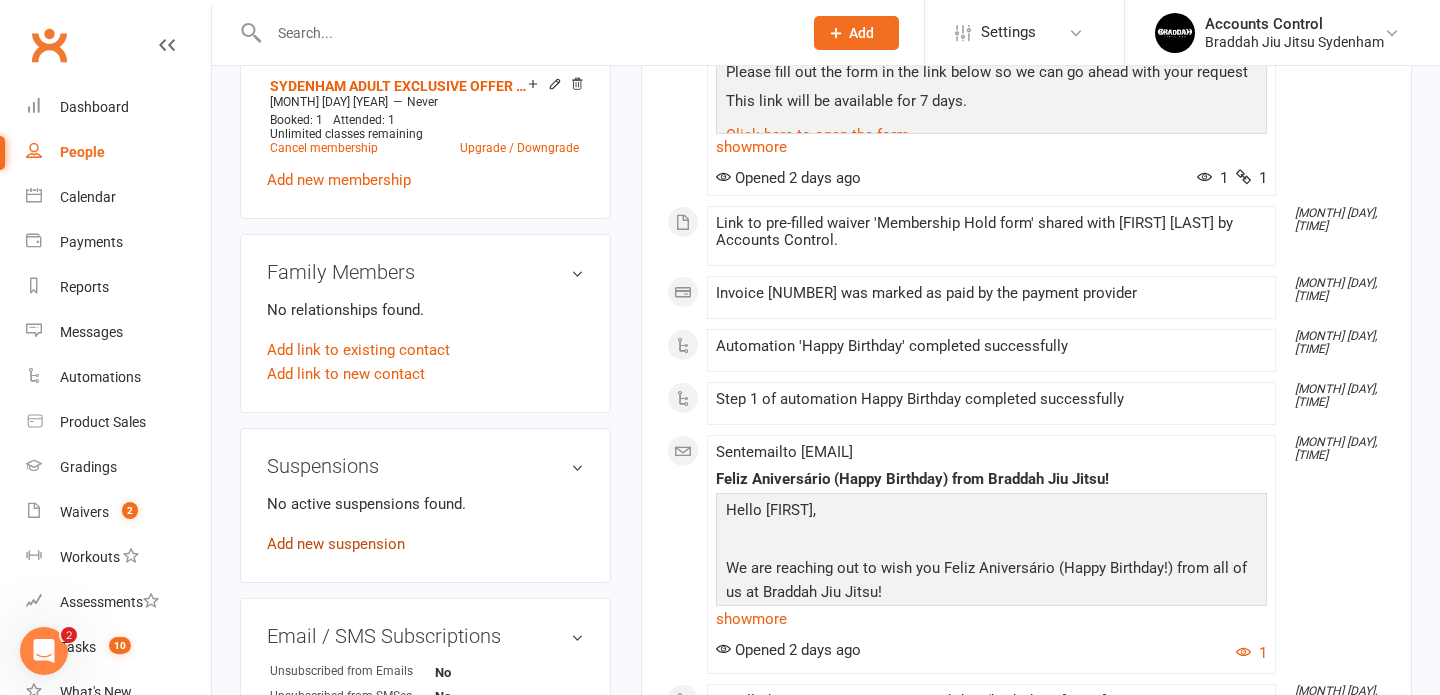 click on "Add new suspension" at bounding box center (336, 544) 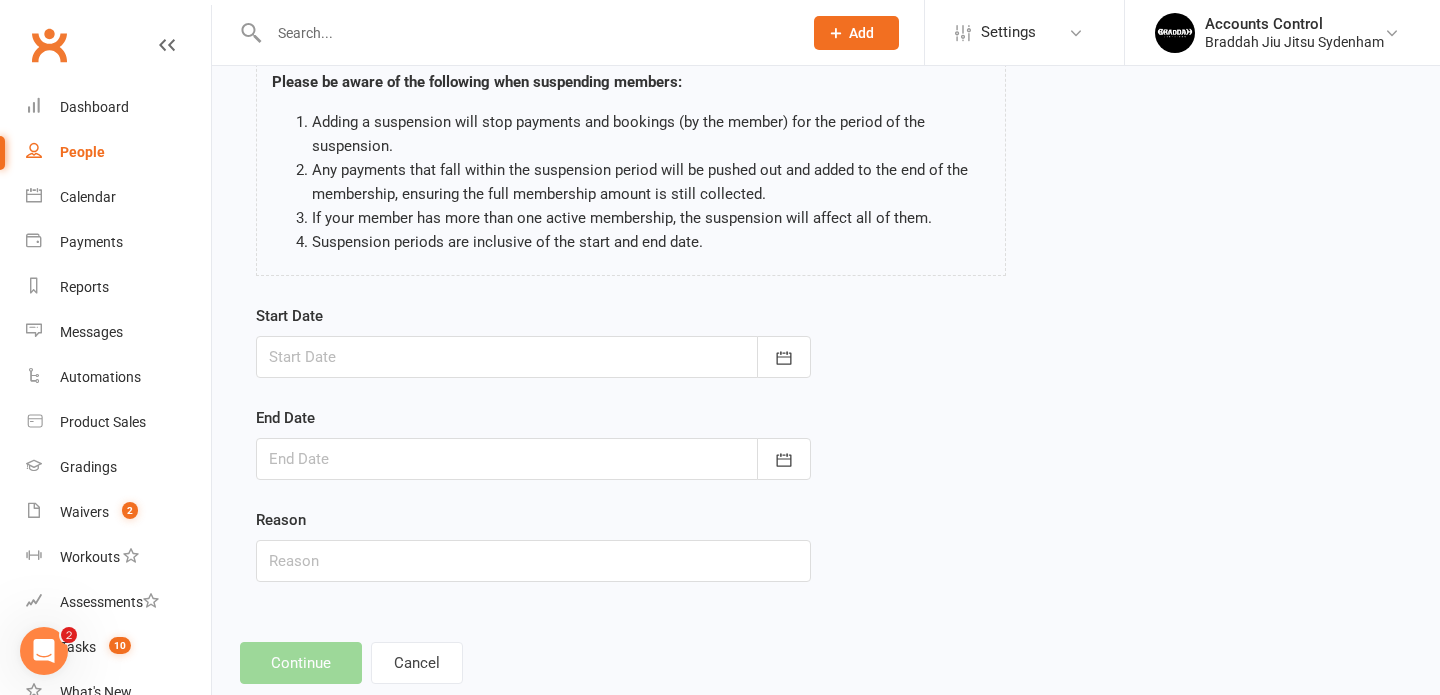 scroll, scrollTop: 184, scrollLeft: 0, axis: vertical 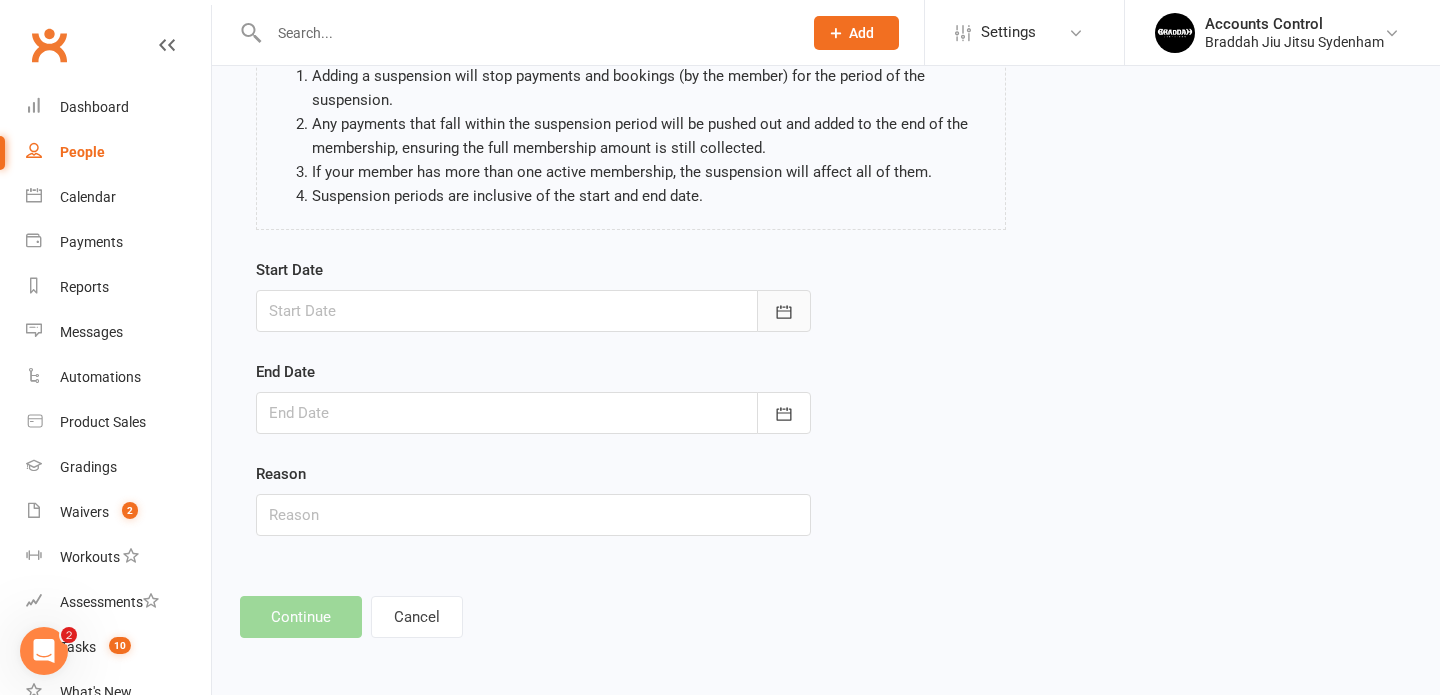 click at bounding box center (784, 311) 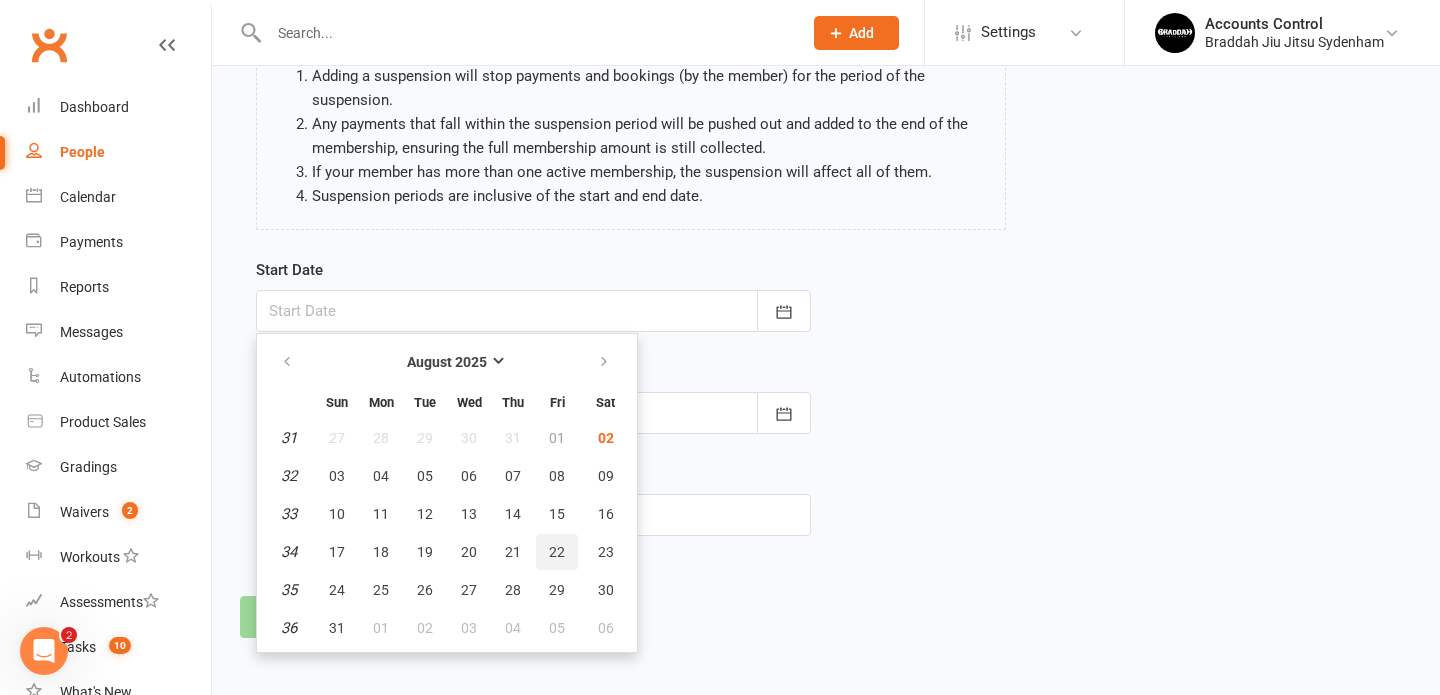 click on "22" at bounding box center (557, 552) 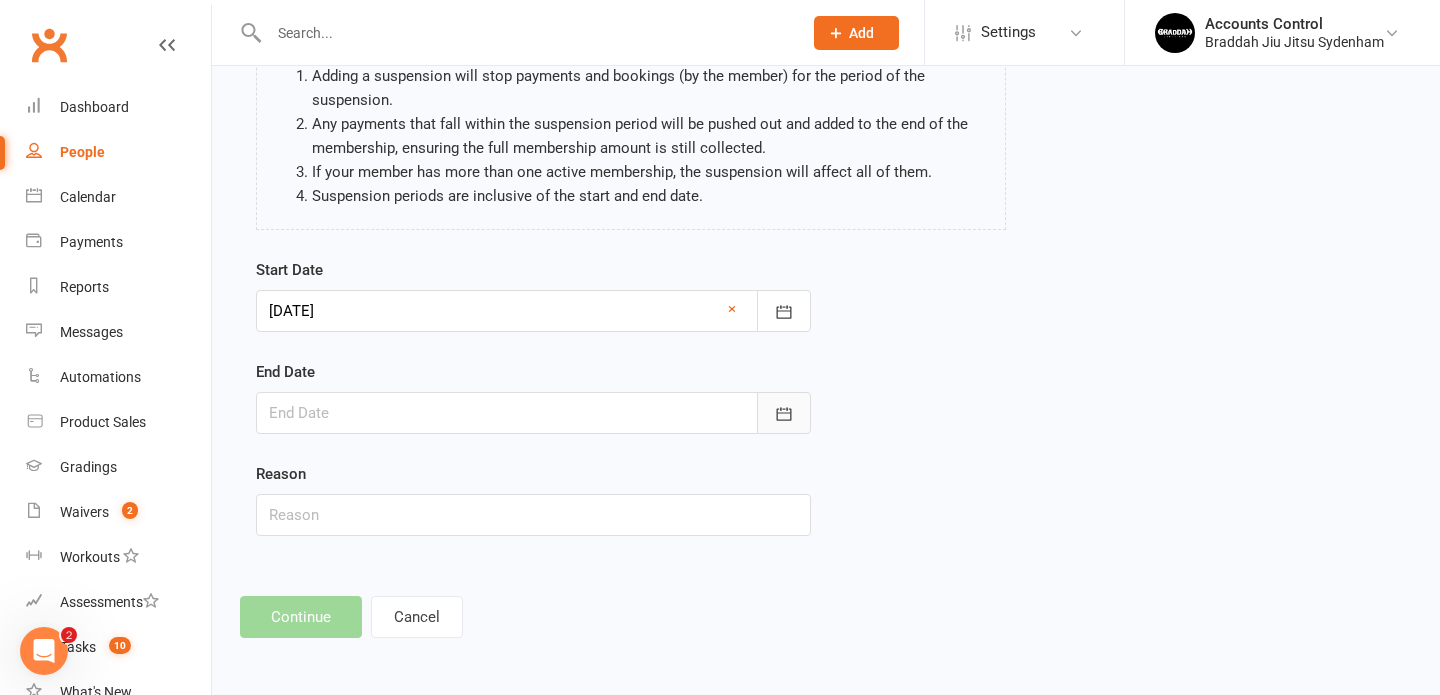 click 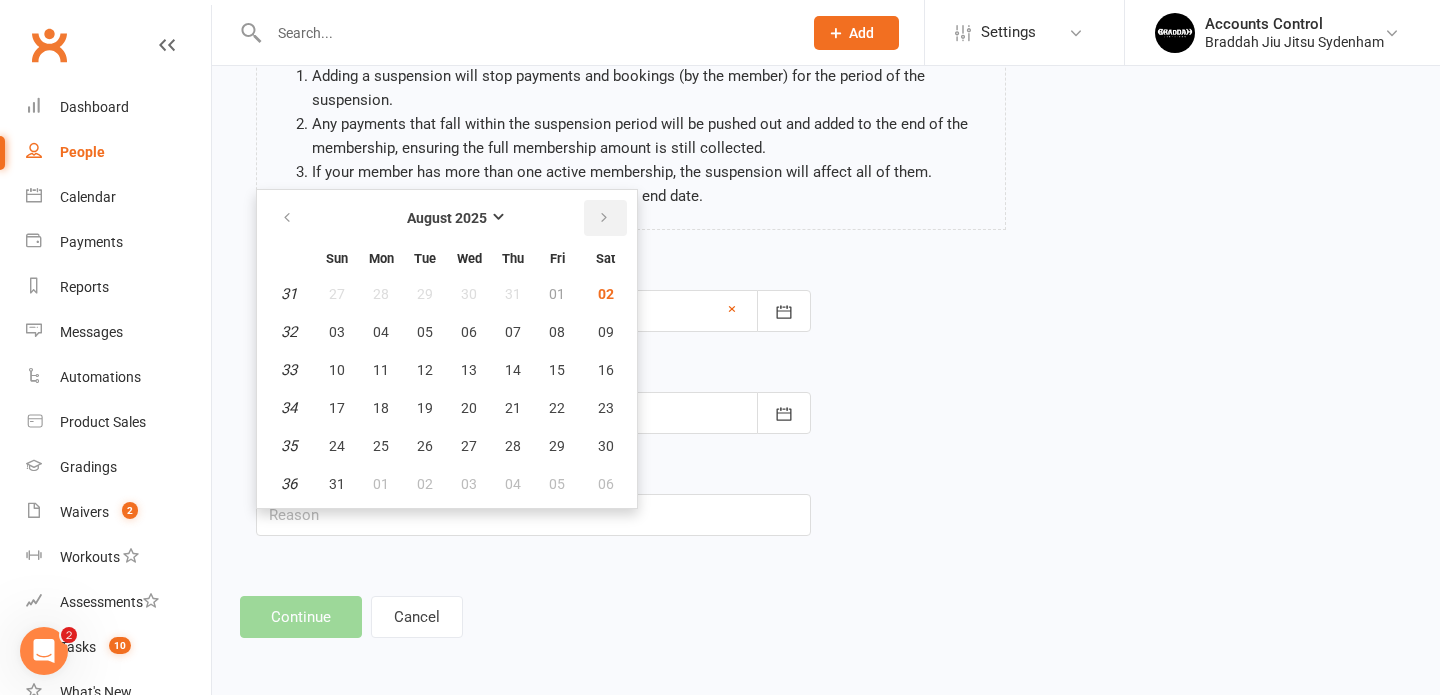 click at bounding box center (604, 218) 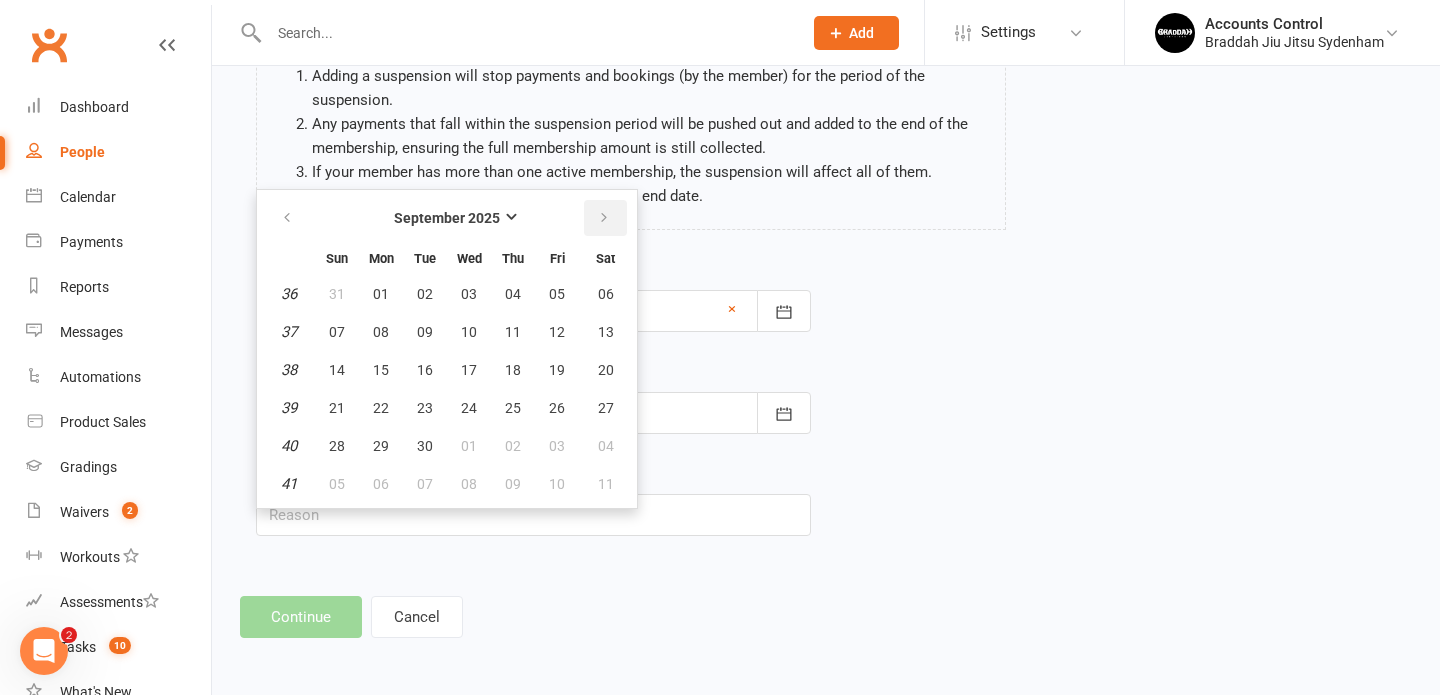 click at bounding box center [604, 218] 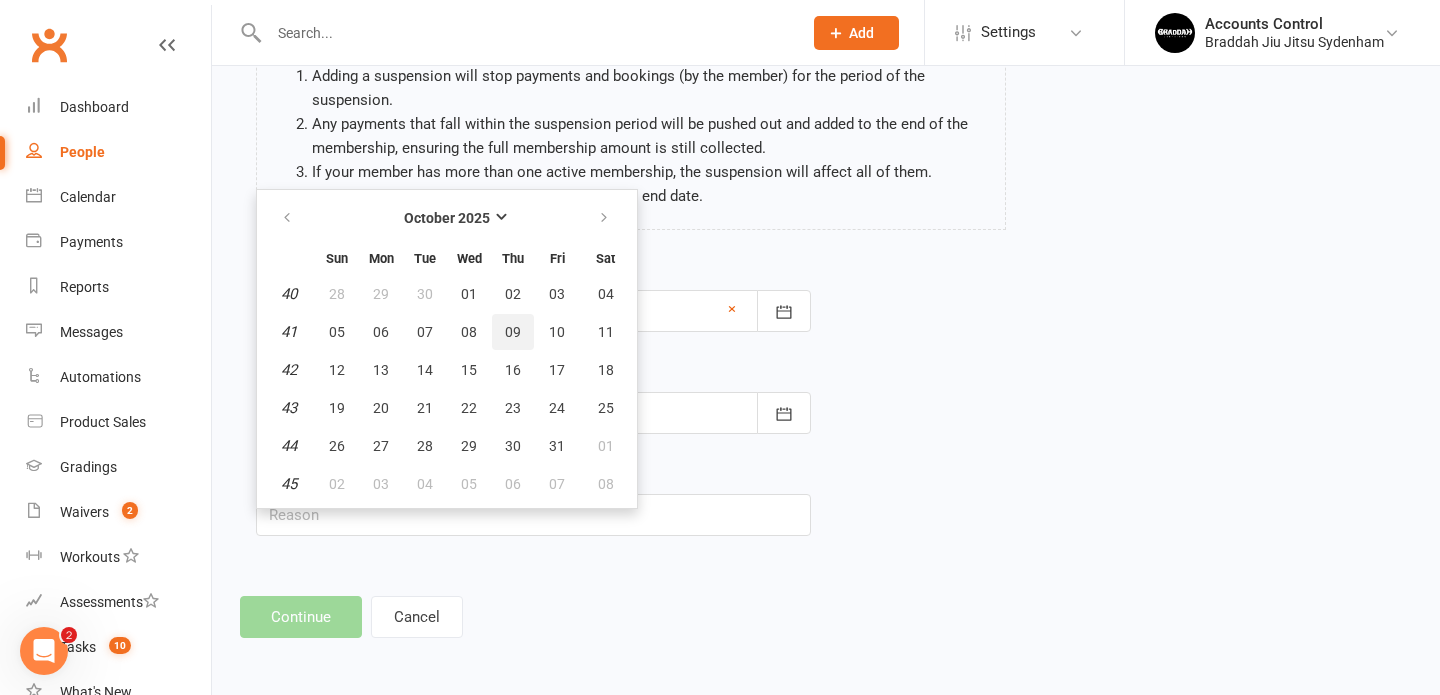 click on "09" at bounding box center [513, 332] 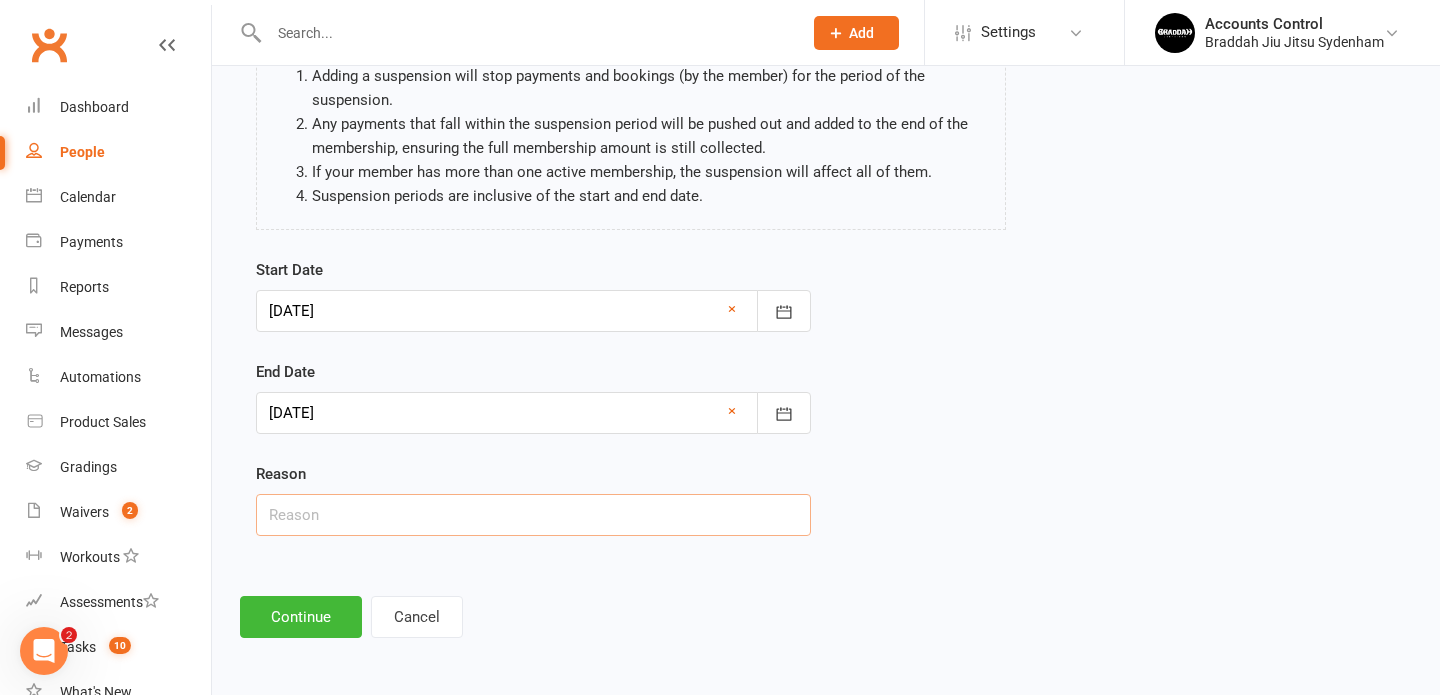 click at bounding box center (533, 515) 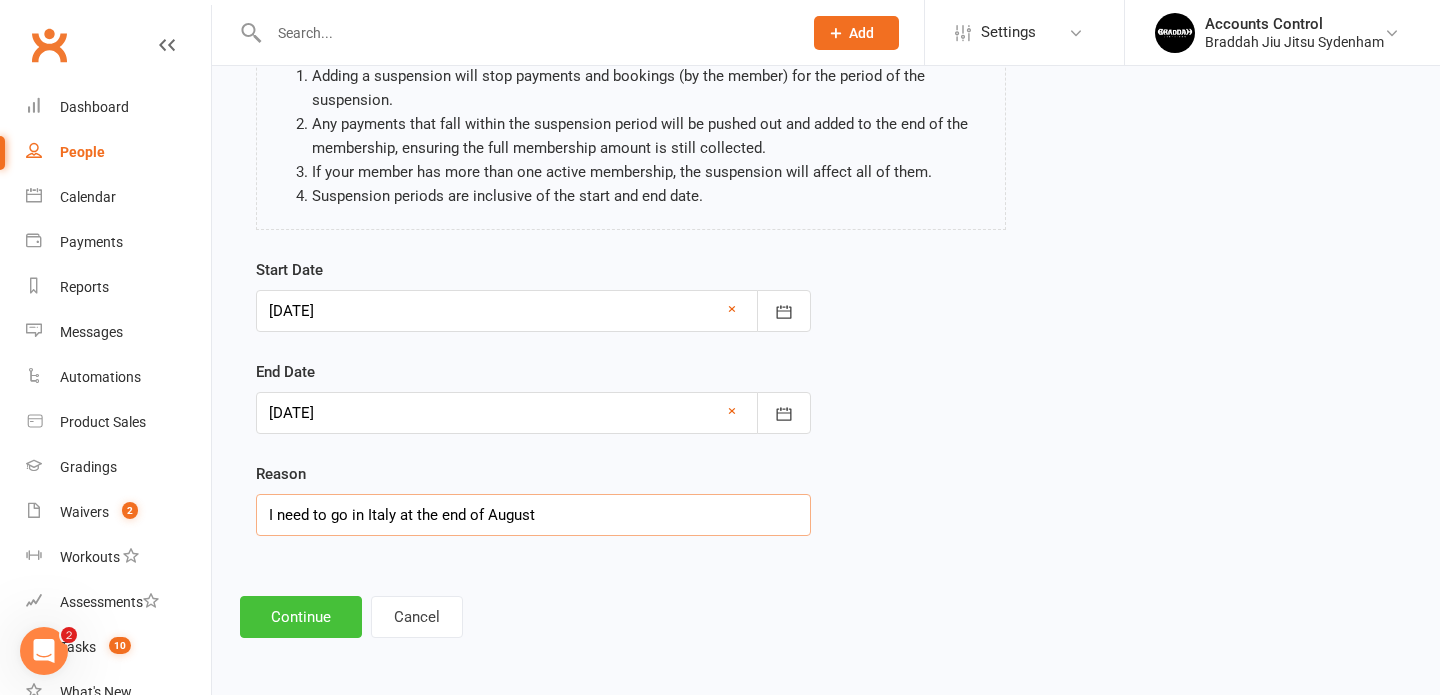 type on "I need to go in Italy at the end of August" 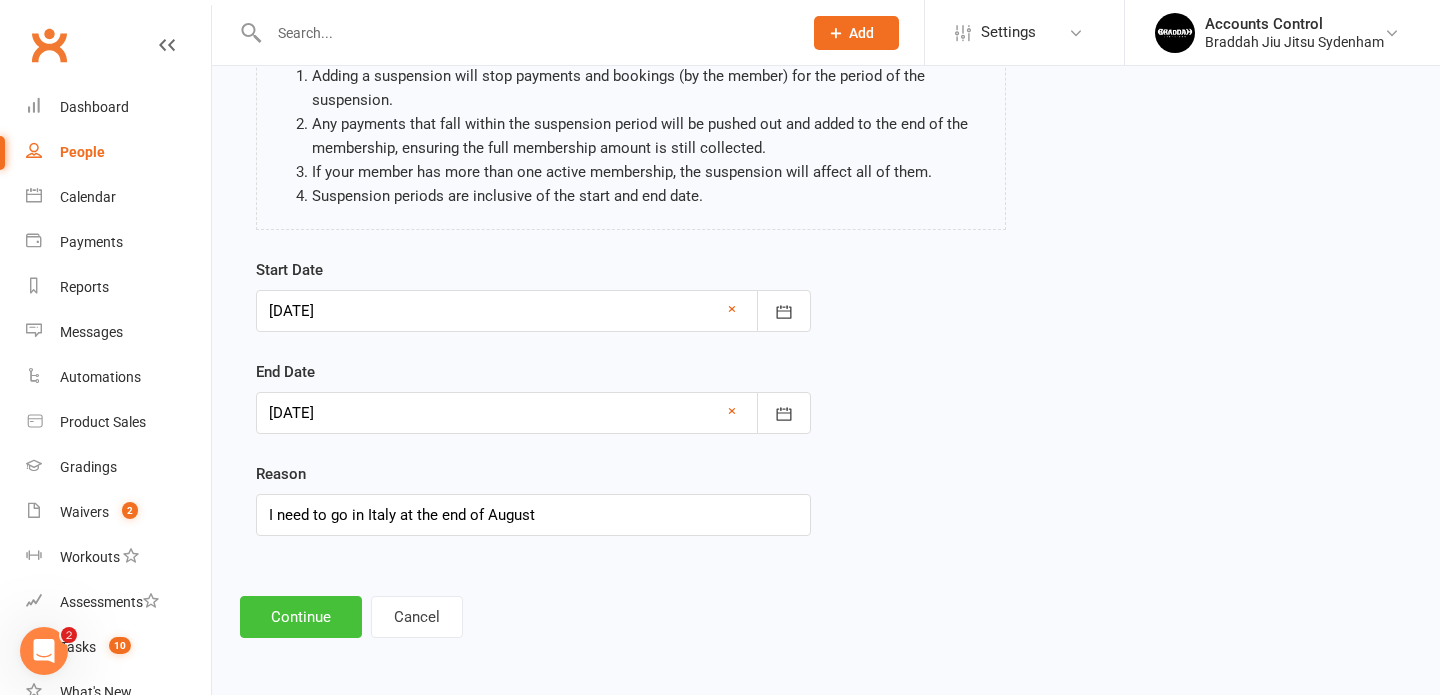 click on "Continue" at bounding box center [301, 617] 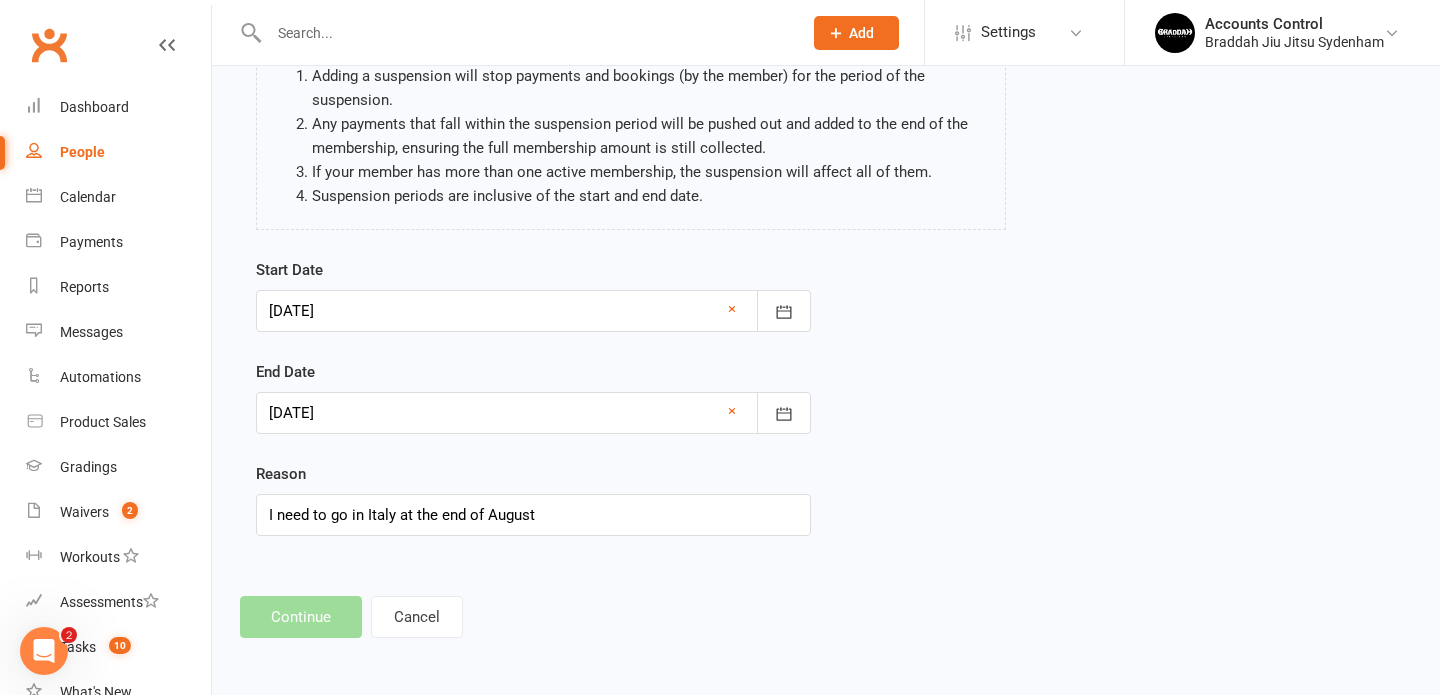 scroll, scrollTop: 0, scrollLeft: 0, axis: both 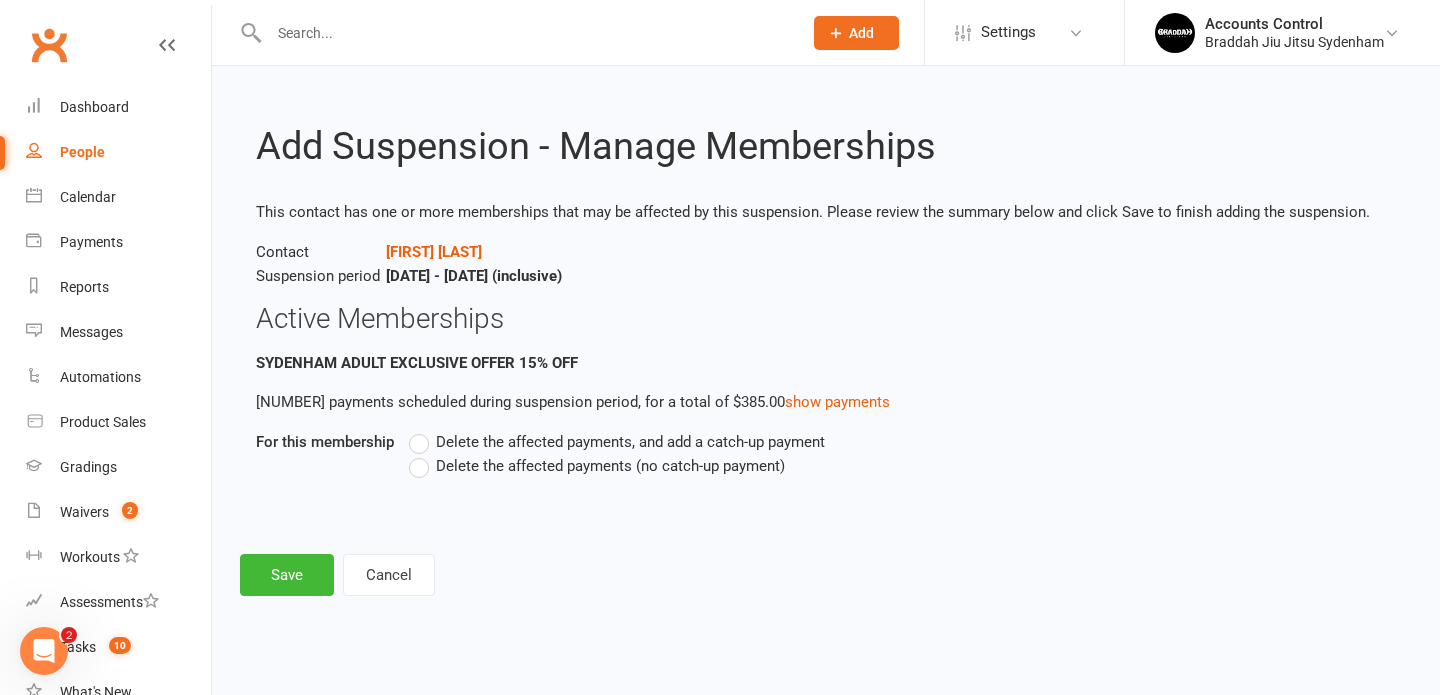 click on "Delete the affected payments (no catch-up payment)" at bounding box center [597, 466] 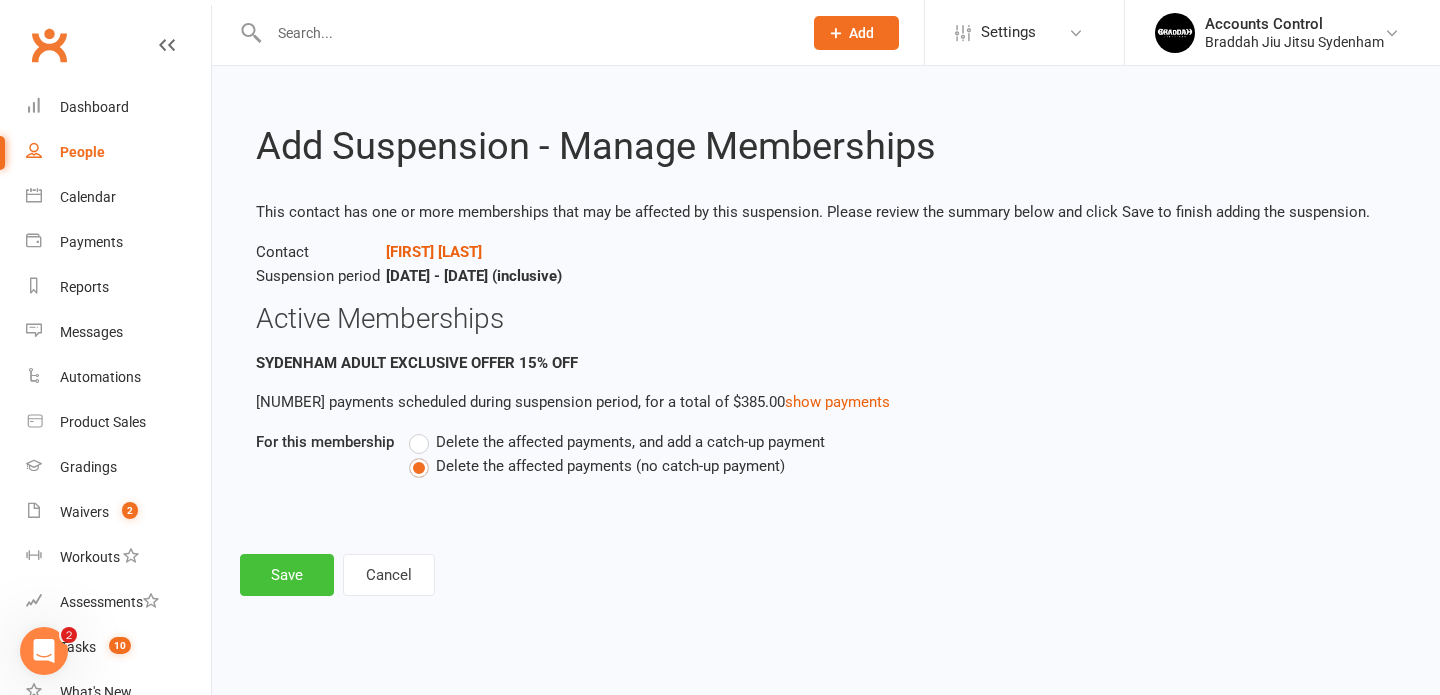 click on "Save" at bounding box center (287, 575) 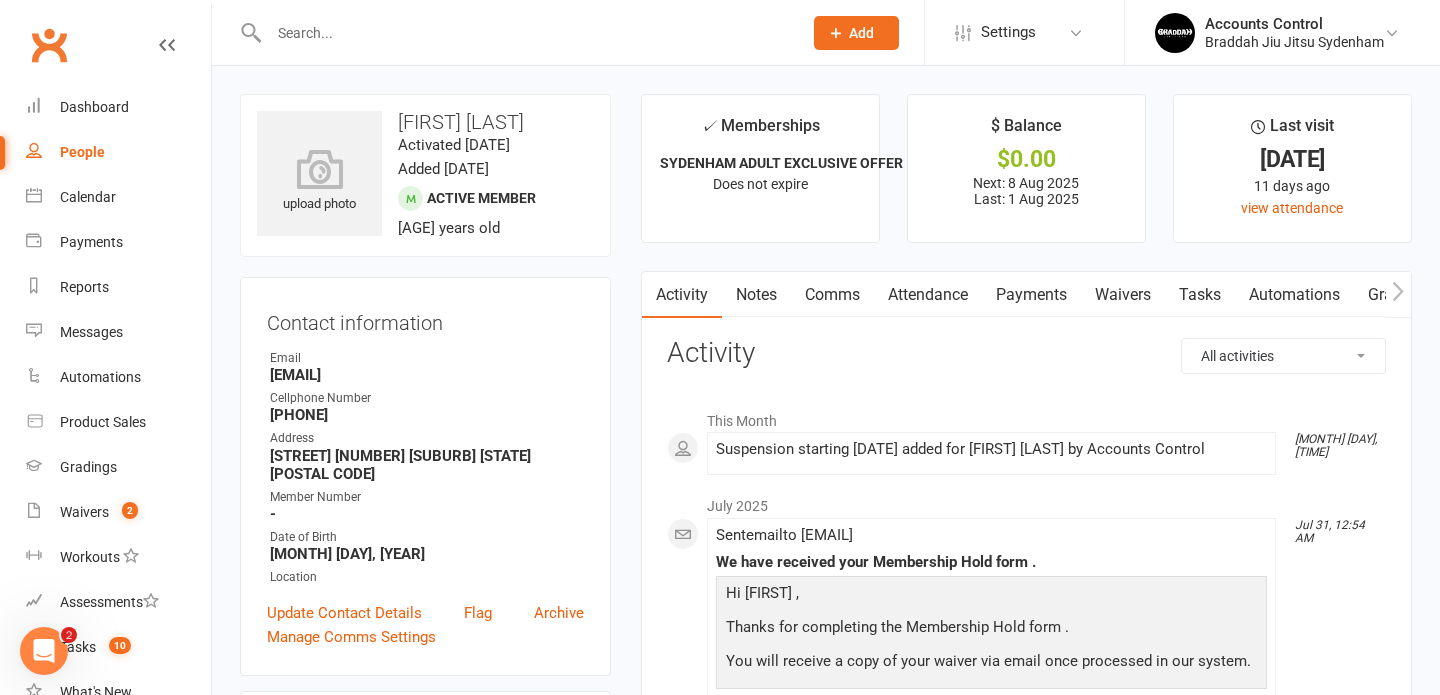 click at bounding box center (525, 33) 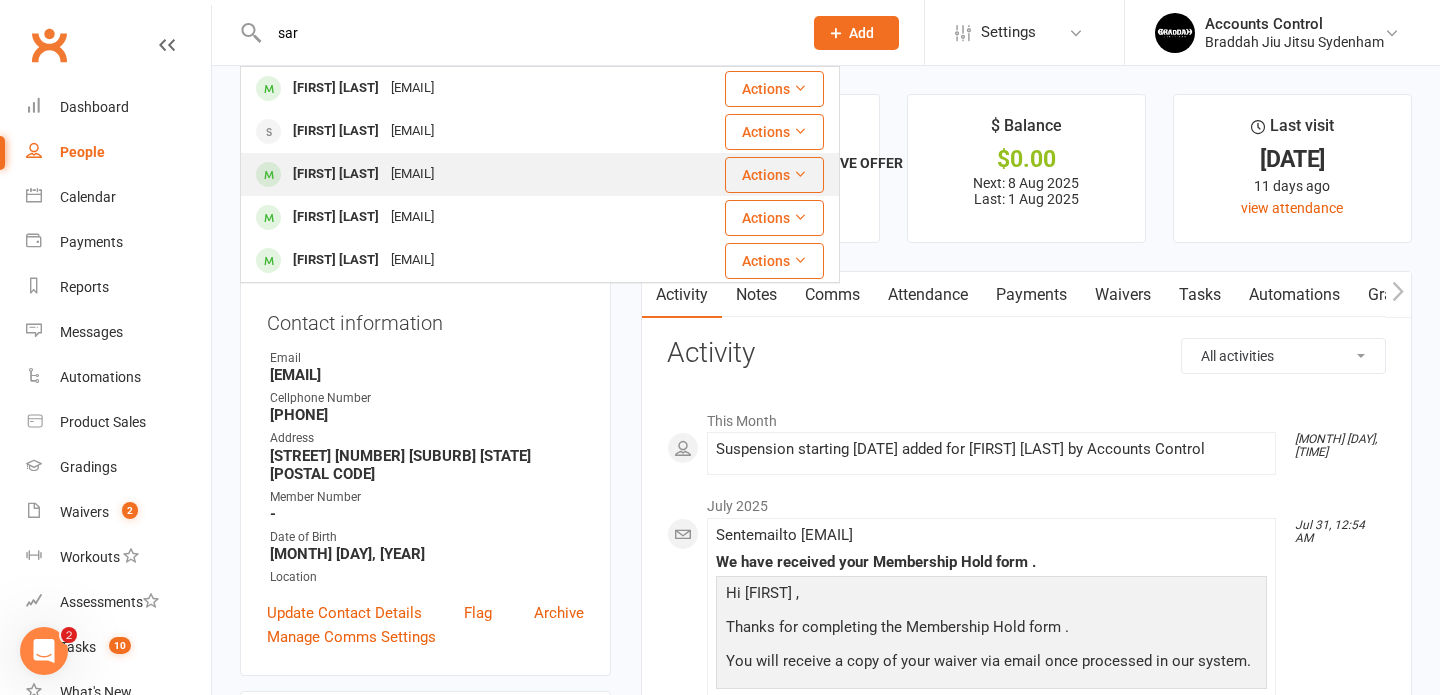type on "sar" 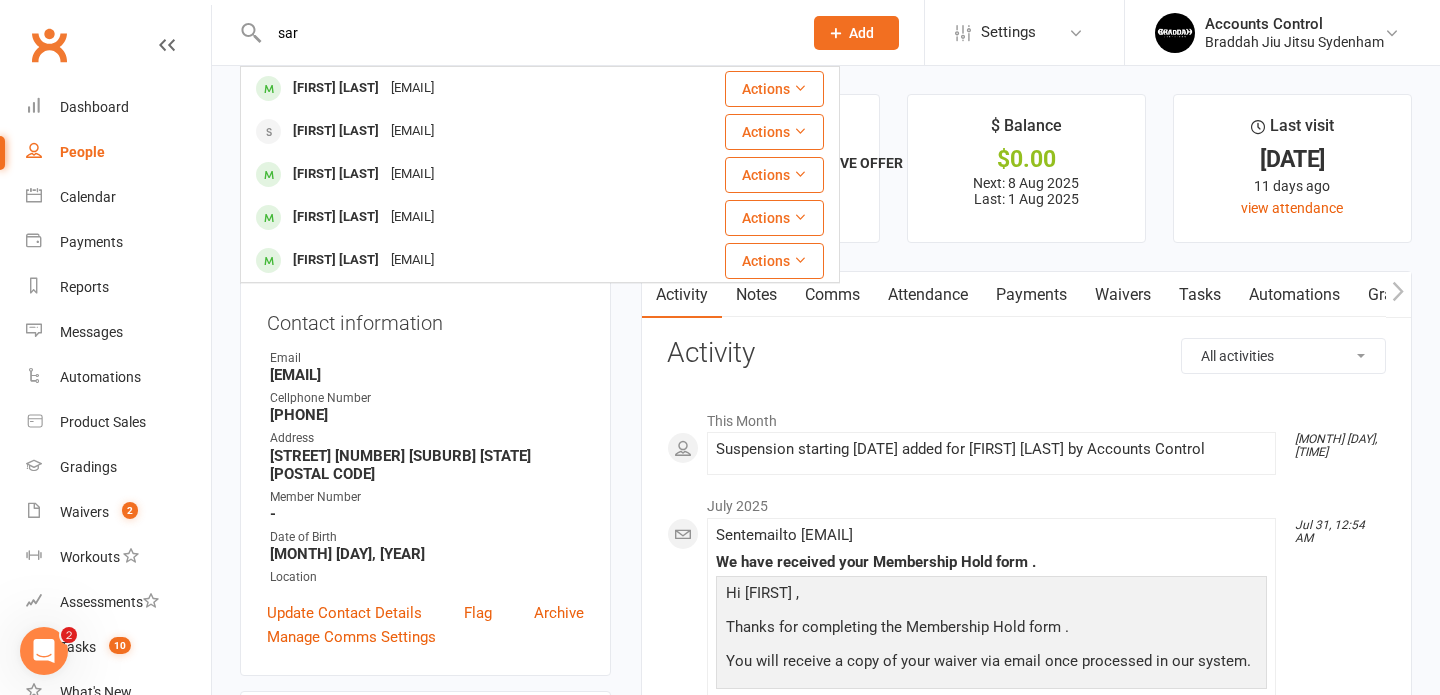 click on "[FIRST] [LAST]" at bounding box center [336, 174] 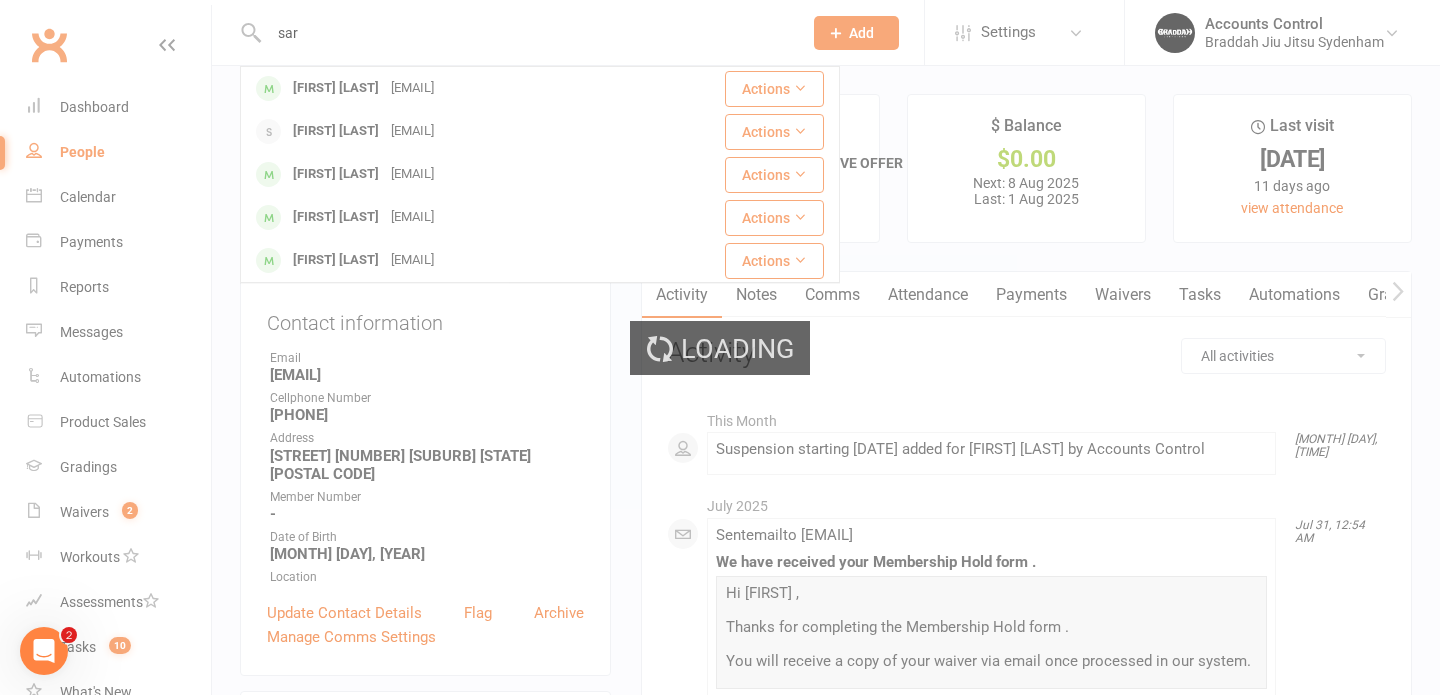 type 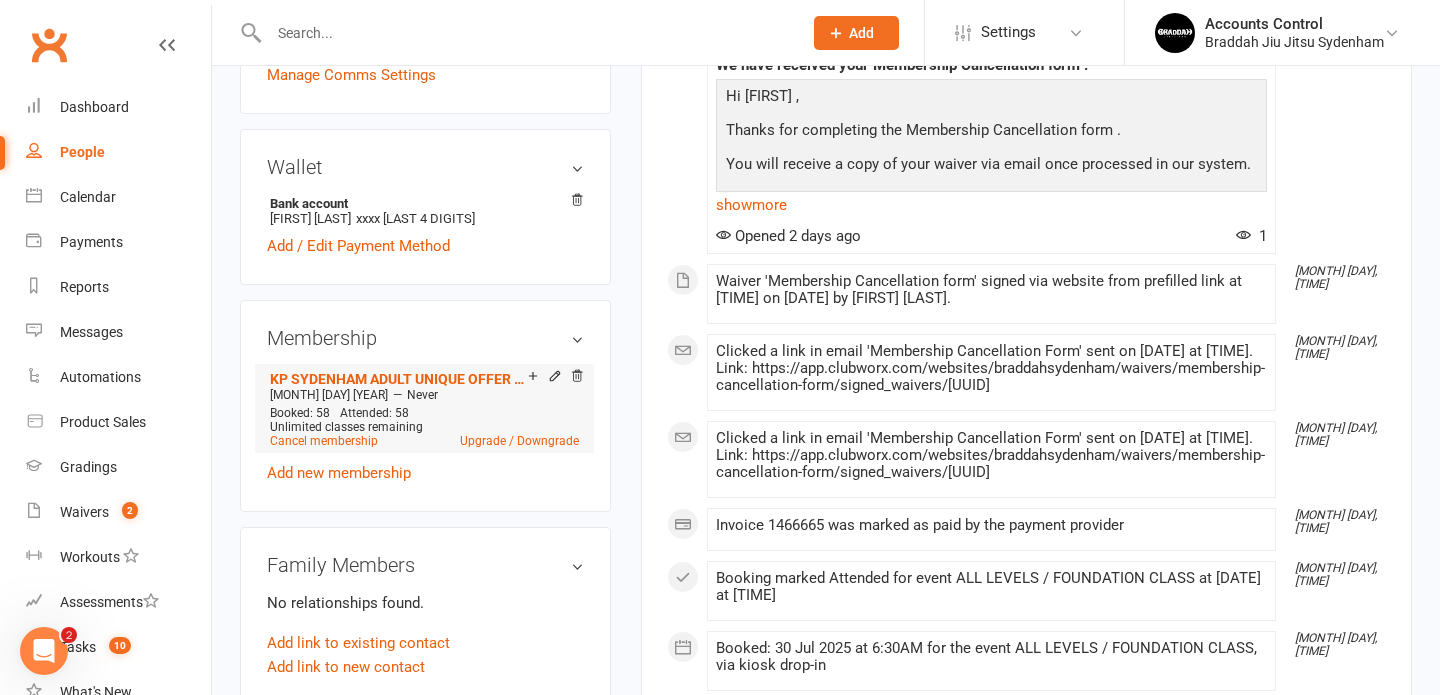 scroll, scrollTop: 588, scrollLeft: 0, axis: vertical 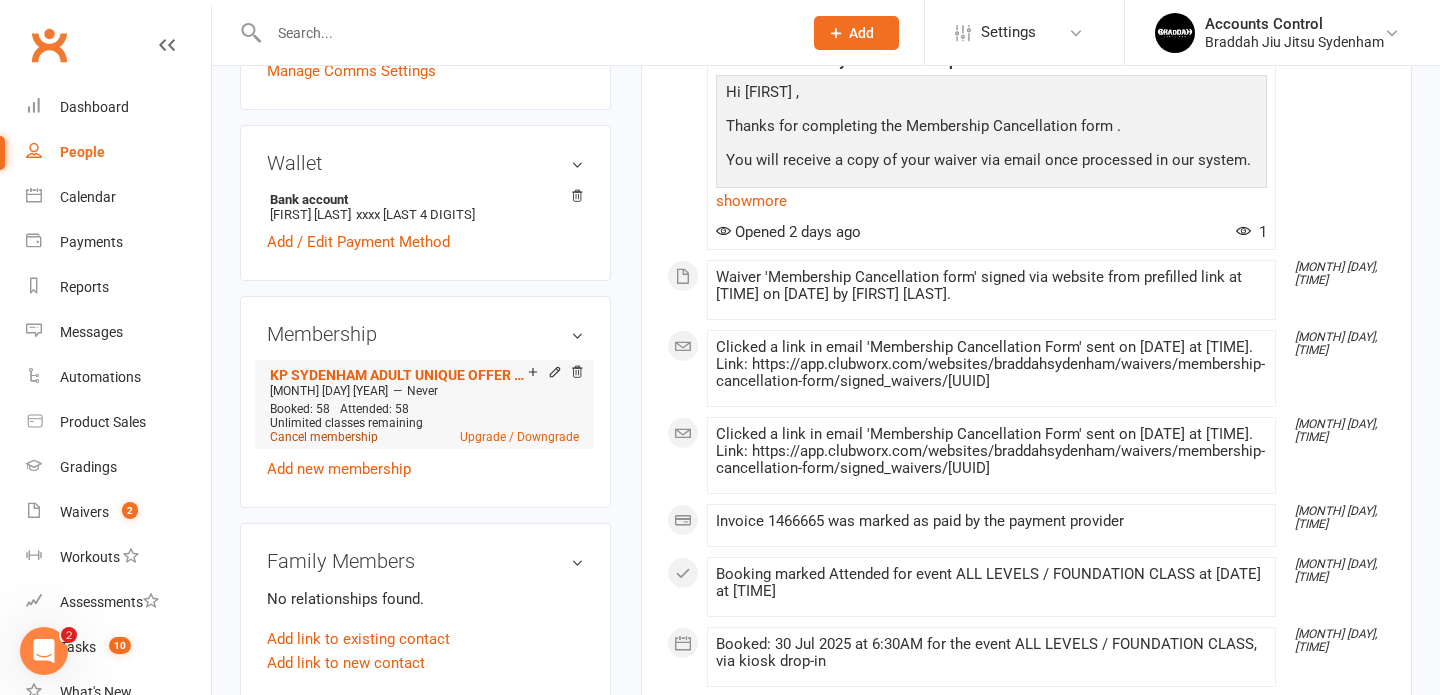 click on "Cancel membership" at bounding box center [324, 437] 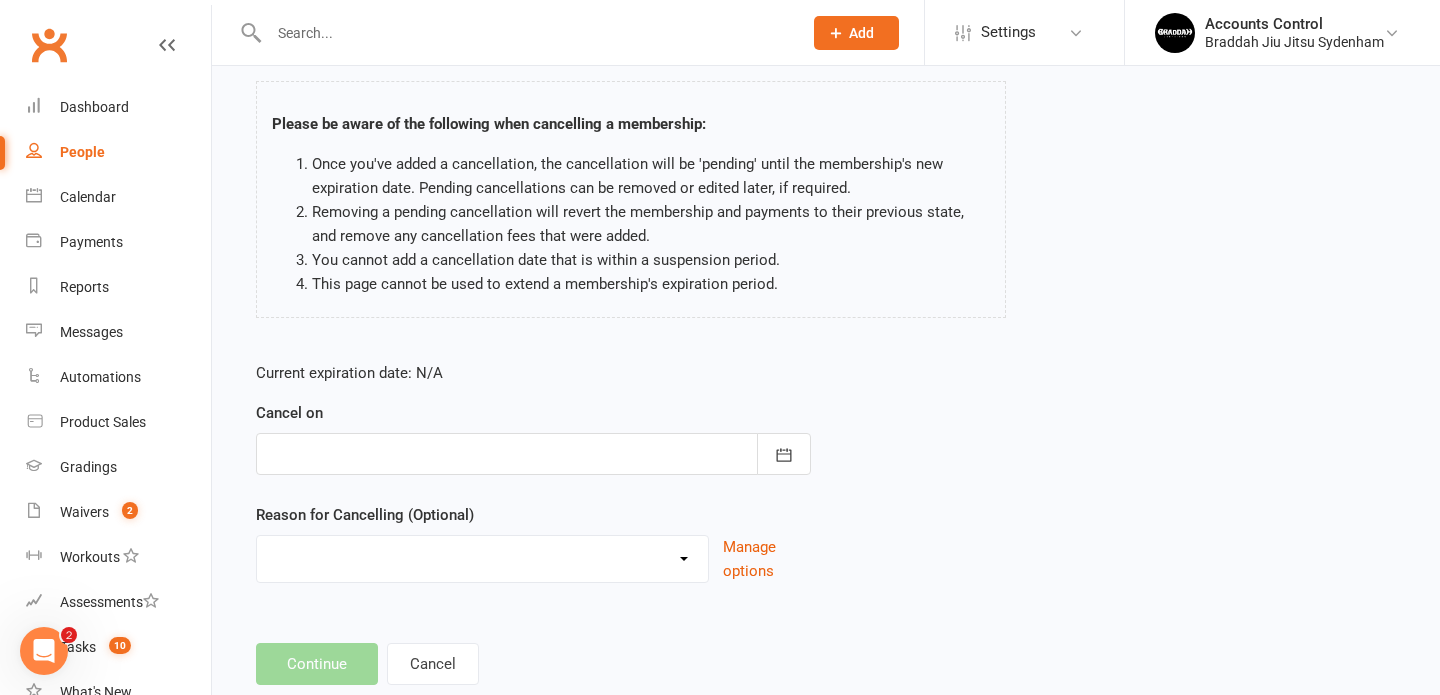 scroll, scrollTop: 169, scrollLeft: 0, axis: vertical 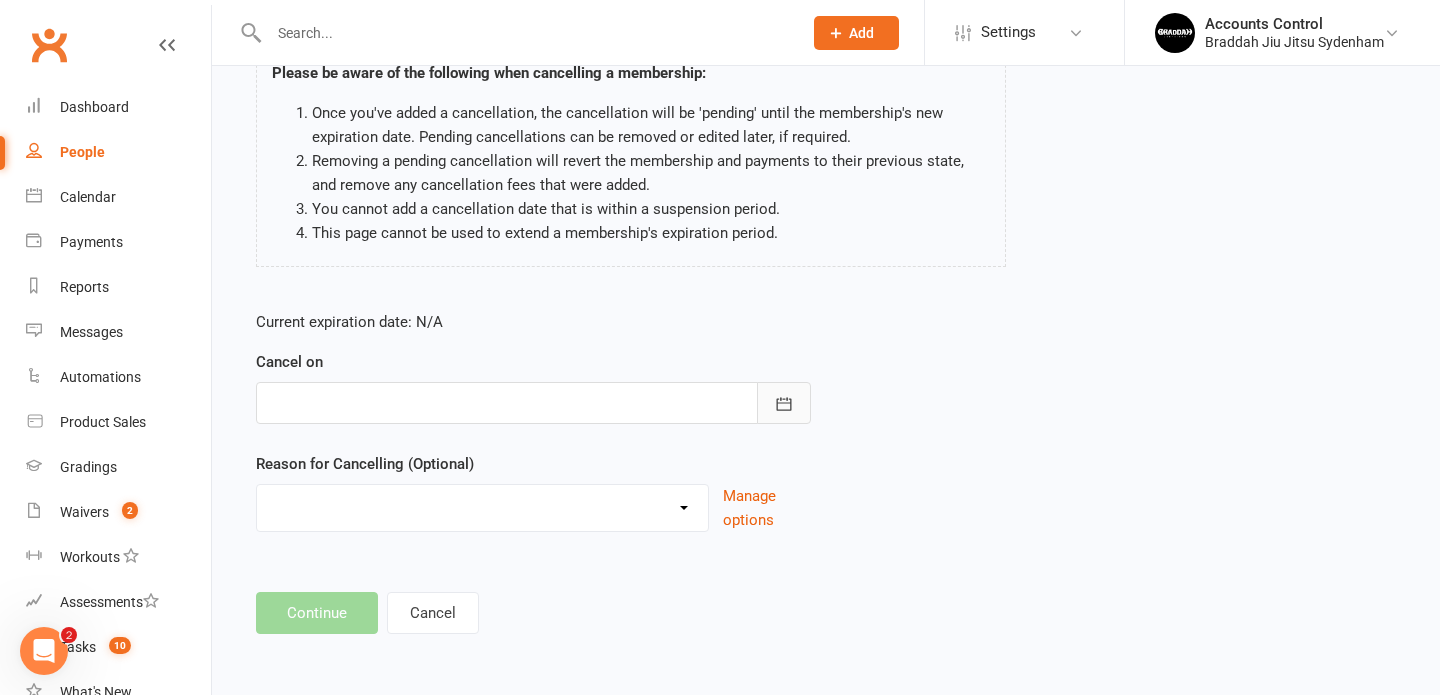 click 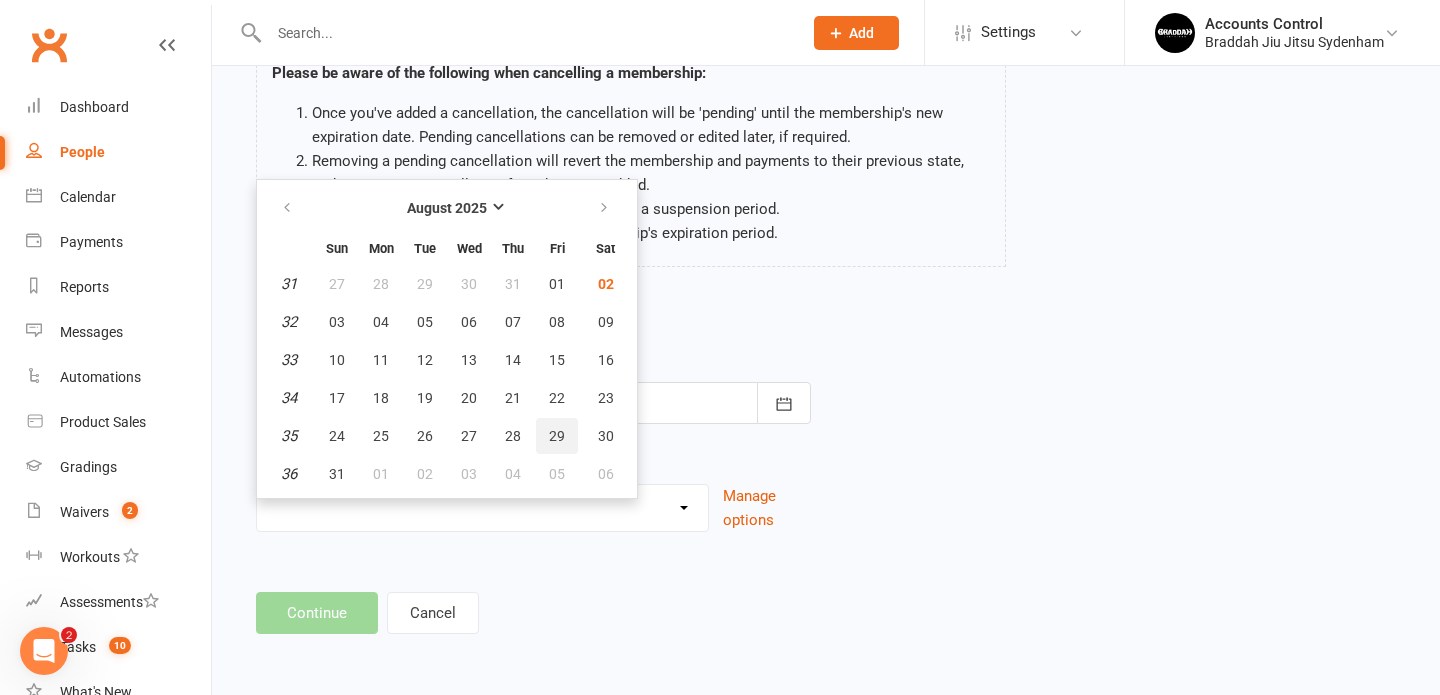 click on "29" at bounding box center [557, 436] 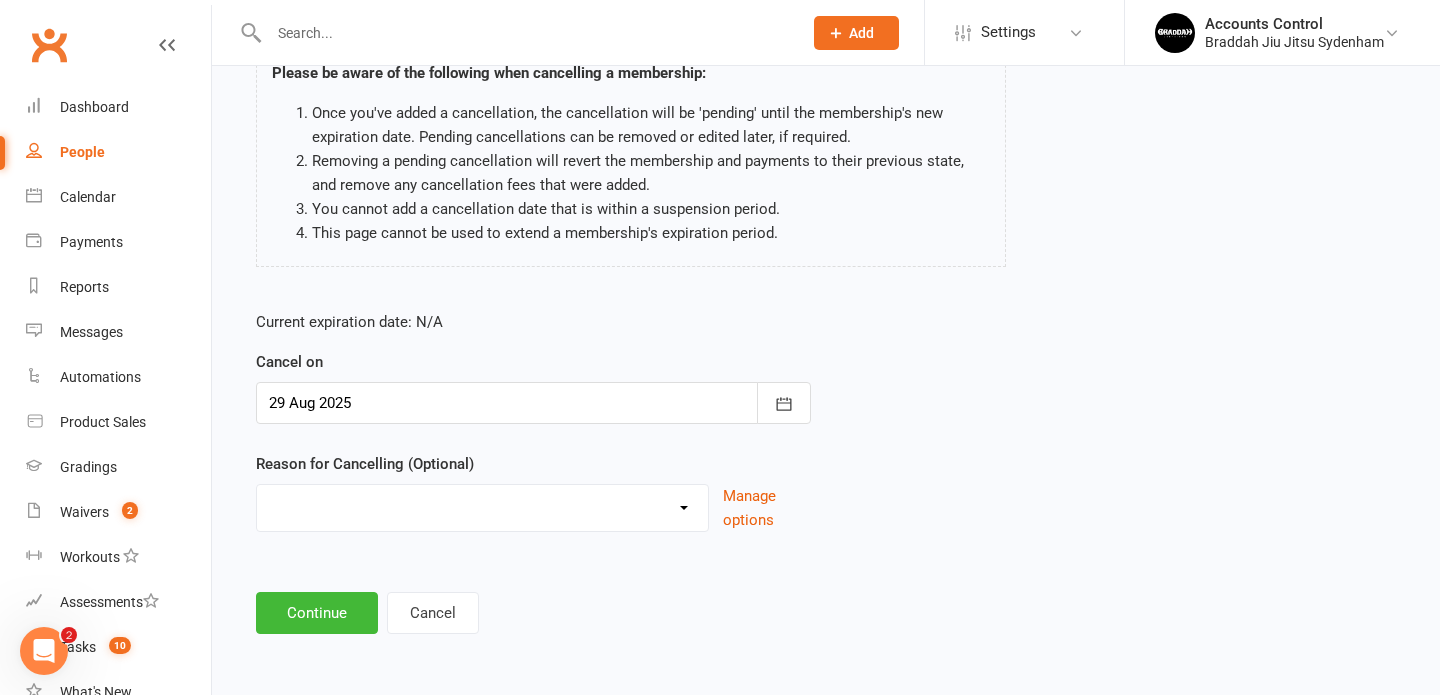 click on "Holiday Injury Other reason" at bounding box center (482, 505) 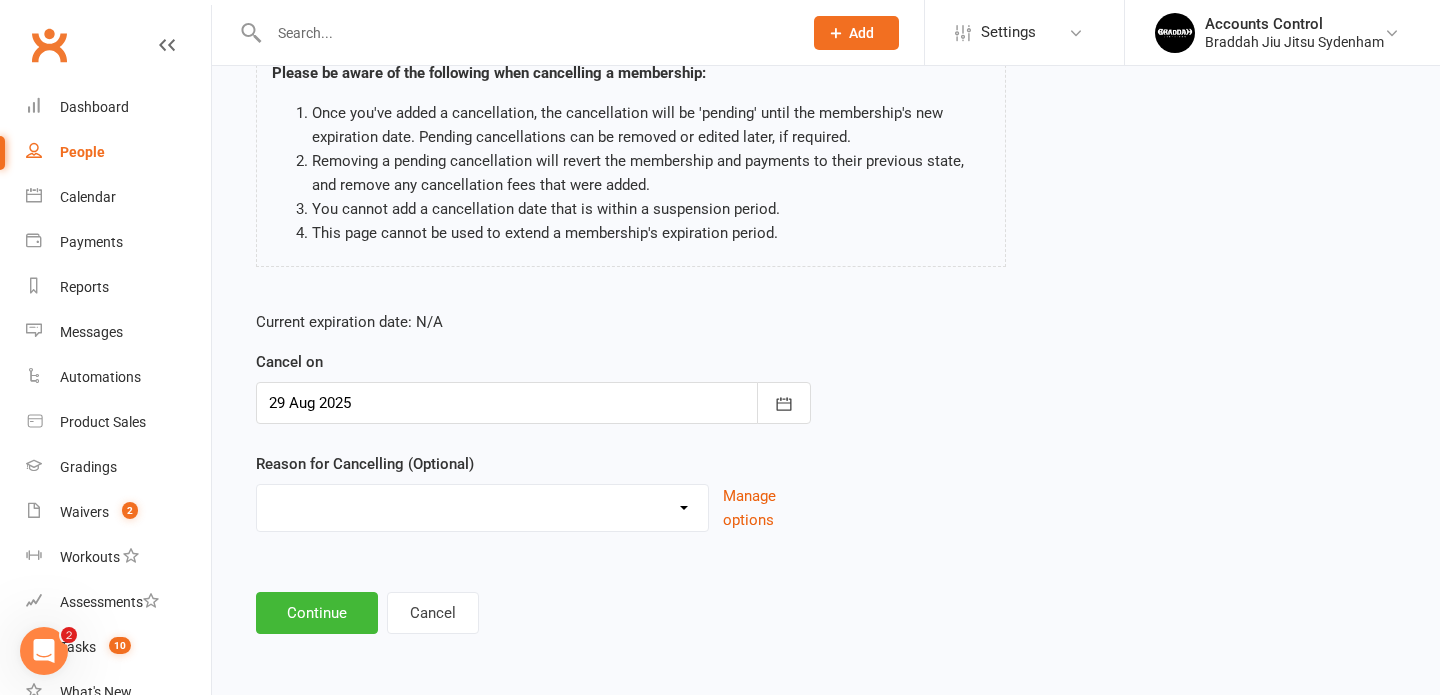 select on "2" 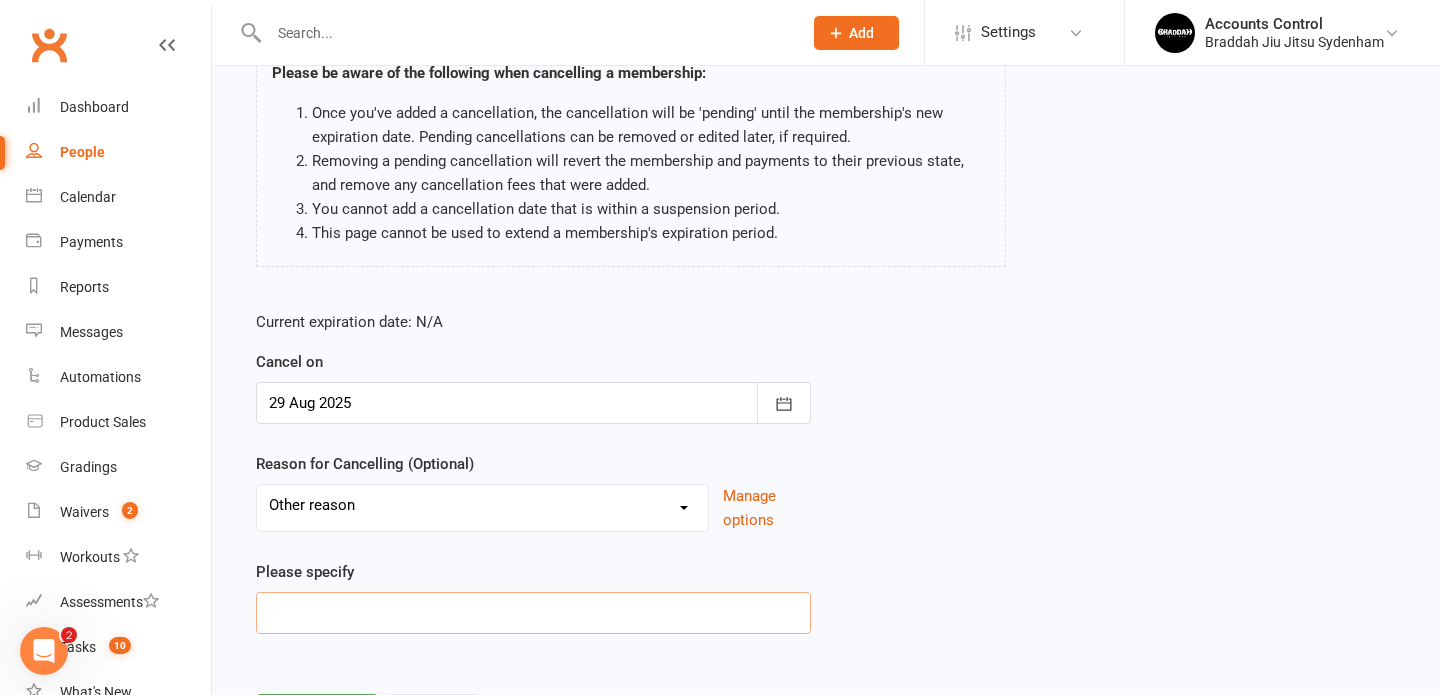 click at bounding box center [533, 613] 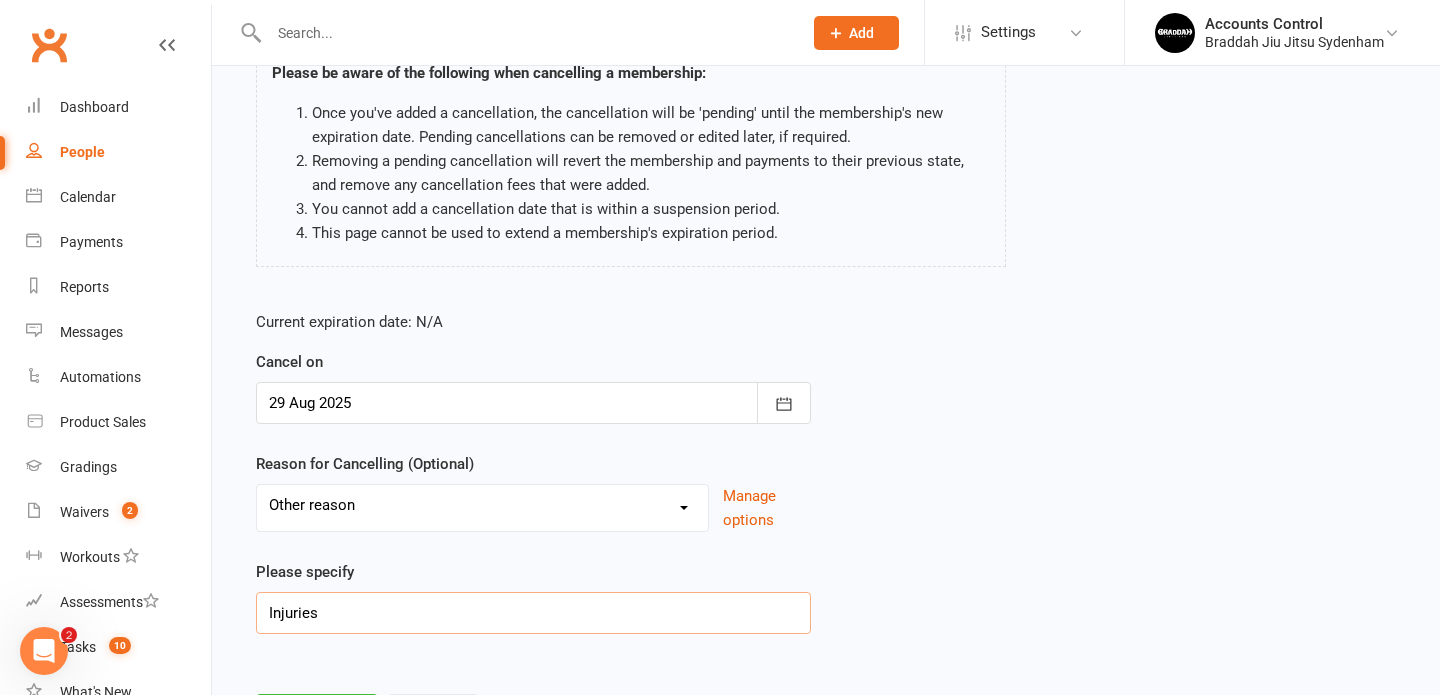scroll, scrollTop: 271, scrollLeft: 0, axis: vertical 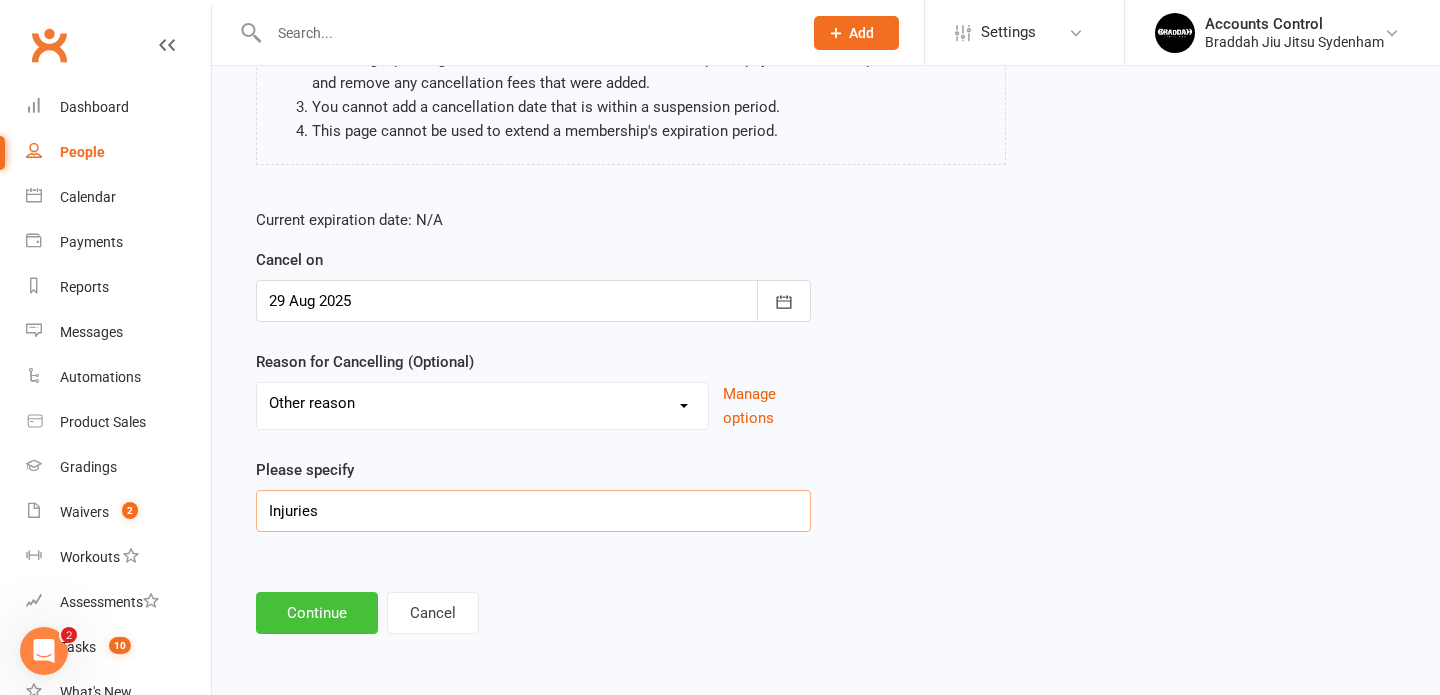 type on "Injuries" 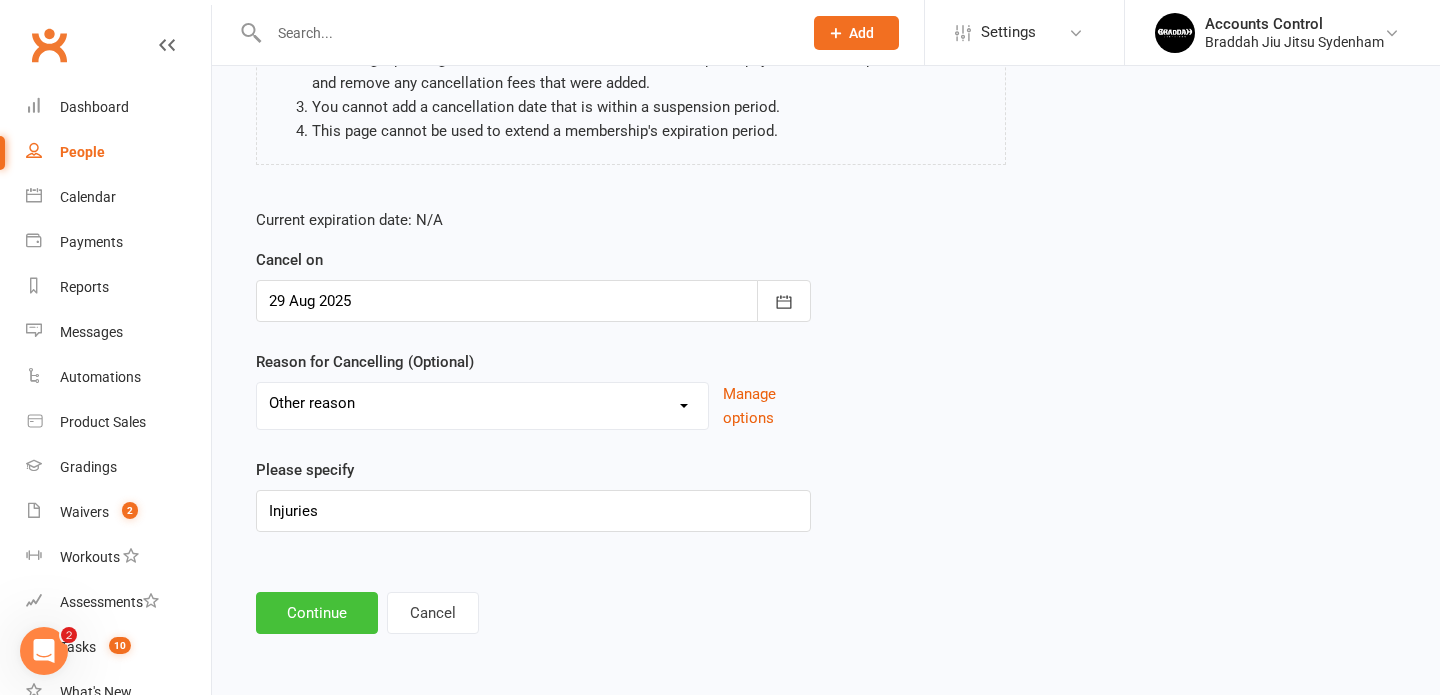 click on "Continue" at bounding box center [317, 613] 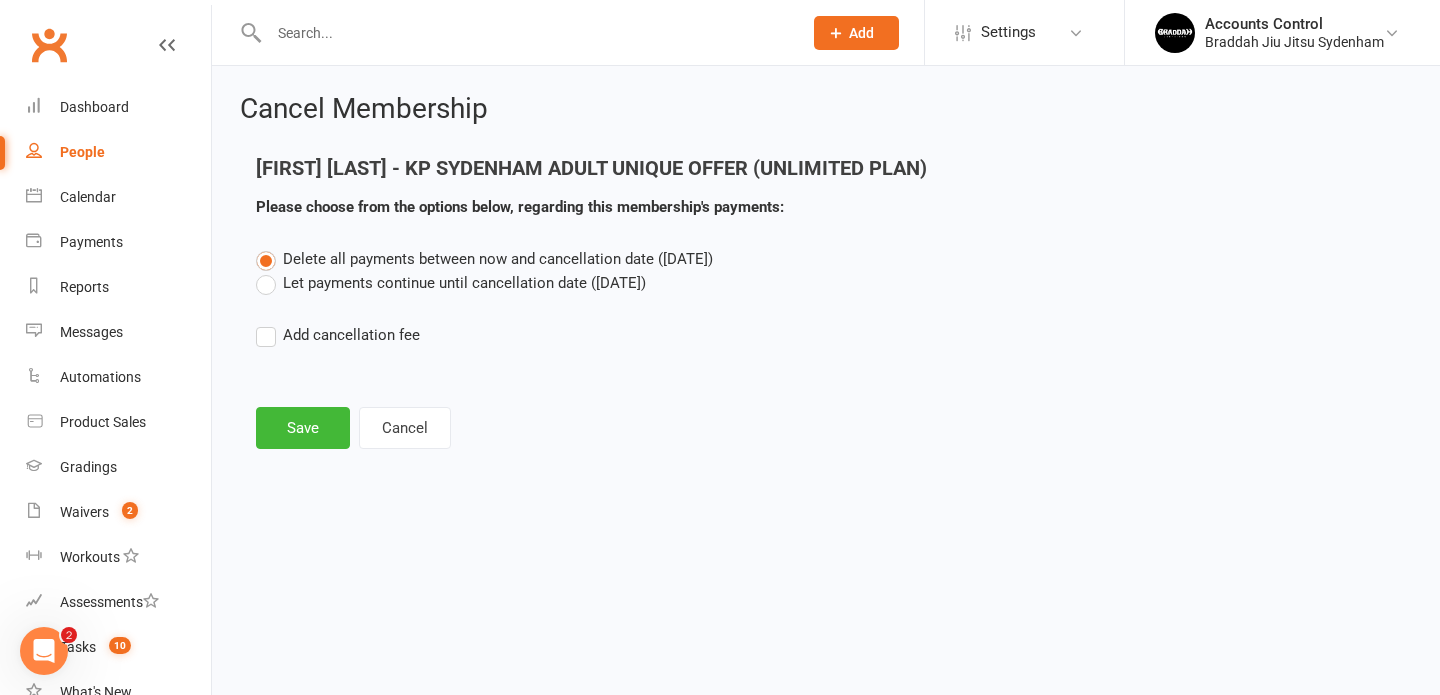 scroll, scrollTop: 0, scrollLeft: 0, axis: both 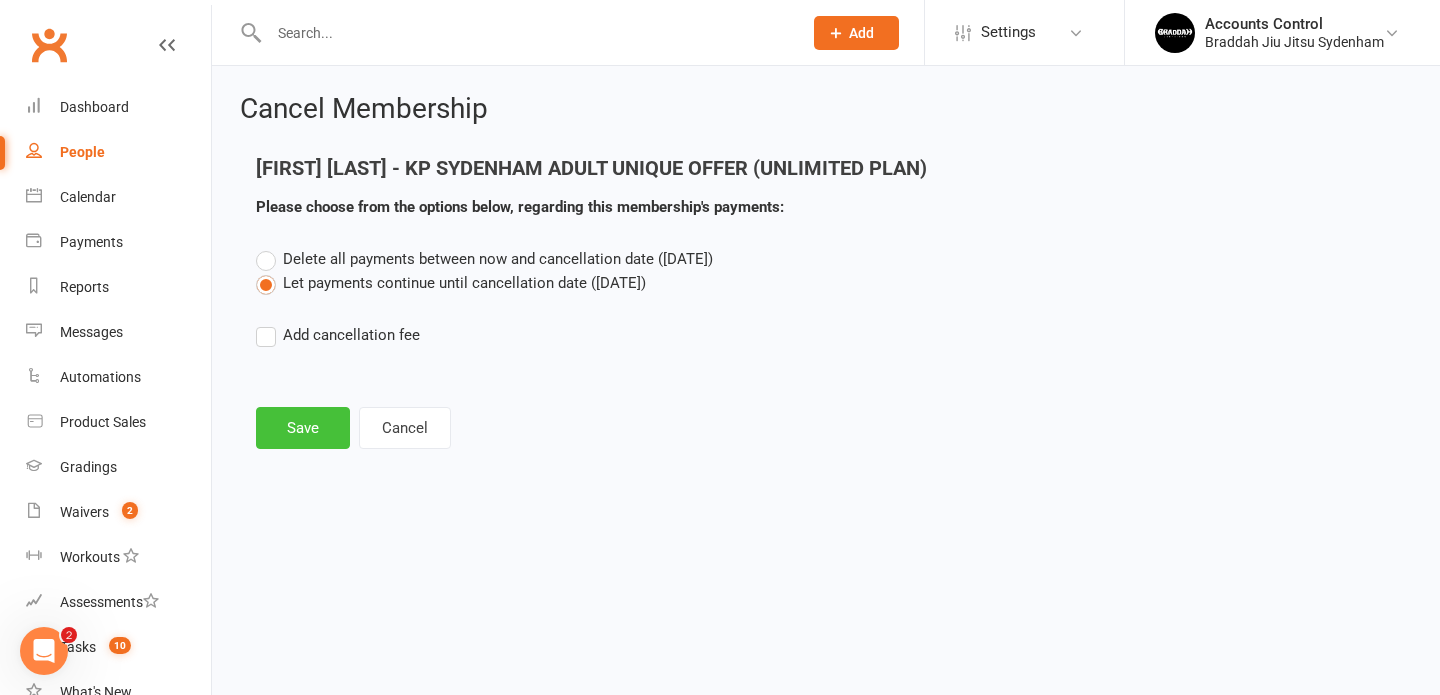 click on "Save" at bounding box center [303, 428] 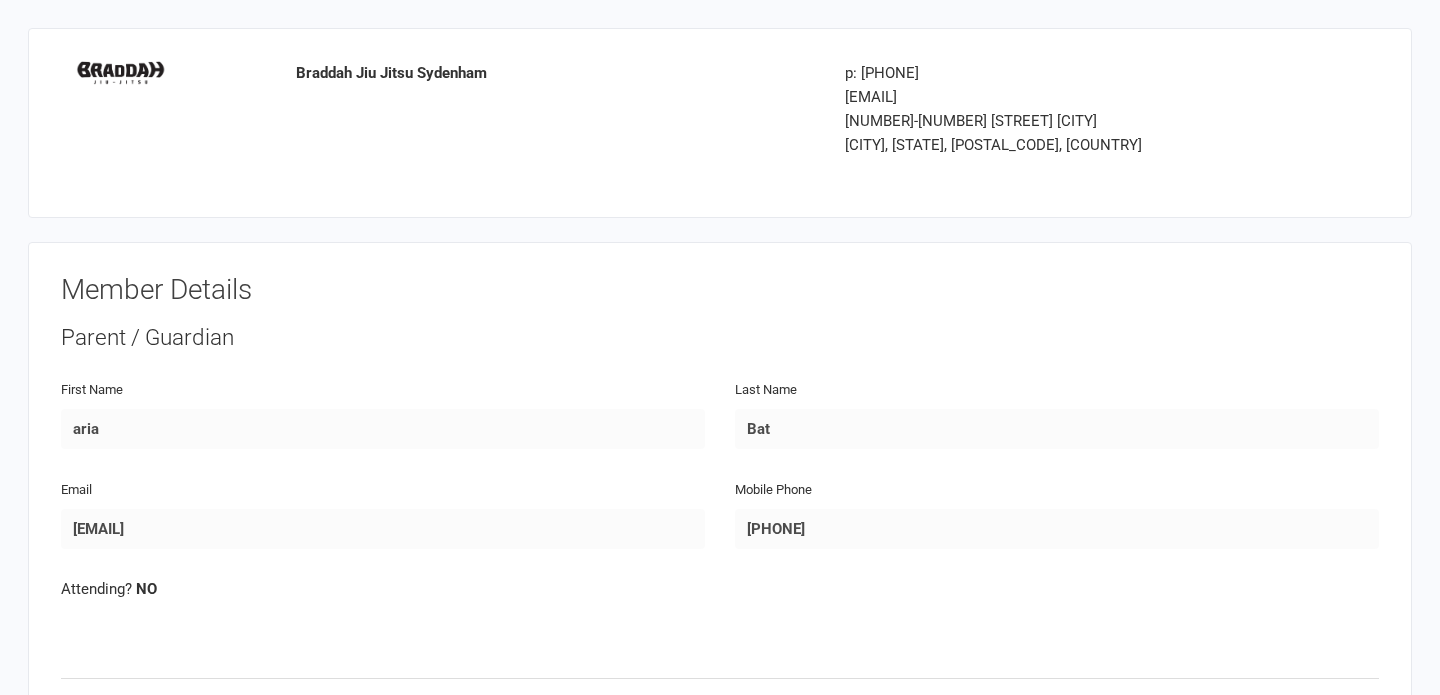scroll, scrollTop: 0, scrollLeft: 0, axis: both 